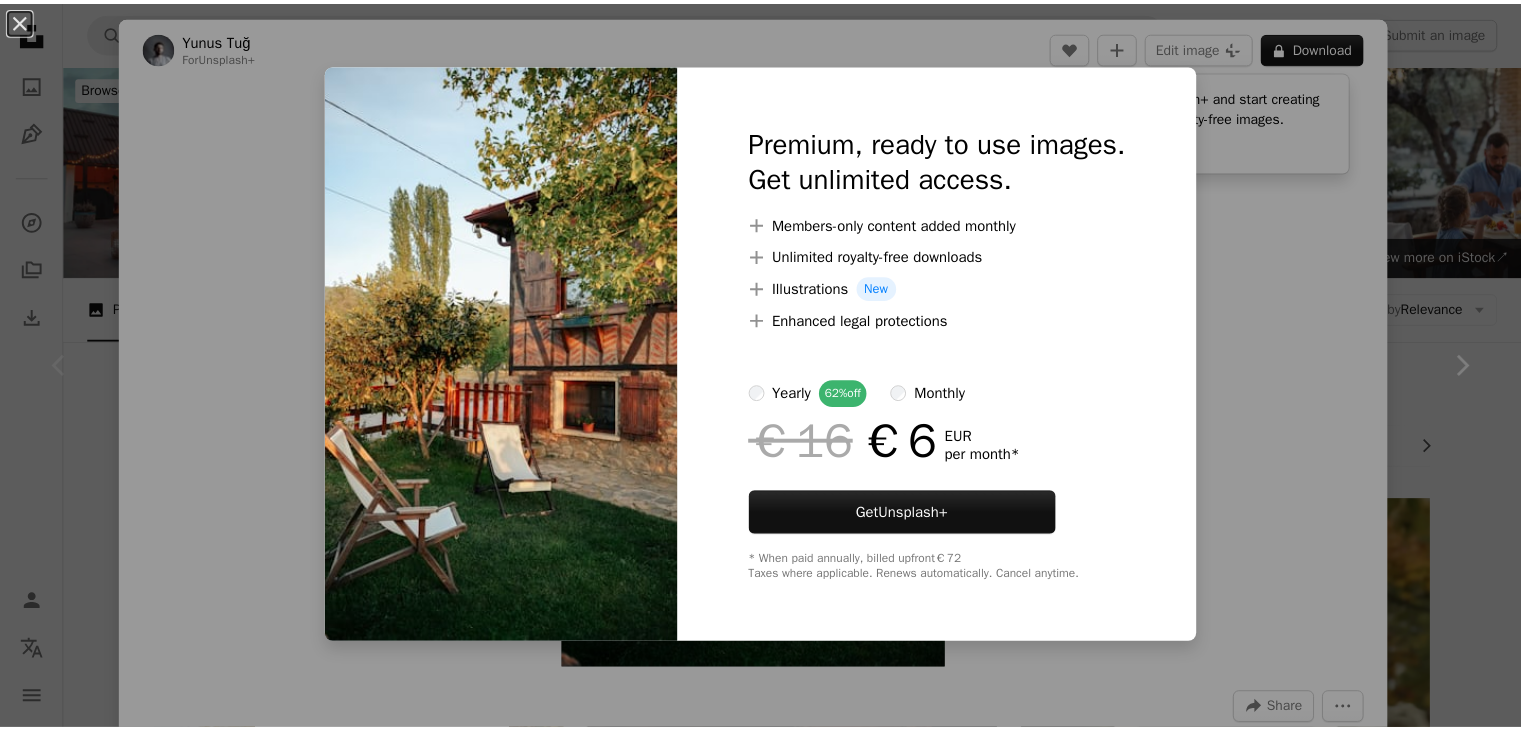 scroll, scrollTop: 400, scrollLeft: 0, axis: vertical 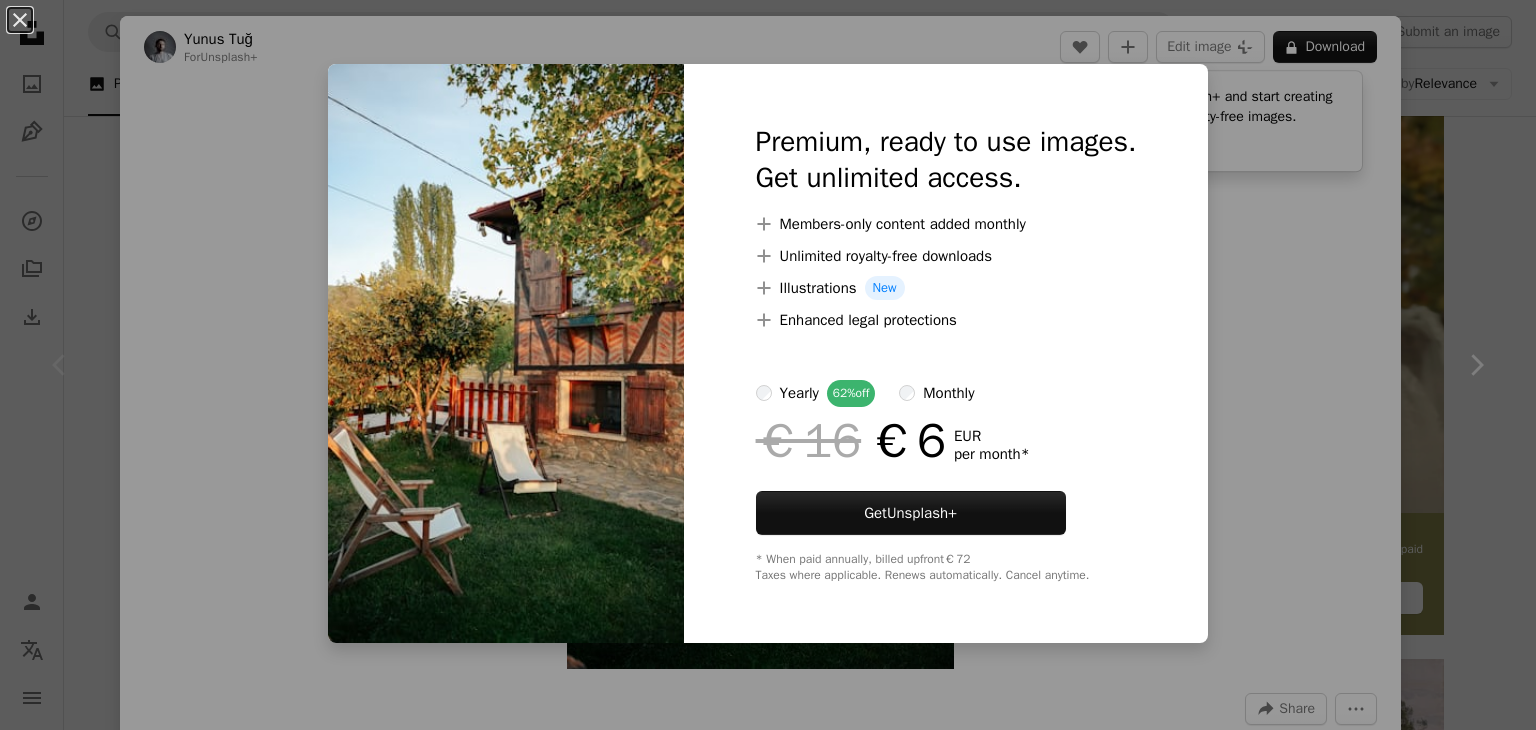 click on "An X shape Premium, ready to use images. Get unlimited access. A plus sign Members-only content added monthly A plus sign Unlimited royalty-free downloads A plus sign Illustrations  New A plus sign Enhanced legal protections yearly 62%  off monthly €16   €6 EUR per month * Get  Unsplash+ * When paid annually, billed upfront  €72 Taxes where applicable. Renews automatically. Cancel anytime." at bounding box center [768, 365] 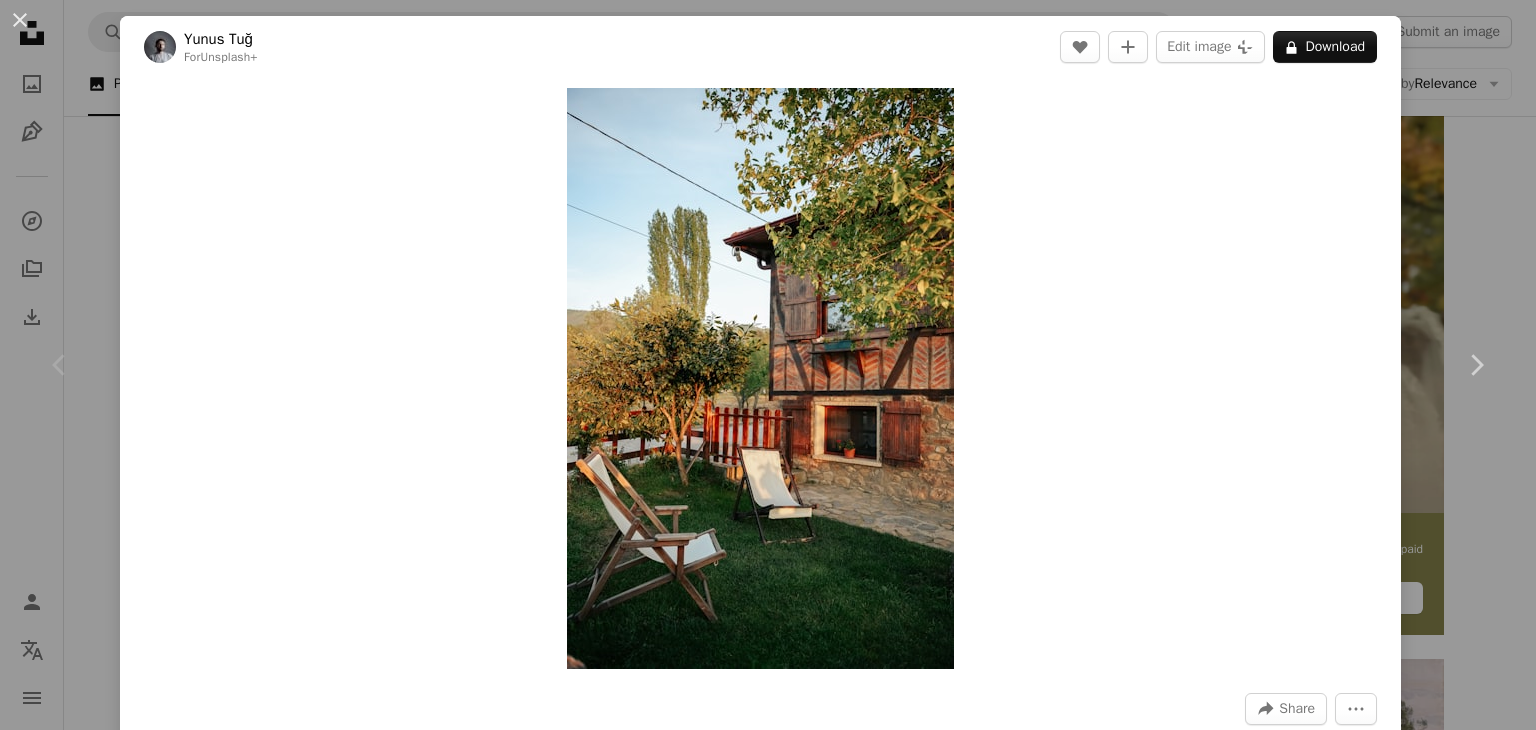 click on "woman garden property cottage backyard airbnb rustic rental accommodation rental property back yard garden chair garden tree fairy garden garden view family garden Creative Commons images From this series Chevron right Plus sign for Unsplash+ Plus sign for Unsplash+ Plus sign for Unsplash+ Plus sign for Unsplash+ Plus sign for Unsplash+ Plus sign for Unsplash+ Plus sign for Unsplash+ Plus sign for Unsplash+ Plus sign for Unsplash+ Plus sign for Unsplash+ Related images Plus sign for Unsplash+ A heart A plus sign Yunus Tuğ For Unsplash+ A lock Download Plus sign for Unsplash+ A heart A plus sign Kirsten Frank For Unsplash+ A lock Download Plus sign for Unsplash+ A heart A plus sign JSB Co. For Unsplash+ A lock Download A heart" at bounding box center (768, 365) 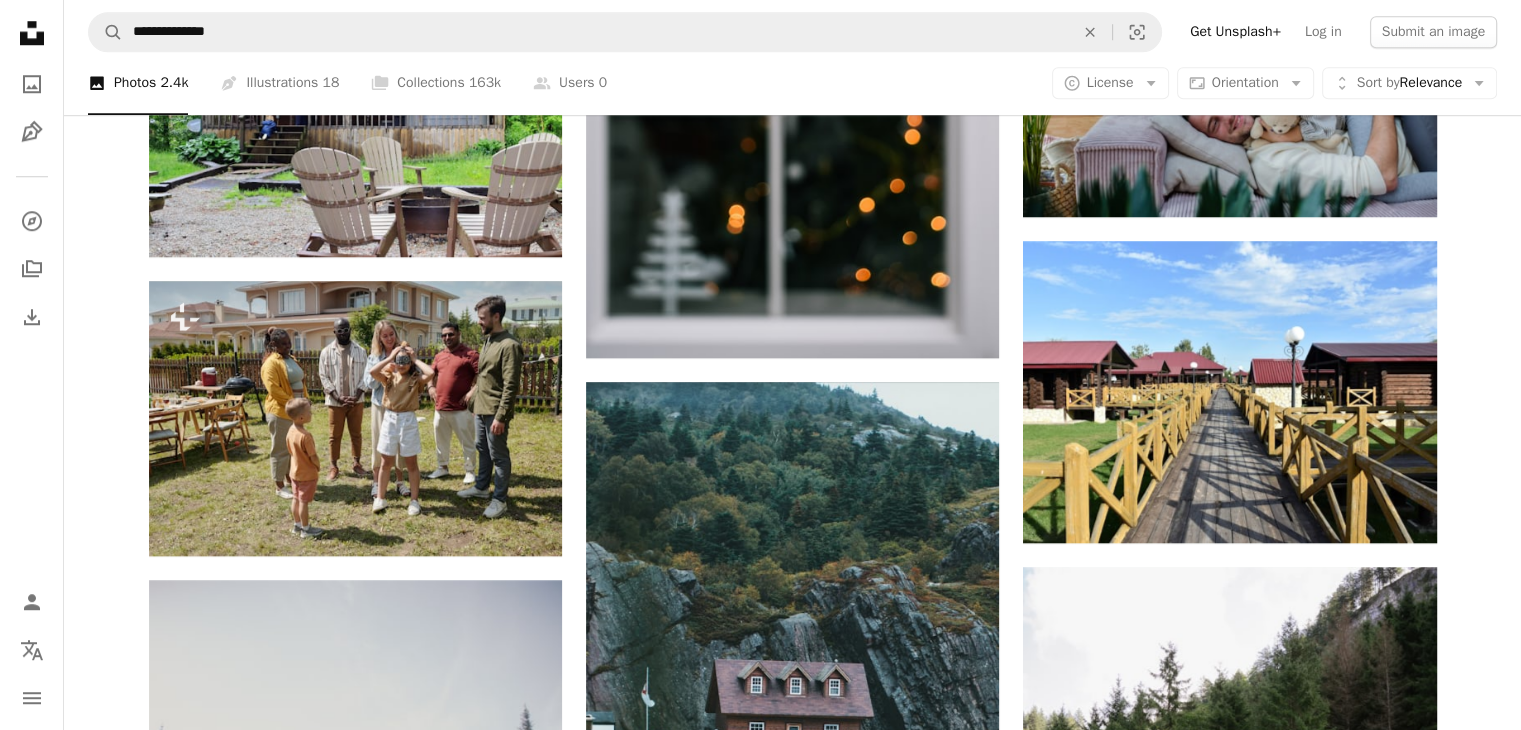 scroll, scrollTop: 1600, scrollLeft: 0, axis: vertical 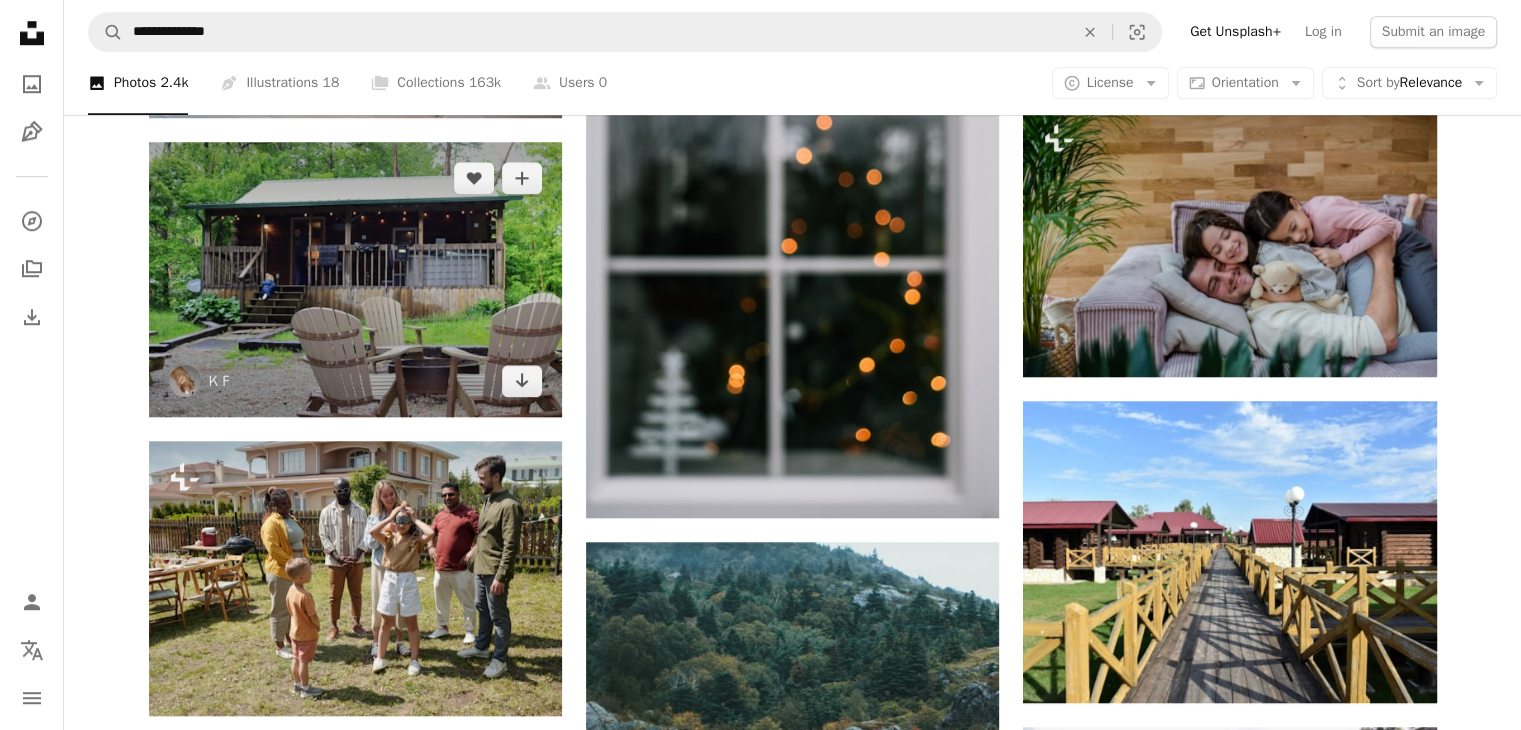 click at bounding box center (355, 279) 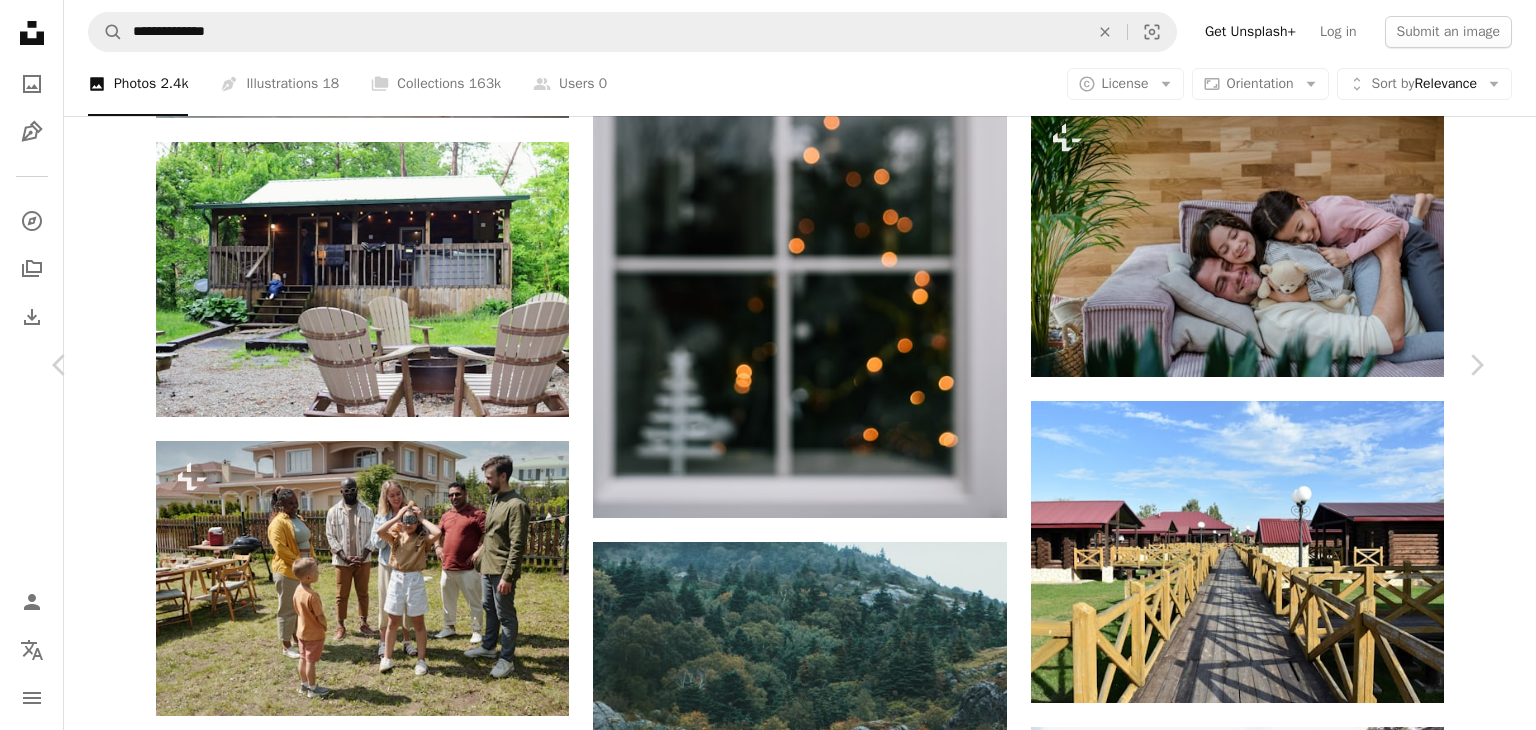 click on "Download free" at bounding box center [1287, 3210] 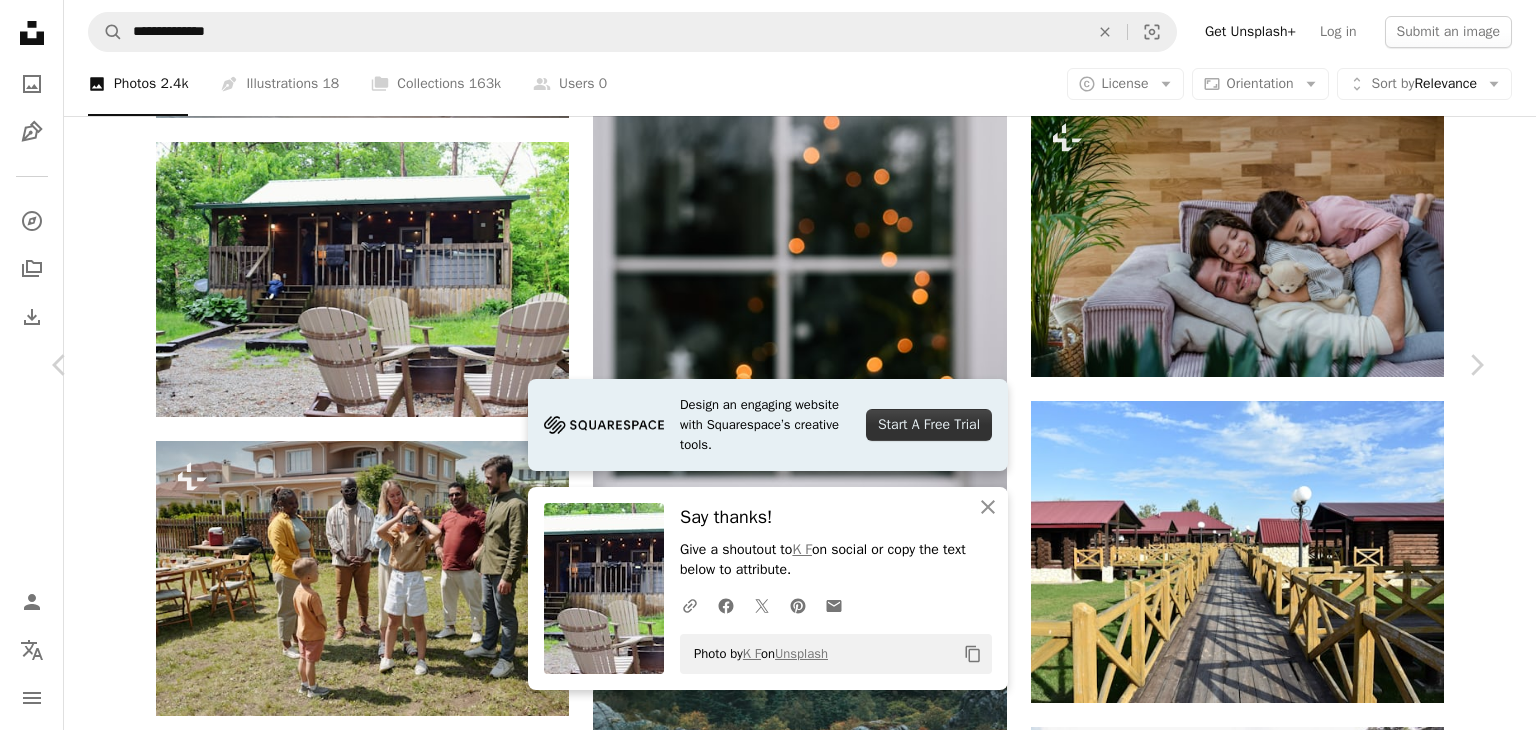 click on "An X shape Chevron left Chevron right With Squarespace, you can book clients, manage projects, and get paid. Start A Free Trial An X shape Close Say thanks! Give a shoutout to  [FIRST] [LAST]  on social or copy the text below to attribute. A URL sharing icon (chains) Facebook icon X (formerly Twitter) icon Pinterest icon An envelope Photo by  [FIRST] [LAST]  on  Unsplash
Copy content [FIRST] [LAST] [FIRST][LAST] A heart A plus sign Edit image   Plus sign for Unsplash+ Download free Chevron down Zoom in Views 122,628 Downloads 912 A forward-right arrow Share Info icon Info More Actions A map marker [CITY], [STATE], [COUNTRY] Calendar outlined Published on  May 28, 2022 Camera Canon, EOS Rebel T8i Safety Free to use under the  Unsplash License travel scenery relax woods scenic natural background cottage cabin camp toddler patio calming family vacation child playing ohio outdoor furniture canon camera outdoor activities calming nature hocking hills Free pictures Browse premium related images on iStock  |  Save 20% with code UNSPLASH20 View more on iStock  ↗" at bounding box center [768, 3528] 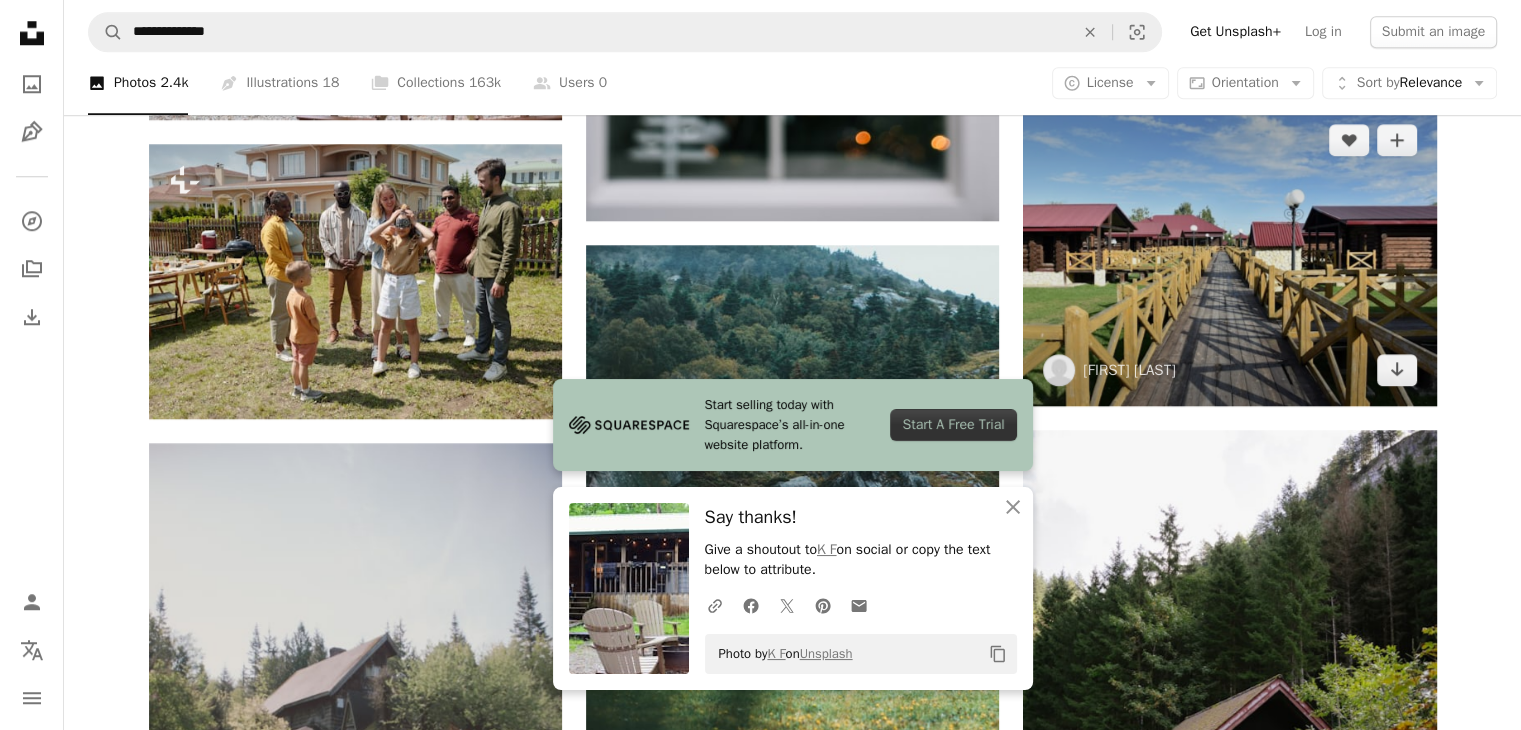 scroll, scrollTop: 1900, scrollLeft: 0, axis: vertical 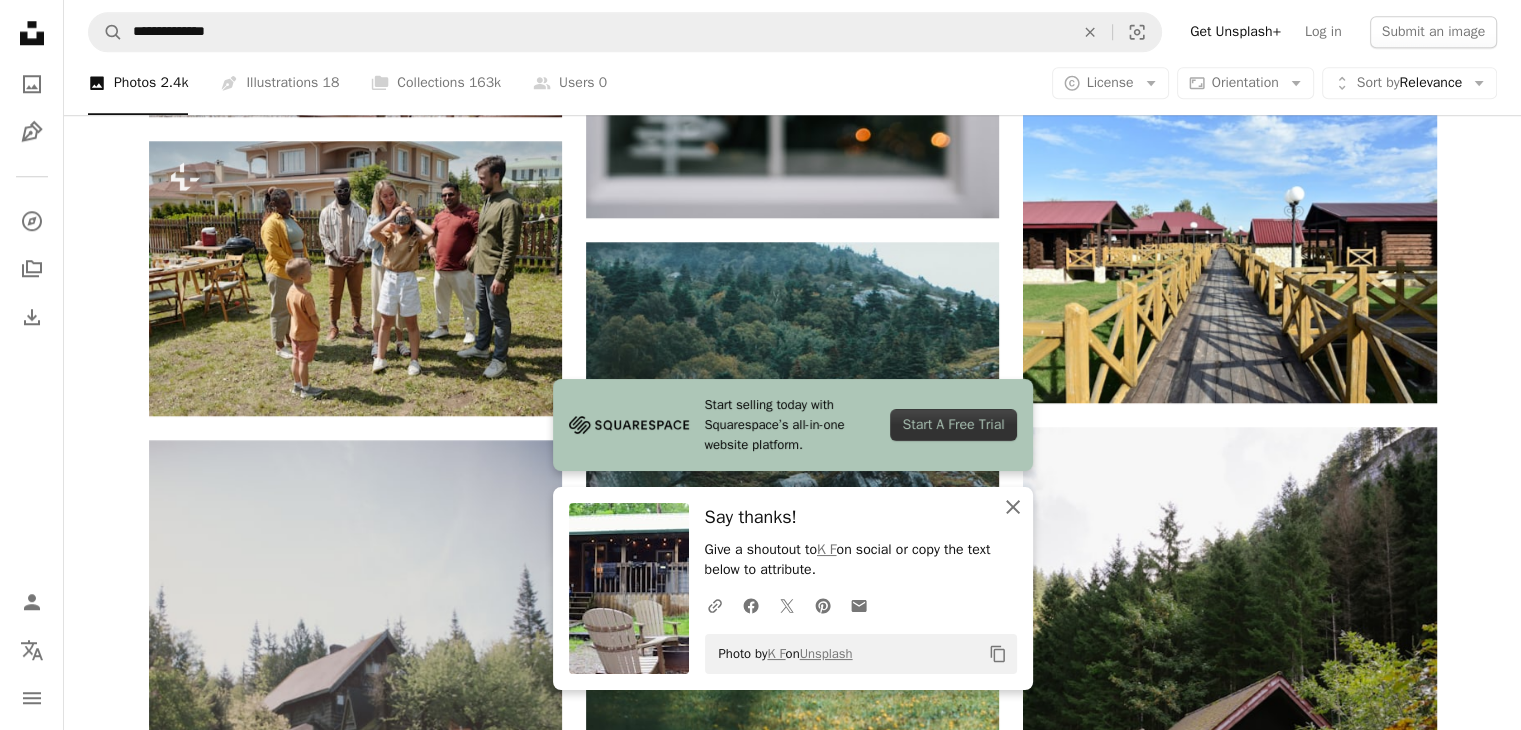 click 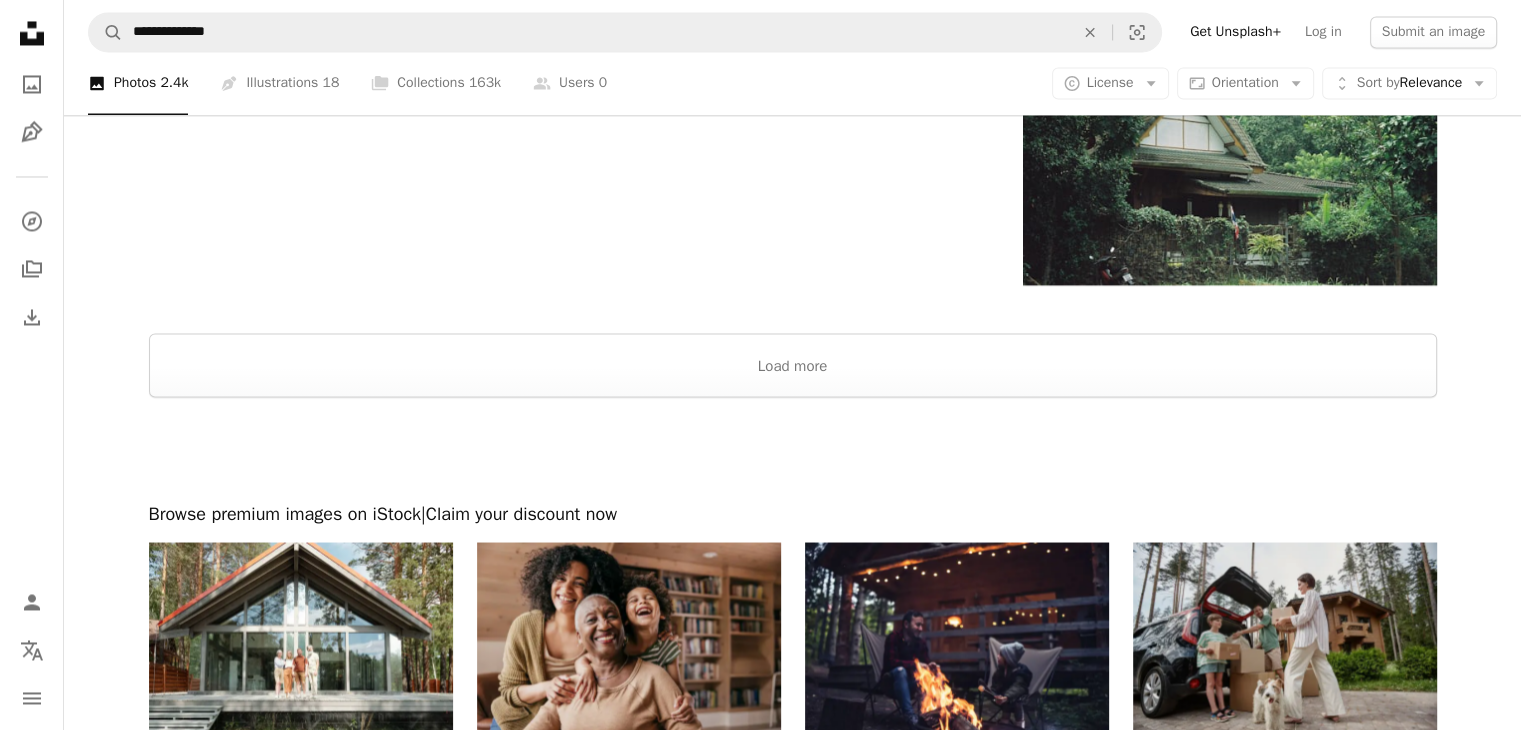 scroll, scrollTop: 3600, scrollLeft: 0, axis: vertical 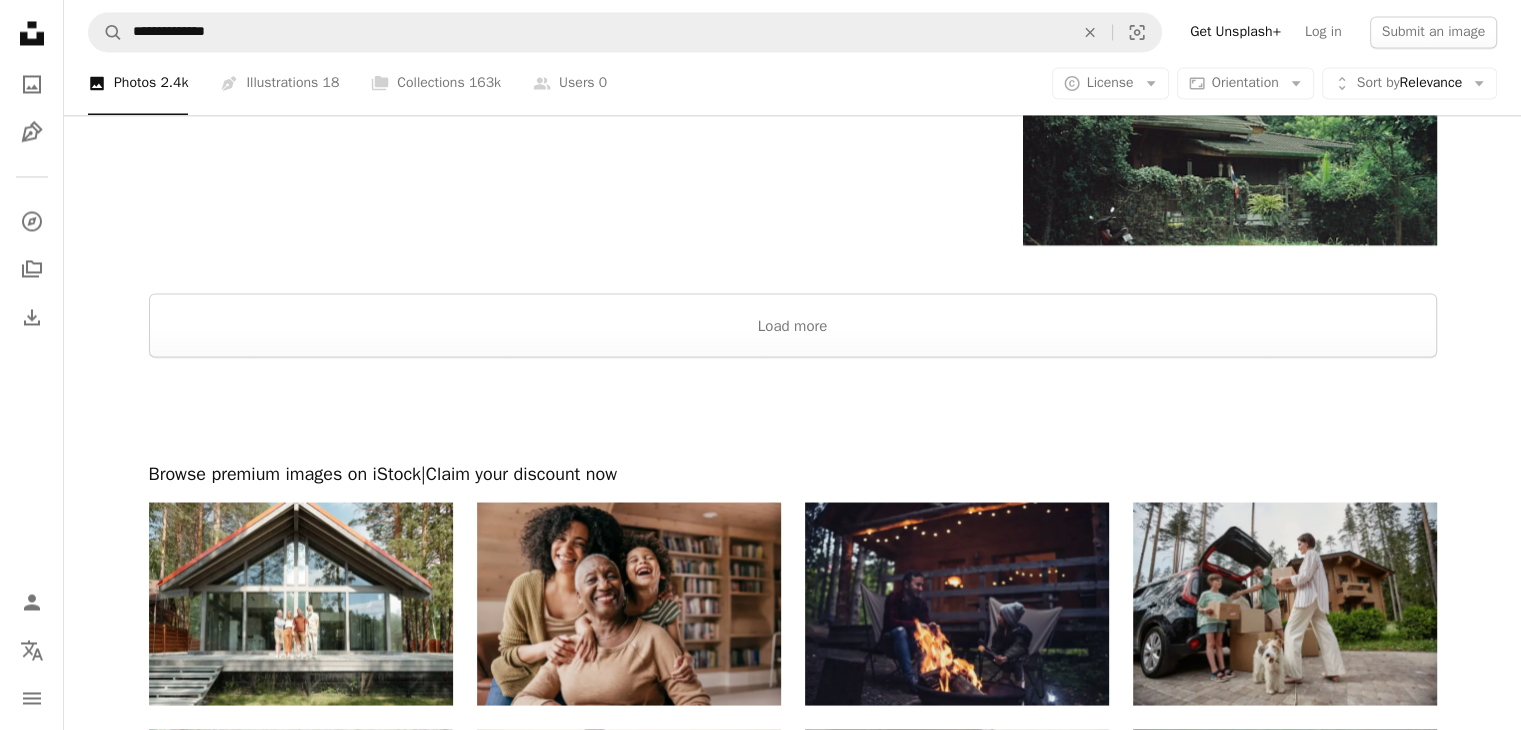 click at bounding box center [957, 603] 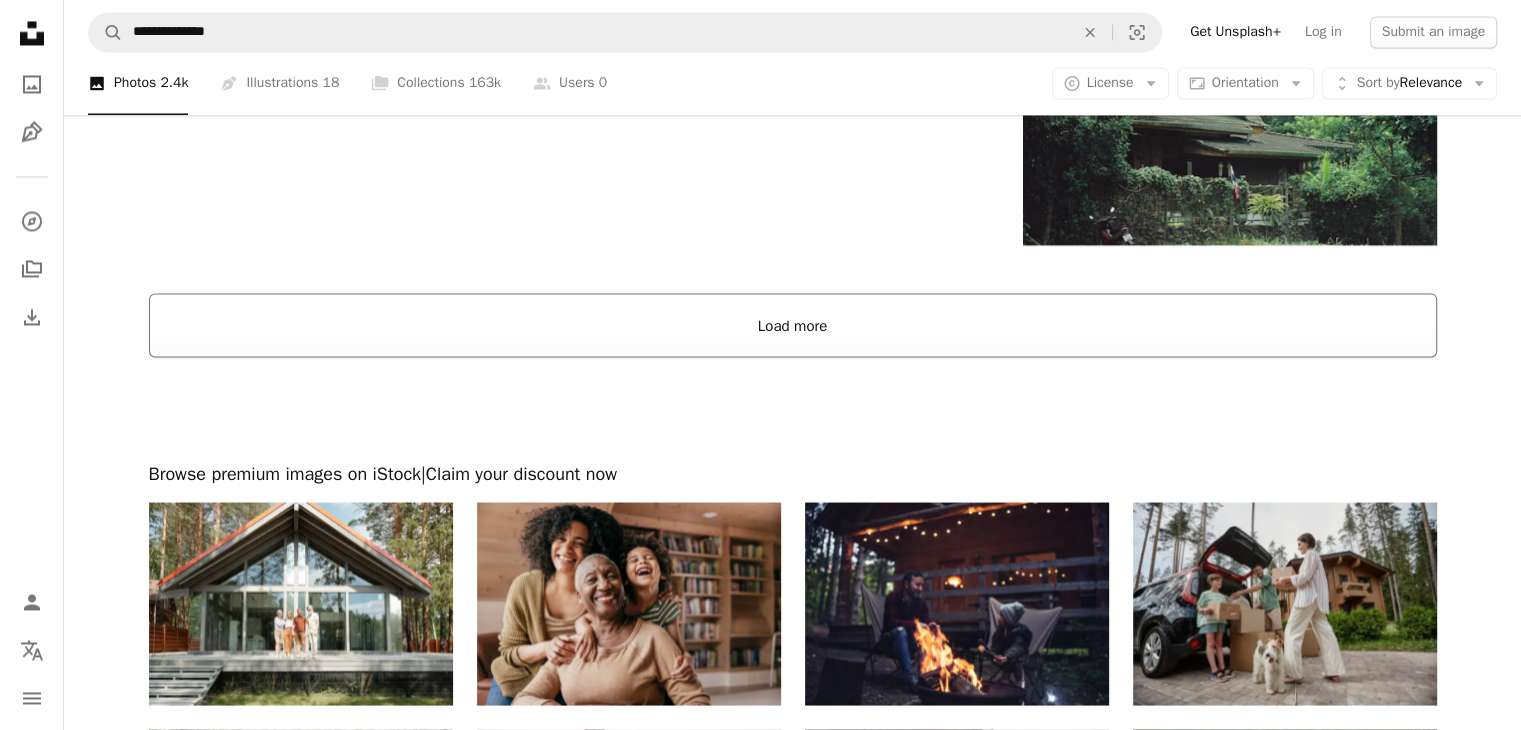 click on "Load more" at bounding box center (793, 325) 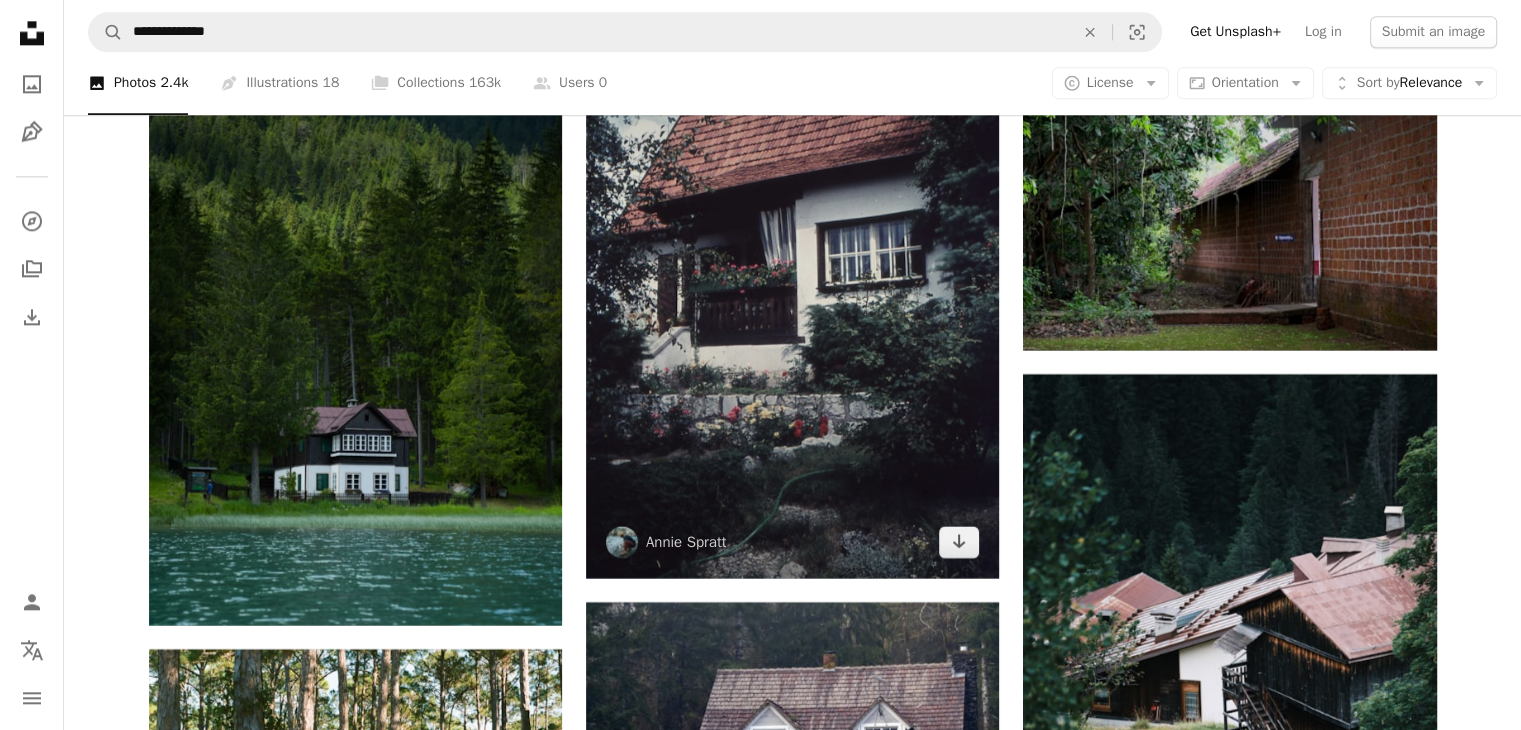 scroll, scrollTop: 18100, scrollLeft: 0, axis: vertical 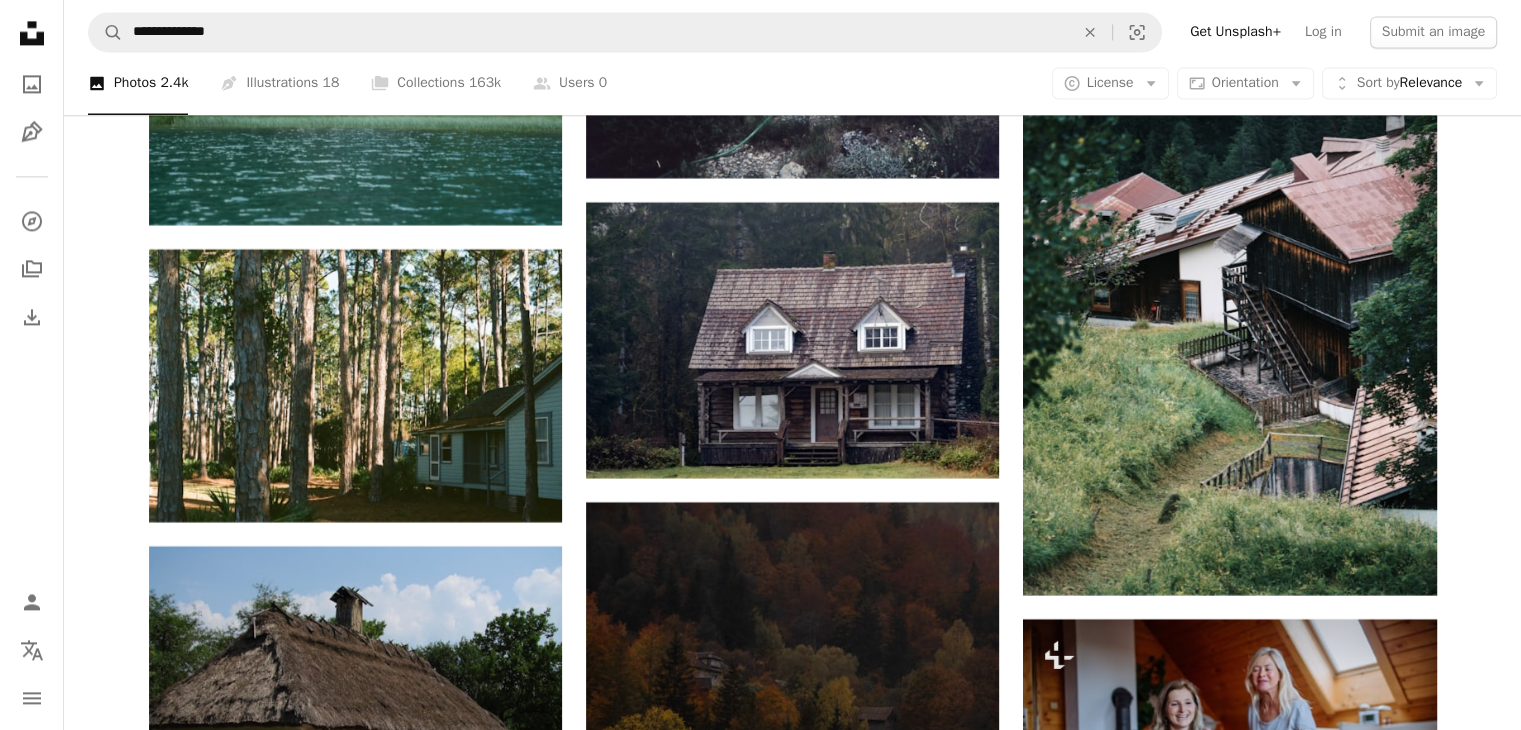drag, startPoint x: 392, startPoint y: 4, endPoint x: 265, endPoint y: 4, distance: 127 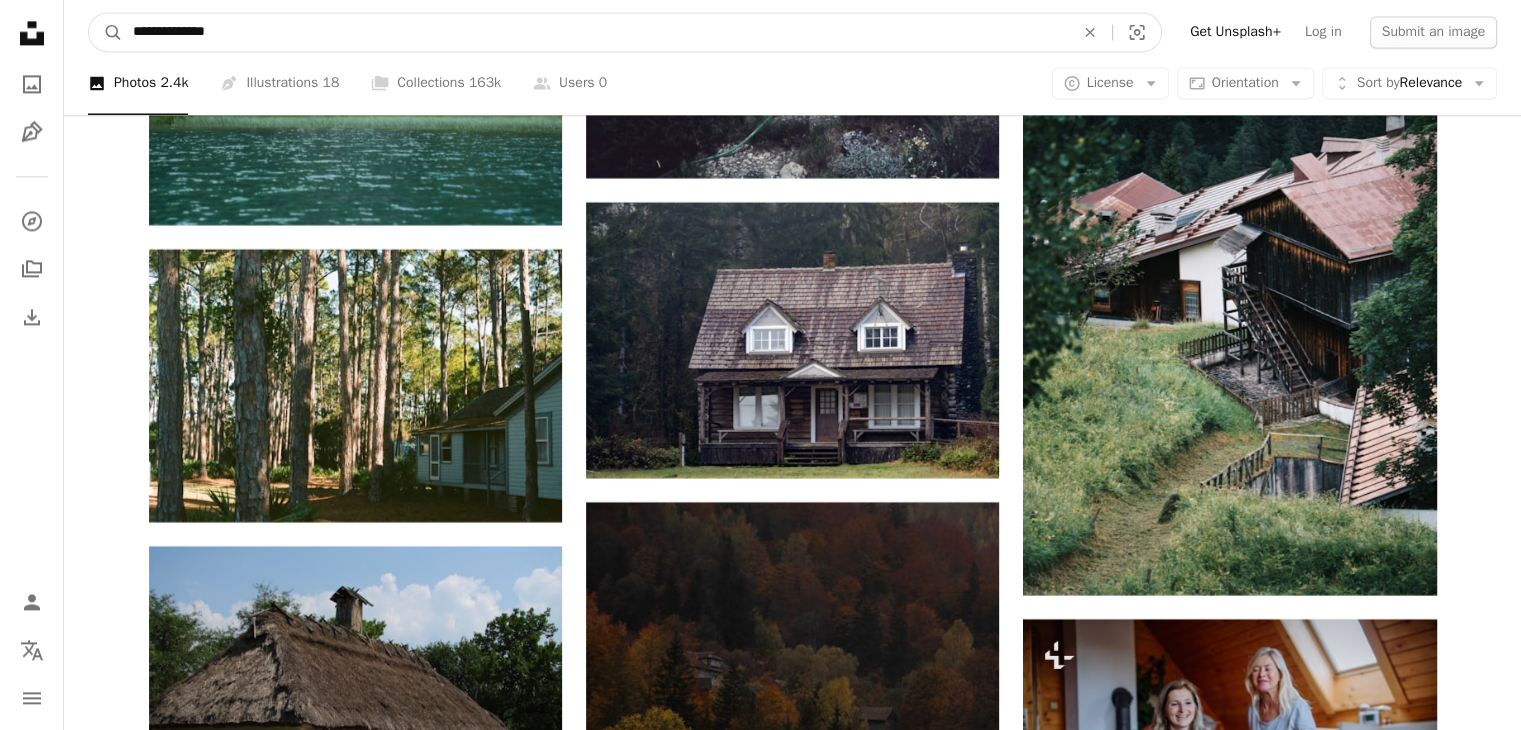 drag, startPoint x: 251, startPoint y: 29, endPoint x: 0, endPoint y: 22, distance: 251.0976 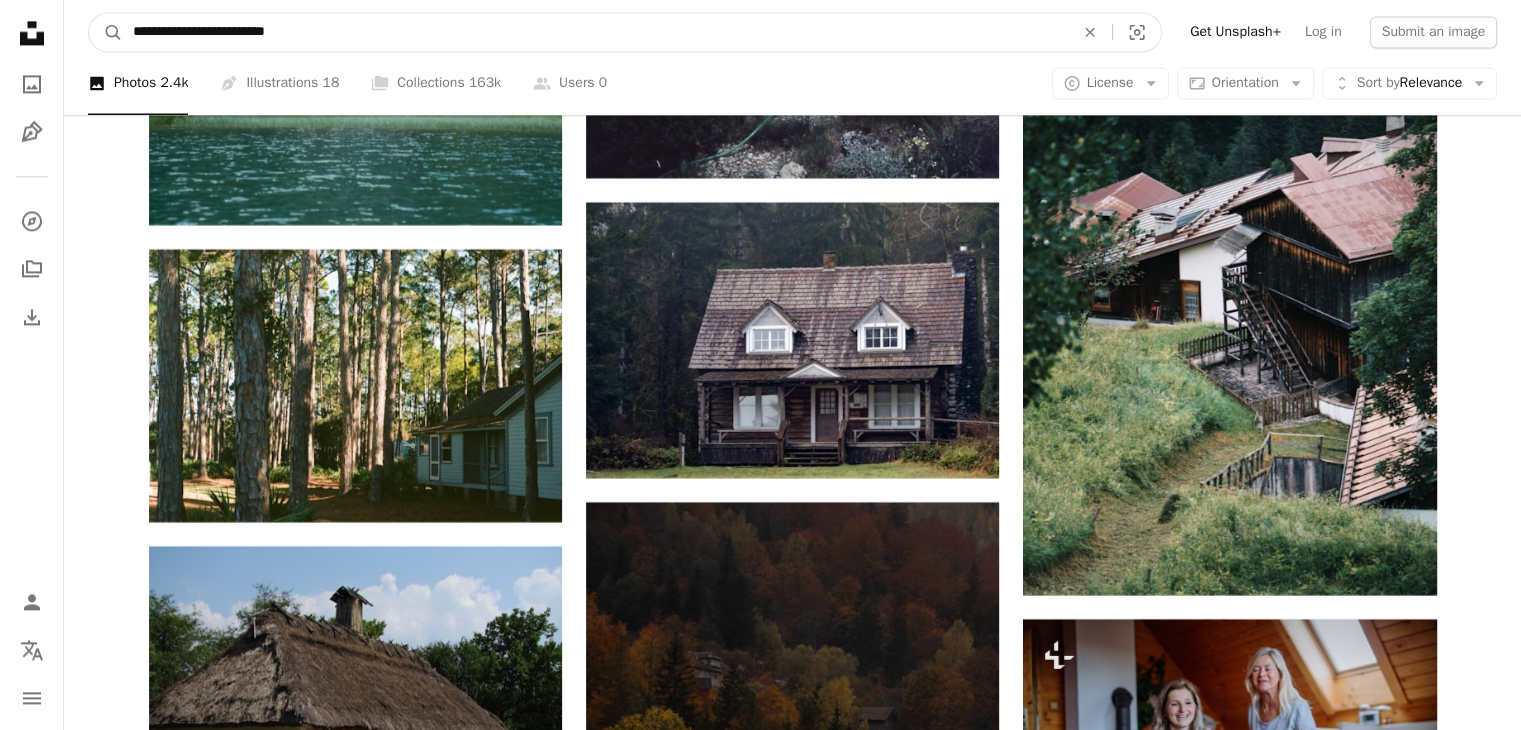click on "A magnifying glass" at bounding box center (106, 32) 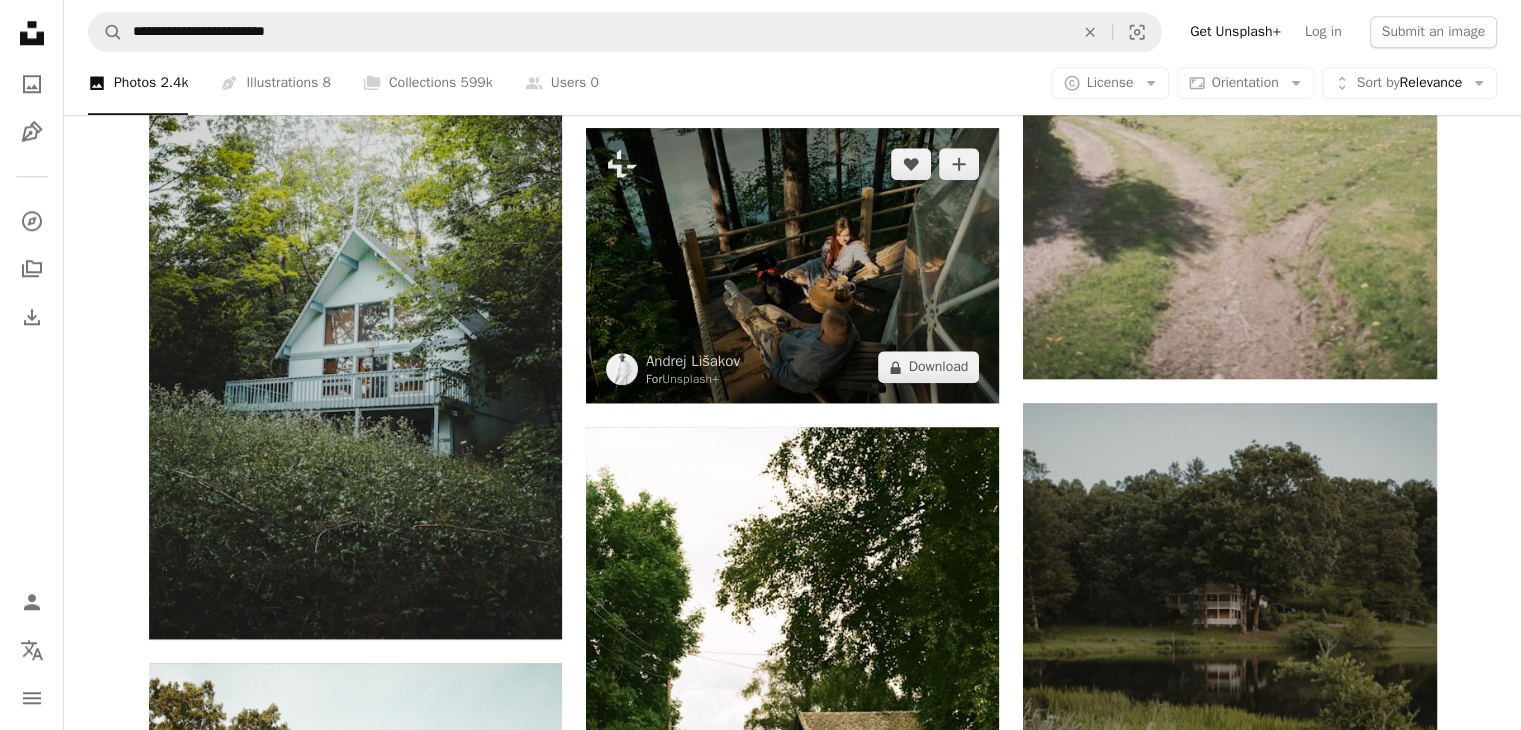 scroll, scrollTop: 1800, scrollLeft: 0, axis: vertical 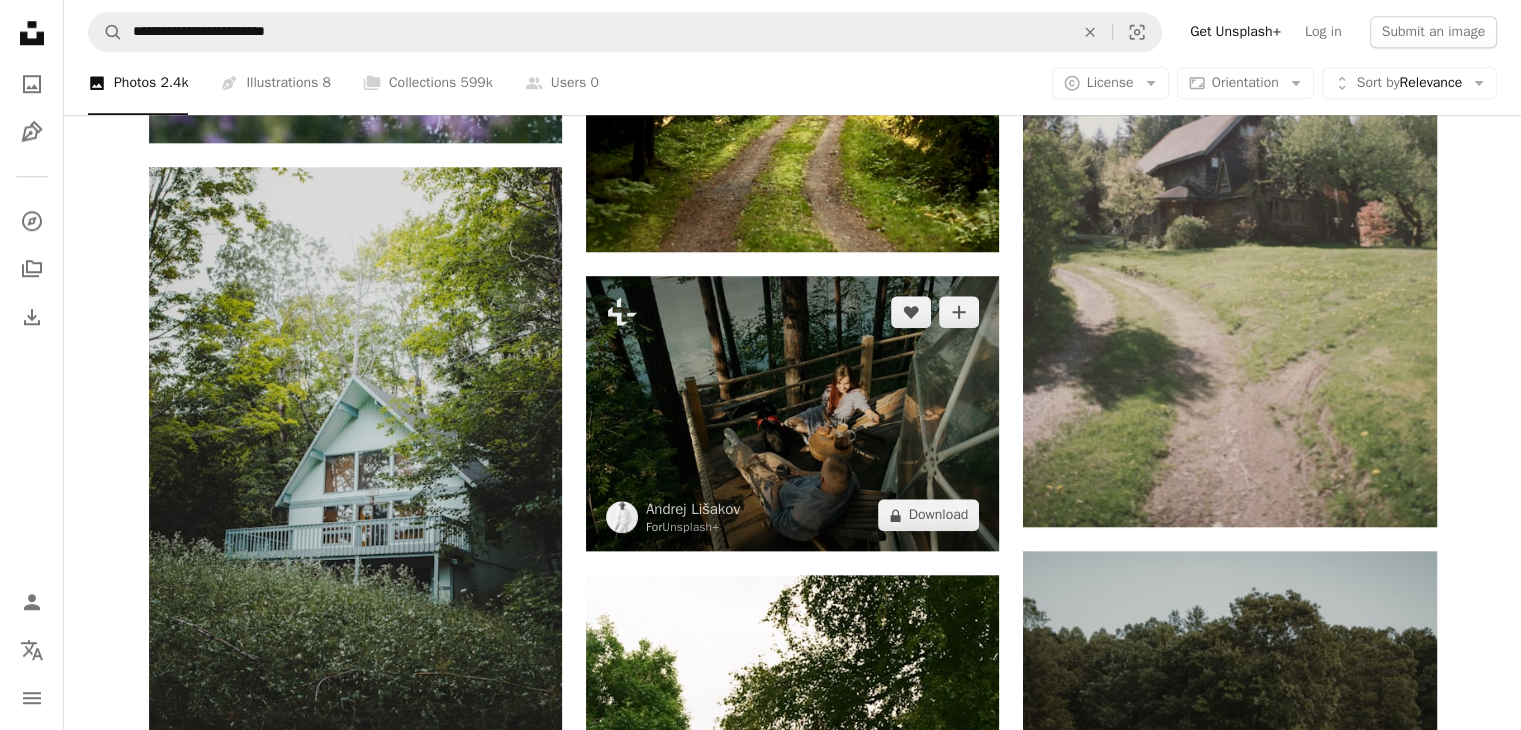 click at bounding box center [792, 413] 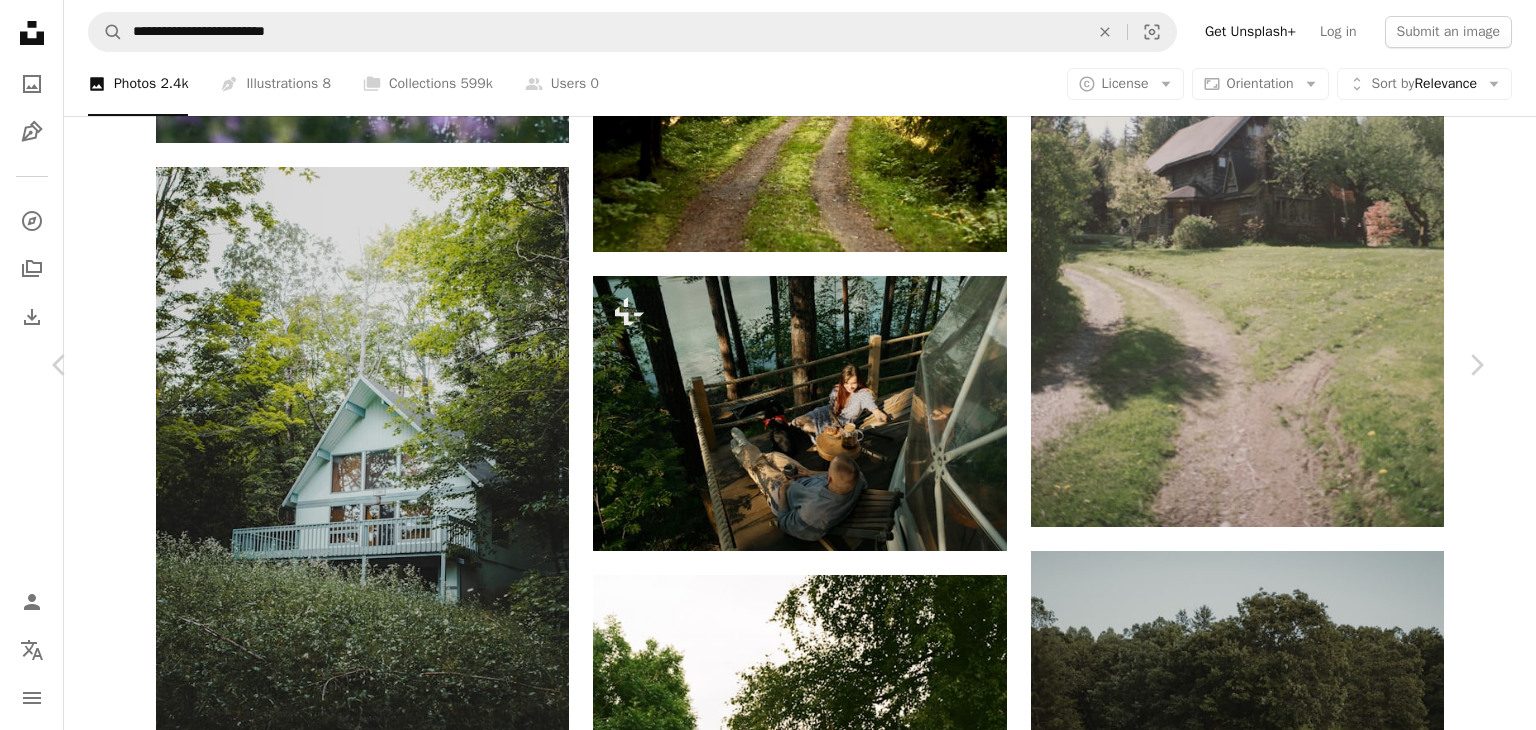 click on "An X shape Chevron left Chevron right [FIRST] [LAST] For Unsplash+ A heart A plus sign Edit image Plus sign for Unsplash+ A lock Download Zoom in A forward-right arrow Share More Actions Couple relaxing on the terrace of an igloo-sphere glamping house Calendar outlined Published on June 16, 2024 Camera FUJIFILM, X-T5 Safety Licensed under the Unsplash+ License couple woods luxury travel glamping glamping tent safari tent luxury camping Backgrounds From this series Chevron right Plus sign for Unsplash+ Plus sign for Unsplash+ Plus sign for Unsplash+ Plus sign for Unsplash+ Plus sign for Unsplash+ Plus sign for Unsplash+ Plus sign for Unsplash+ Plus sign for Unsplash+ Plus sign for Unsplash+ Related images Plus sign for Unsplash+ A heart A plus sign [FIRST] [LAST] For Unsplash+ A lock Download Plus sign for Unsplash+ A heart A plus sign [FIRST] [LAST] For Unsplash+ A lock Download Plus sign for Unsplash+ A heart A plus sign [FIRST] [LAST] For Unsplash+ A lock Download" at bounding box center (768, 3466) 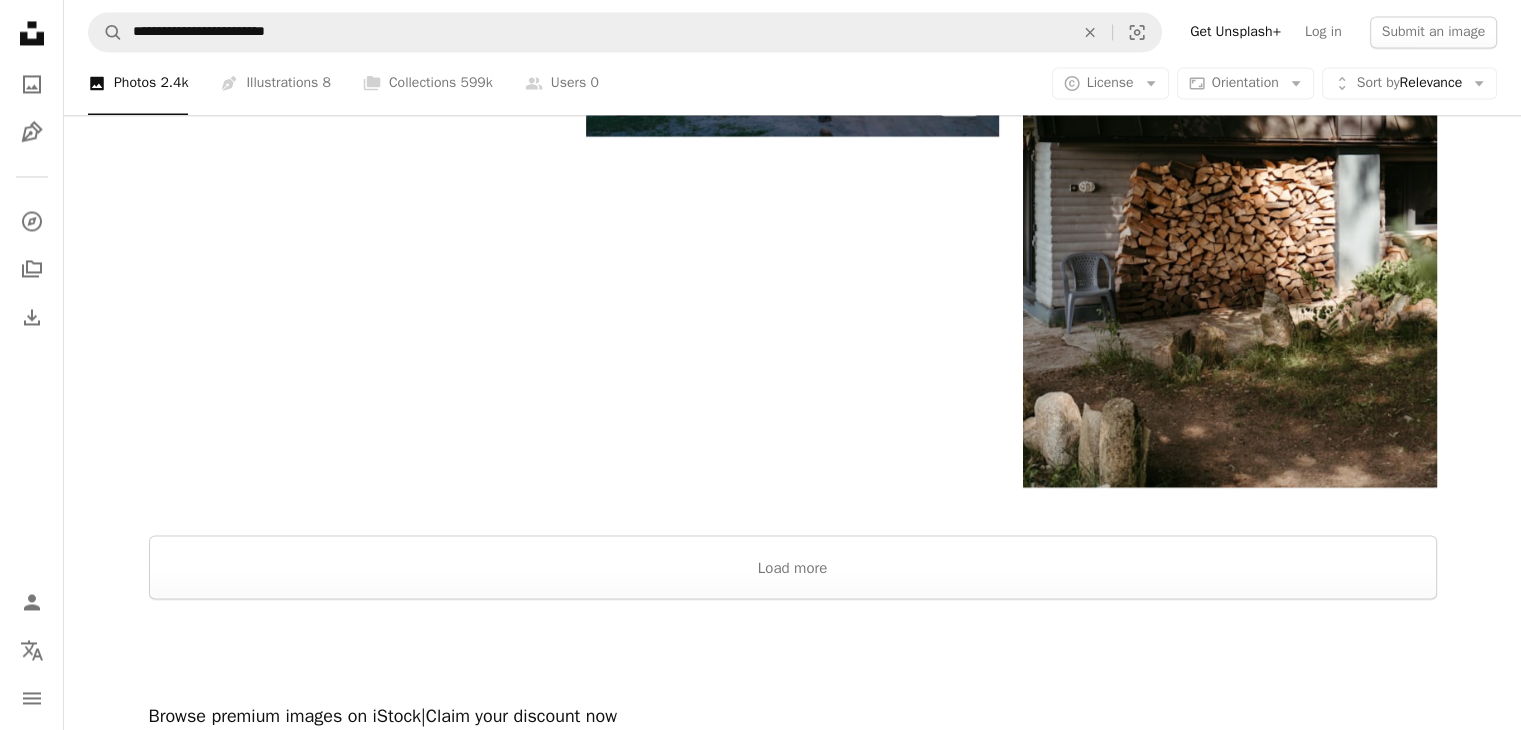 scroll, scrollTop: 3500, scrollLeft: 0, axis: vertical 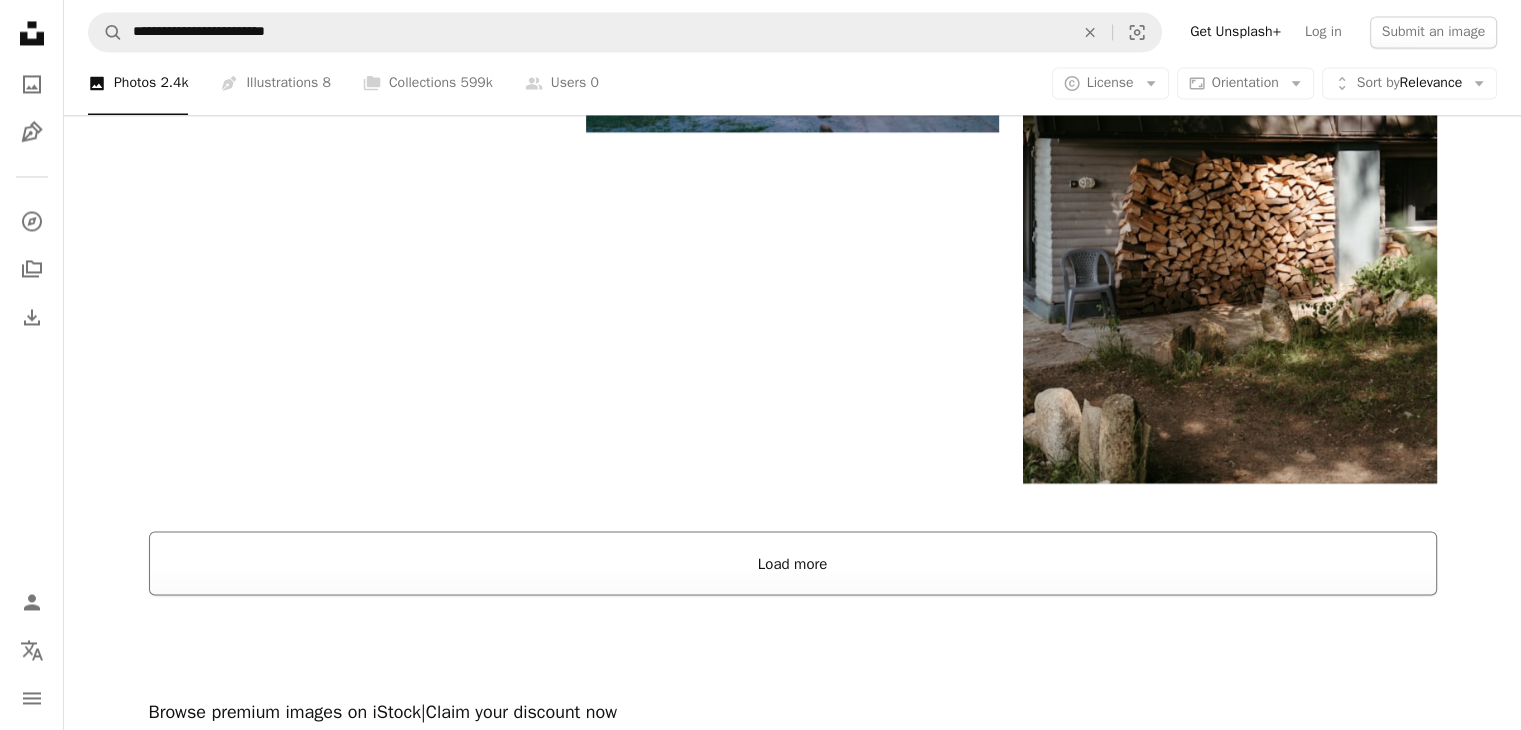 click on "Load more" at bounding box center (793, 563) 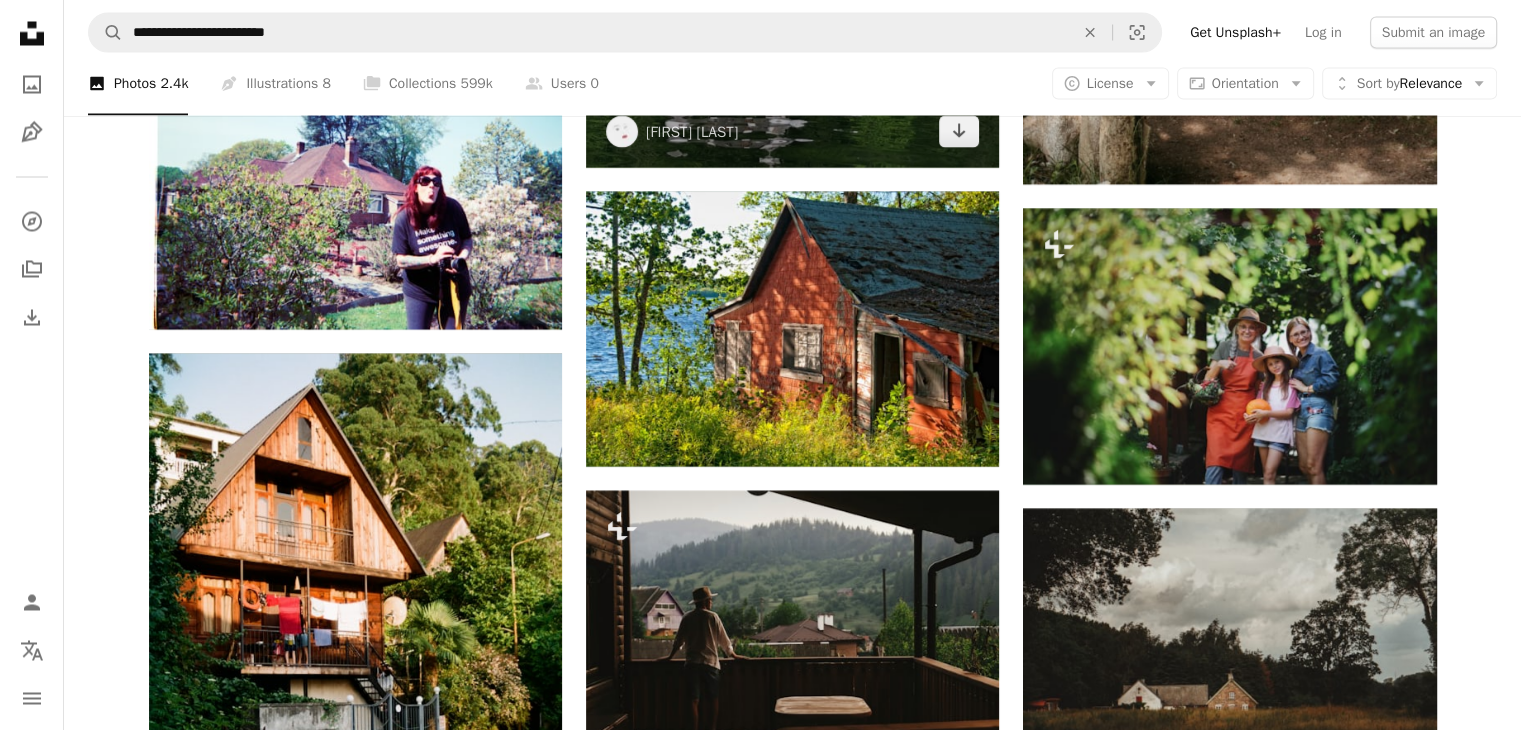 scroll, scrollTop: 3800, scrollLeft: 0, axis: vertical 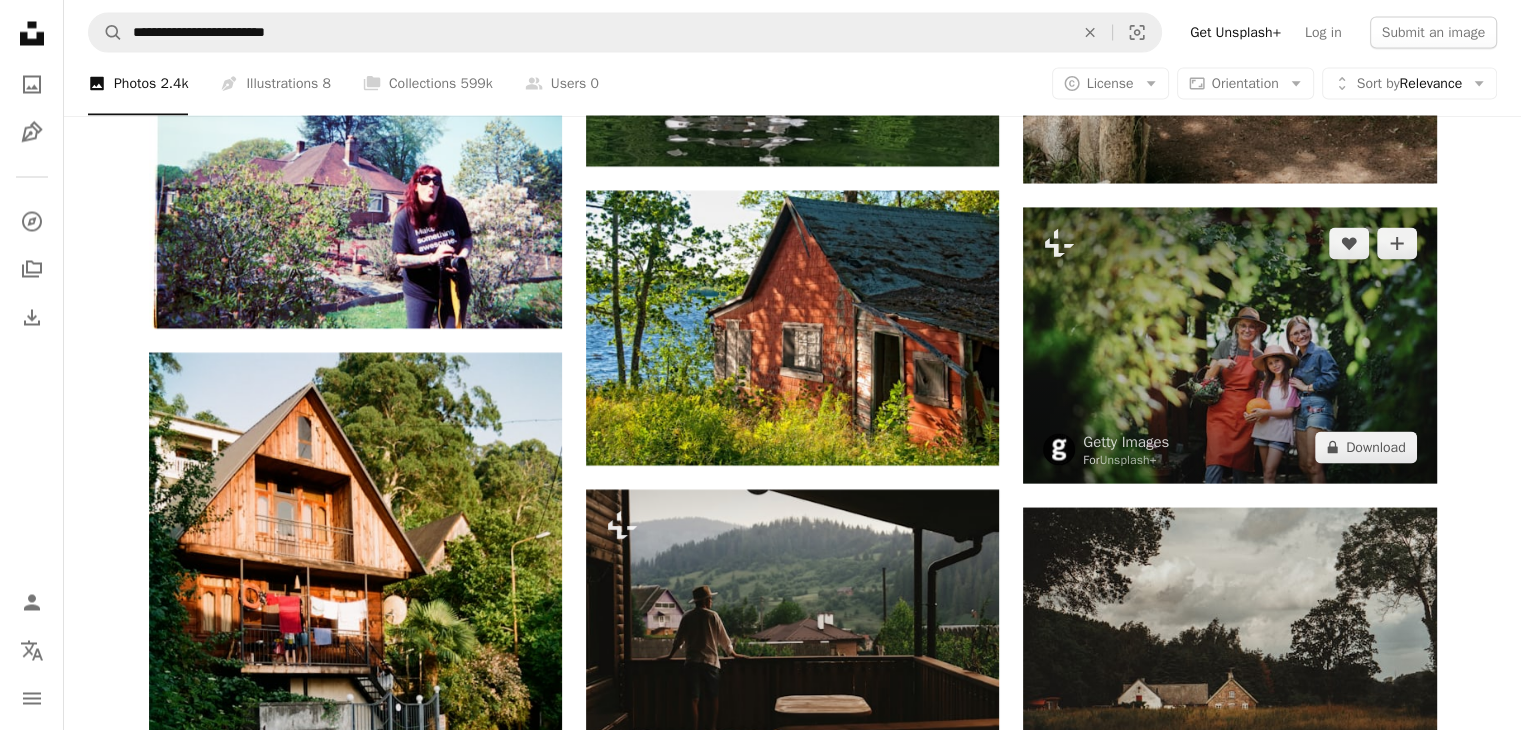 click at bounding box center (1229, 344) 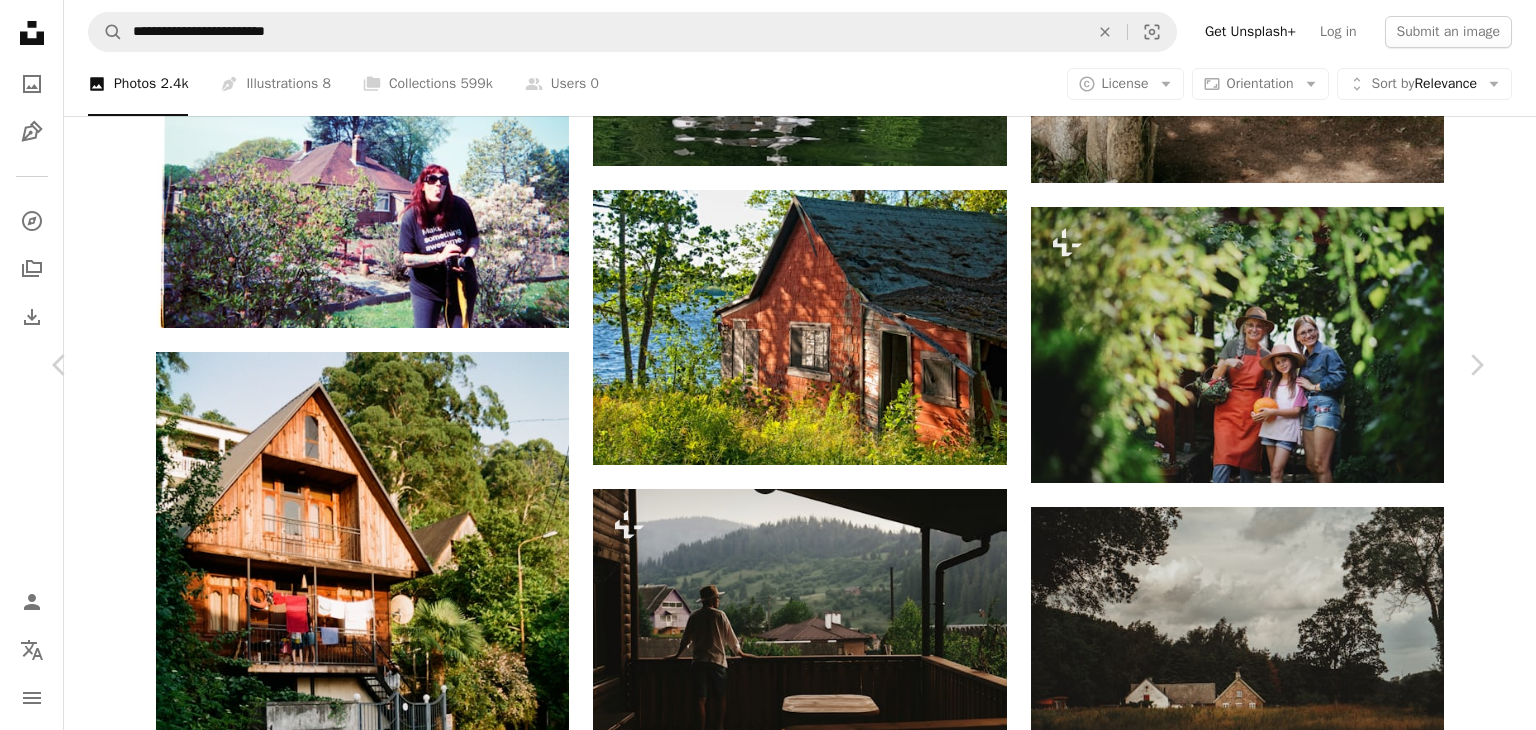 click on "An X shape Chevron left Chevron right Getty Images For Unsplash+ A heart A plus sign Edit image Plus sign for Unsplash+ A lock Download Zoom in A forward-right arrow Share More Actions Calendar outlined Published on April 19, 2023 Safety Licensed under the Unsplash+ License summer garden adult environment girls vegetable pumpkin mother farmer outdoors organic females color image cheerful carrying HD Wallpapers Related images Plus sign for Unsplash+ A heart A plus sign Getty Images For Unsplash+ A lock Download Plus sign for Unsplash+ A heart A plus sign Getty Images For Unsplash+ A lock Download Plus sign for Unsplash+ A heart A plus sign Getty Images For Unsplash+ A lock Download Plus sign for Unsplash+ A heart A plus sign Getty Images For Unsplash+ A lock Download Plus sign for Unsplash+ A heart A plus sign Getty Images For Unsplash+ A lock Download Plus sign for Unsplash+ A heart A plus sign For" at bounding box center [768, 3770] 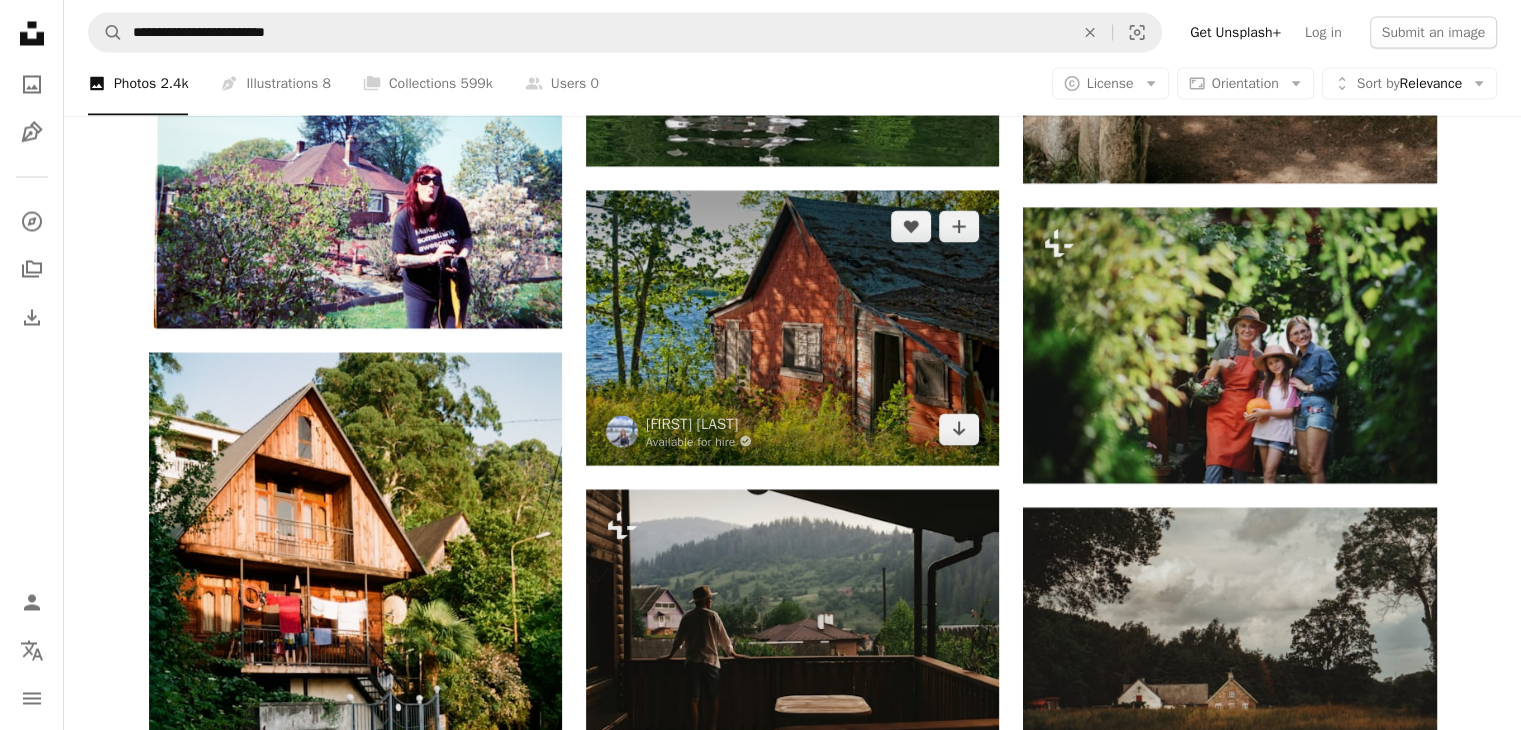 click at bounding box center (792, 327) 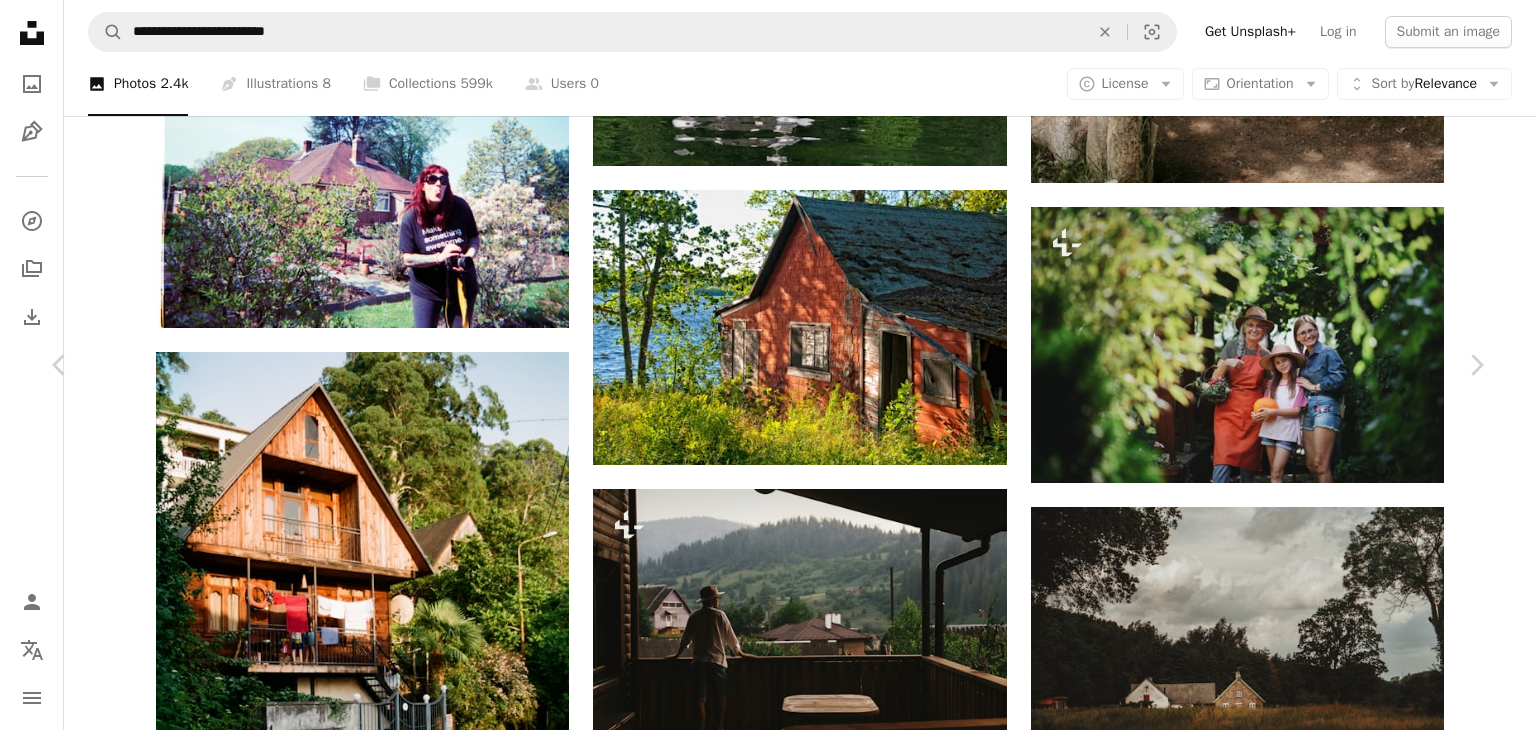 click on "An X shape Chevron left Chevron right [FIRST] [LAST] Available for hire A checkmark inside of a circle A heart A plus sign Edit image Plus sign for Unsplash+ Download free Chevron down Zoom in Views 86,929 Downloads 279 A forward-right arrow Share Info icon Info More Actions A rundown fish camp shack on the shore of Hermon Pond in Hermon, Maine near Bangor. A map marker Hermon Pond, Hermon, ME, USA Calendar outlined Published on December 13, 2023 Camera NIKON CORPORATION, NIKON D300S Safety Free to use under the Unsplash License lake pond maine new england rustic ruin shack red barn northeast bangor waterhole house usa brown outdoors countryside housing cabin rural shelter Free stock photos Browse premium related images on iStock | Save 20% with code UNSPLASH20 View more on iStock ↗ Related images A heart A plus sign Iselin Arrow pointing down A heart A plus sign Roger Starnes Sr Arrow pointing down Plus sign for Unsplash+ A heart A plus sign Polina Kuzovkova For Unsplash+ A lock Download A heart" at bounding box center (768, 3770) 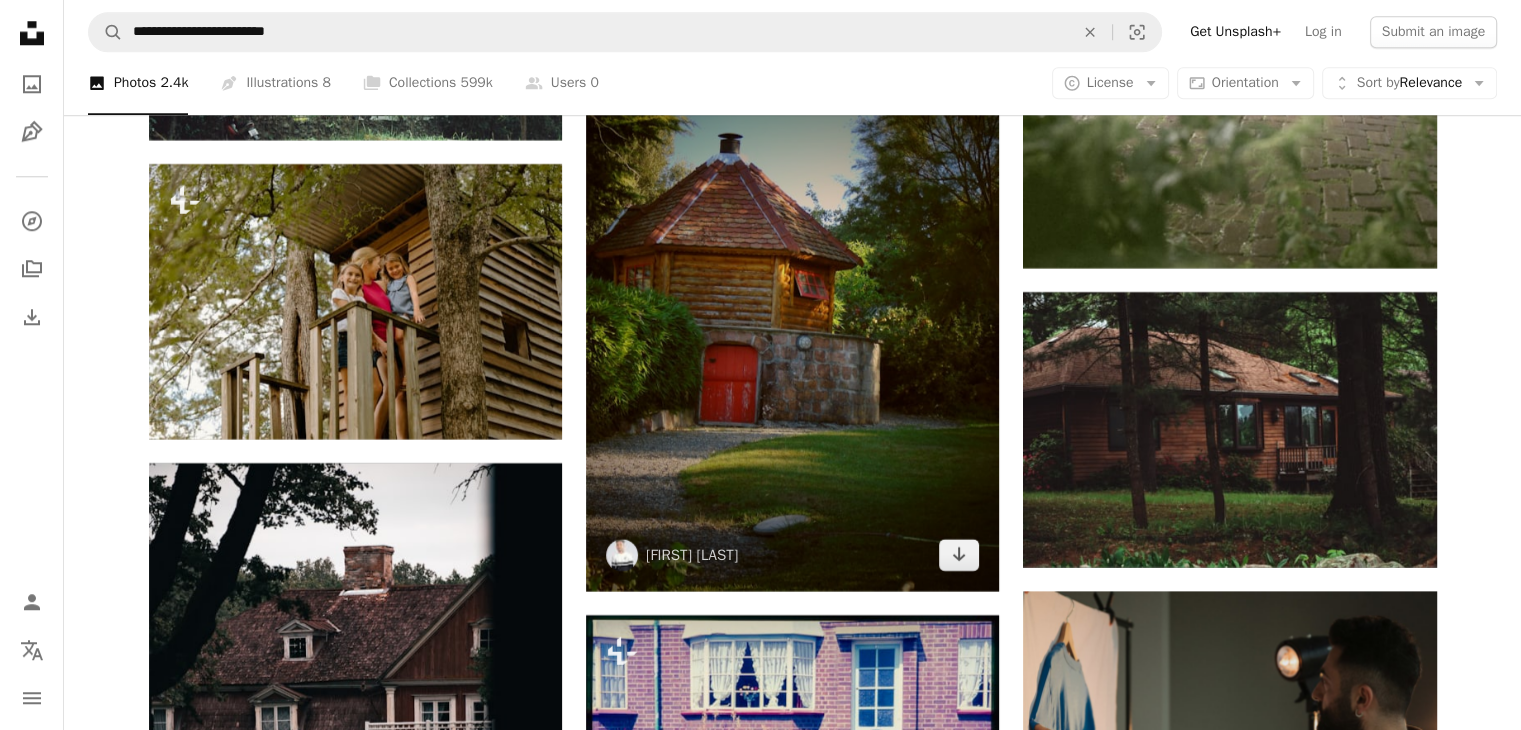 scroll, scrollTop: 9600, scrollLeft: 0, axis: vertical 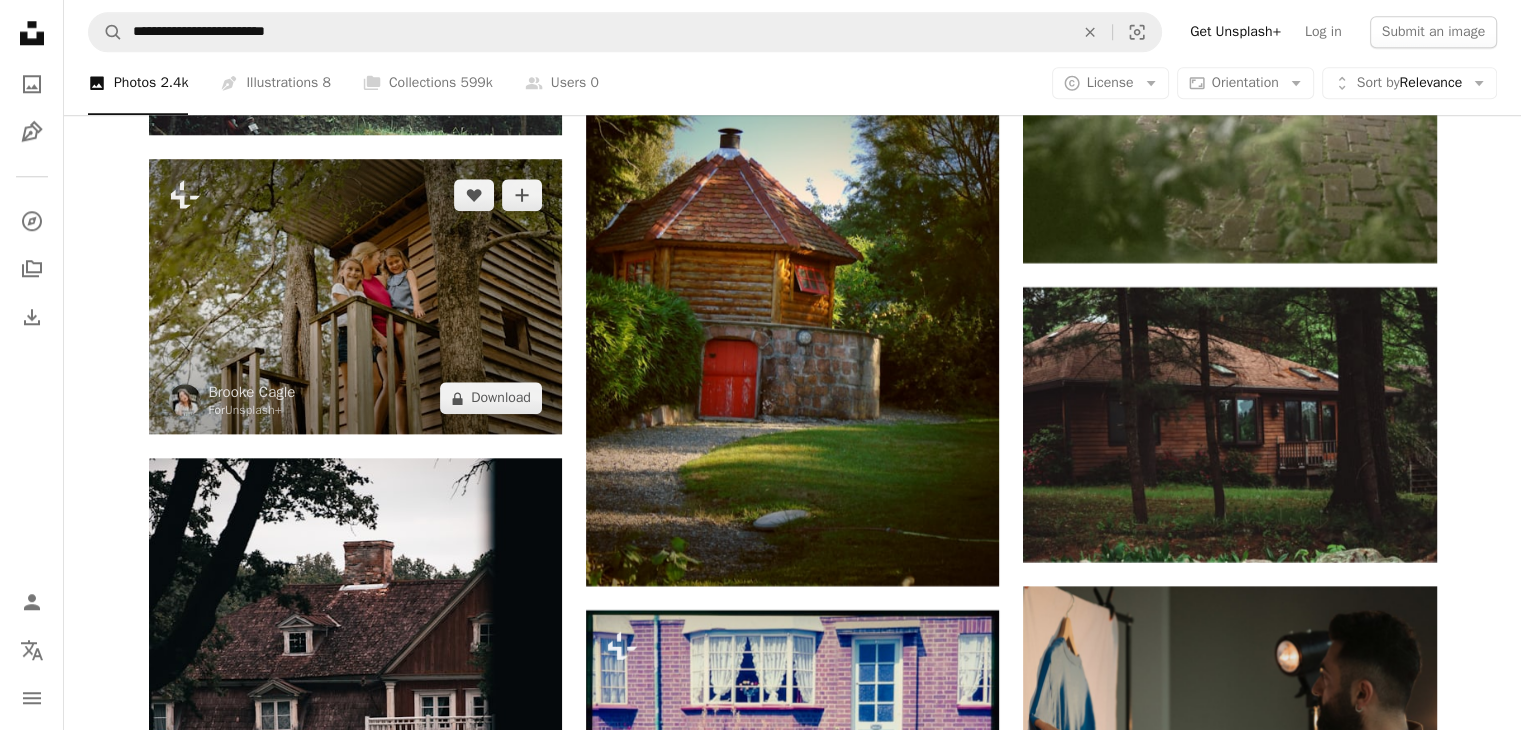 click at bounding box center (355, 296) 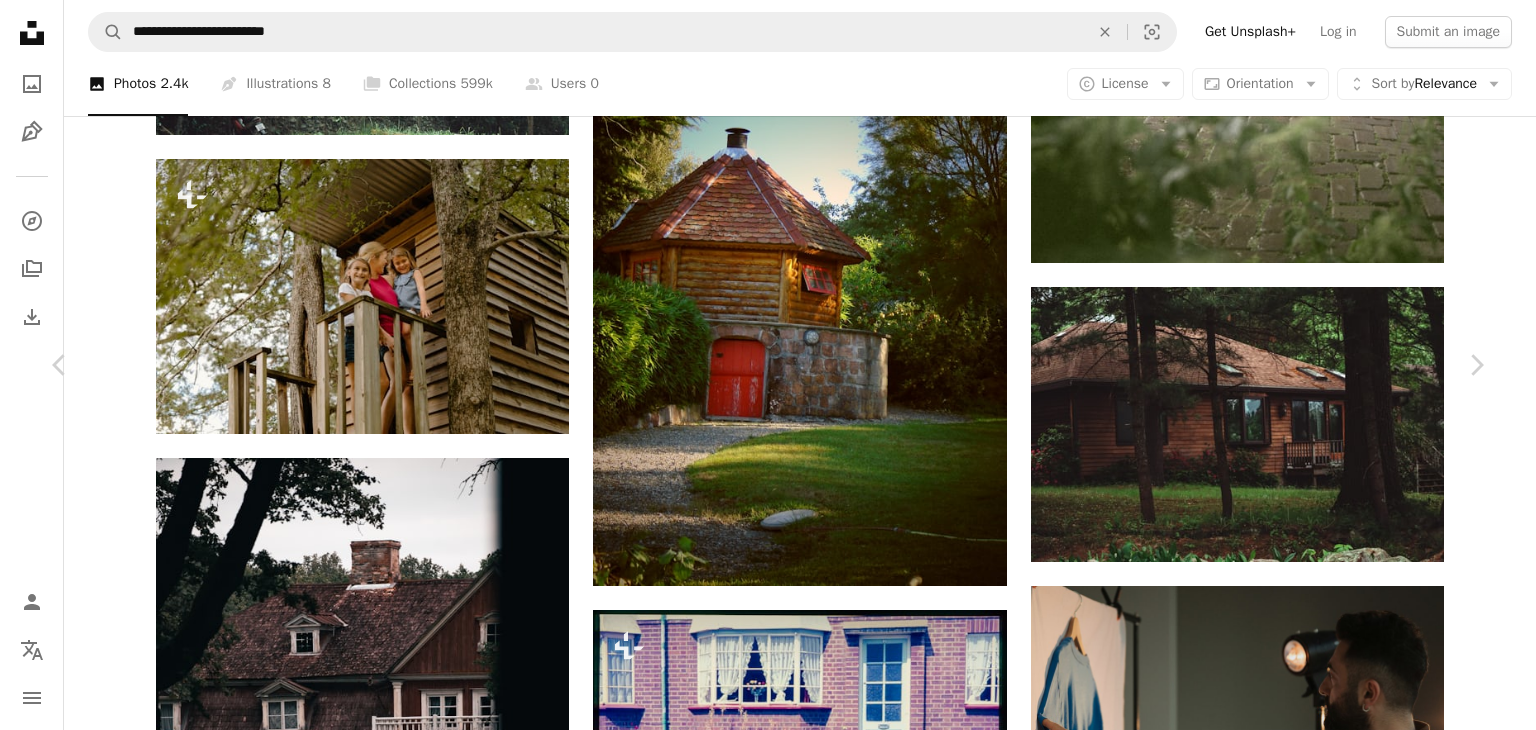 click on "An X shape Chevron left Chevron right [FIRST] [LAST] For Unsplash+ A heart A plus sign Edit image Plus sign for Unsplash+ A lock Download Zoom in A forward-right arrow Share More Actions Calendar outlined Published on October 5, 2022 Safety Licensed under the Unsplash+ License happy child kid mother mom play parent childcare tree house child care daughter mum babysitter babysitting outdoor play childminder Backgrounds From this series Chevron right Plus sign for Unsplash+ Plus sign for Unsplash+ Plus sign for Unsplash+ Plus sign for Unsplash+ Plus sign for Unsplash+ Plus sign for Unsplash+ Plus sign for Unsplash+ Plus sign for Unsplash+ Plus sign for Unsplash+ Related images Plus sign for Unsplash+ A heart A plus sign [FIRST] [LAST] For Unsplash+ A lock Download Plus sign for Unsplash+ A heart A plus sign [FIRST] [LAST] For Unsplash+ A lock Download Plus sign for Unsplash+ A heart A plus sign [FIRST] [LAST] For Unsplash+ A lock Download Plus sign for Unsplash+ A heart For" at bounding box center [768, 5280] 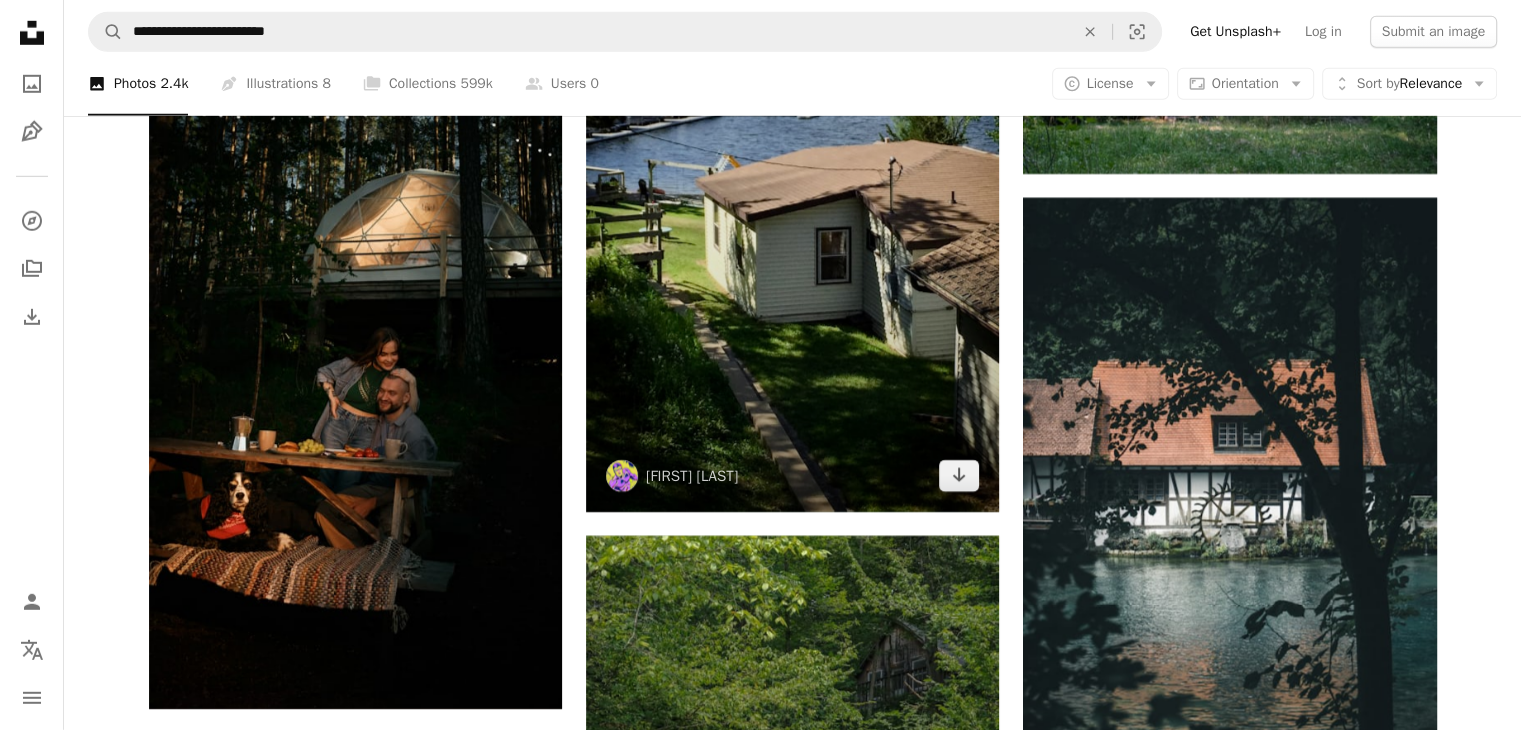scroll, scrollTop: 13700, scrollLeft: 0, axis: vertical 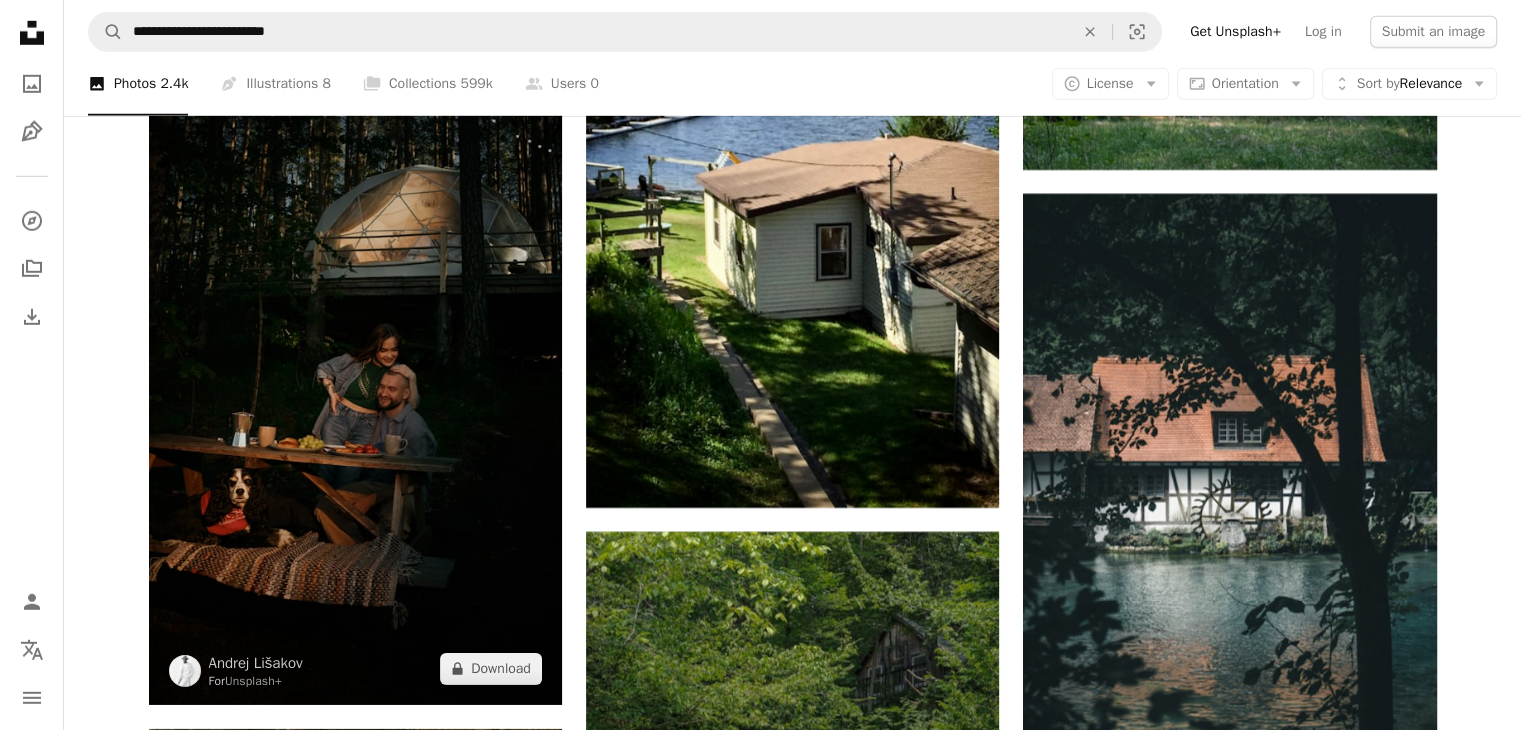 click at bounding box center (355, 382) 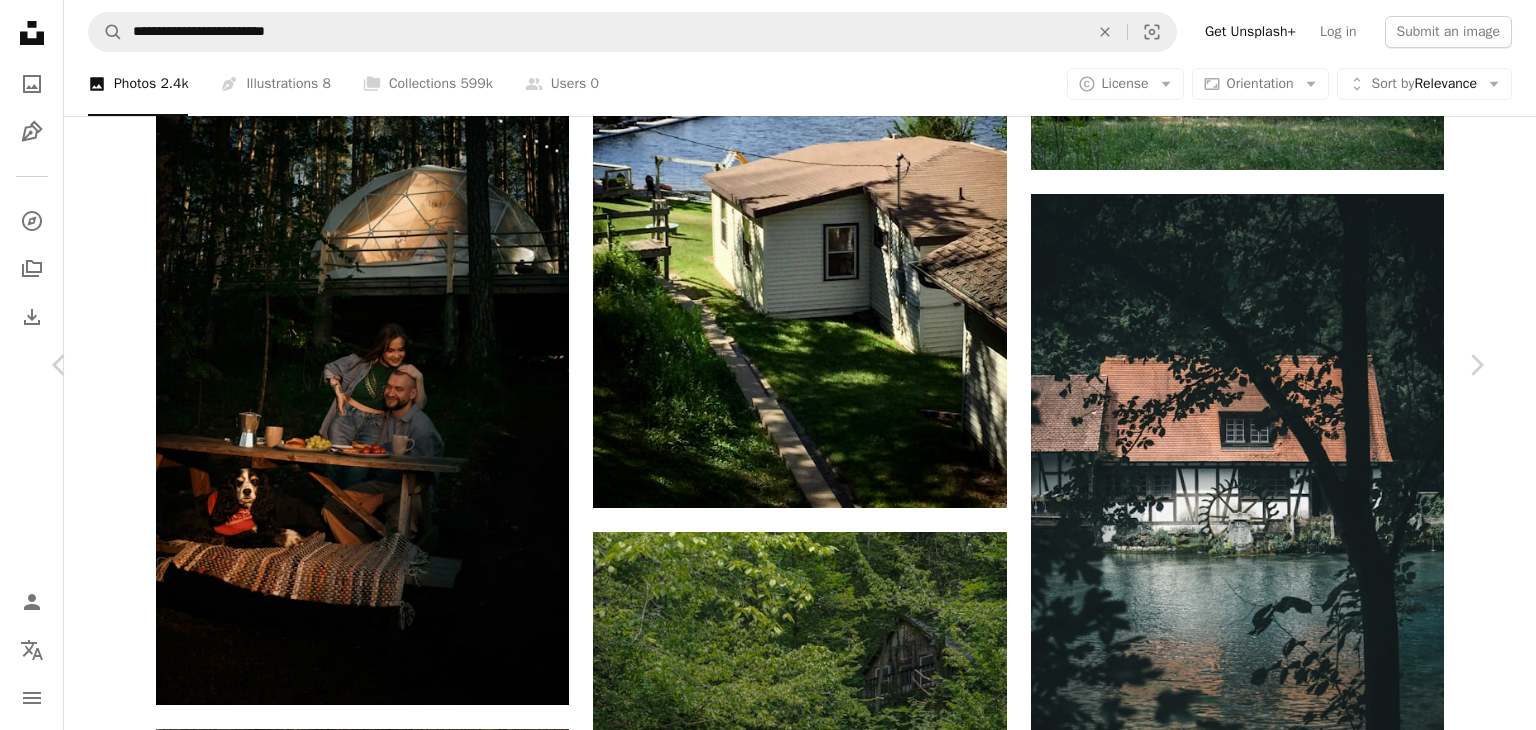 click on "An X shape Chevron left Chevron right [FIRST] [LAST] For Unsplash+ A heart A plus sign Edit image Plus sign for Unsplash+ A lock Download Zoom in A forward-right arrow Share More Actions couple sitting at a table on the background of a glamping igloo Calendar outlined Published on June 16, 2024 Camera FUJIFILM, X-T5 Safety Licensed under the Unsplash+ License couple woods luxury travel glamping glamping tent camping at night luxury camping Free pictures From this series Chevron right Plus sign for Unsplash+ Plus sign for Unsplash+ Plus sign for Unsplash+ Plus sign for Unsplash+ Plus sign for Unsplash+ Plus sign for Unsplash+ Plus sign for Unsplash+ Plus sign for Unsplash+ Plus sign for Unsplash+ Plus sign for Unsplash+ Plus sign for Unsplash+ Related images Plus sign for Unsplash+ A heart A plus sign [FIRST] [LAST] For Unsplash+ A lock Download Plus sign for Unsplash+ A heart A plus sign Gabrielle Maurer For Unsplash+ A lock Download Plus sign for Unsplash+ A heart A plus sign Getty Images For Unsplash+" at bounding box center (768, 3985) 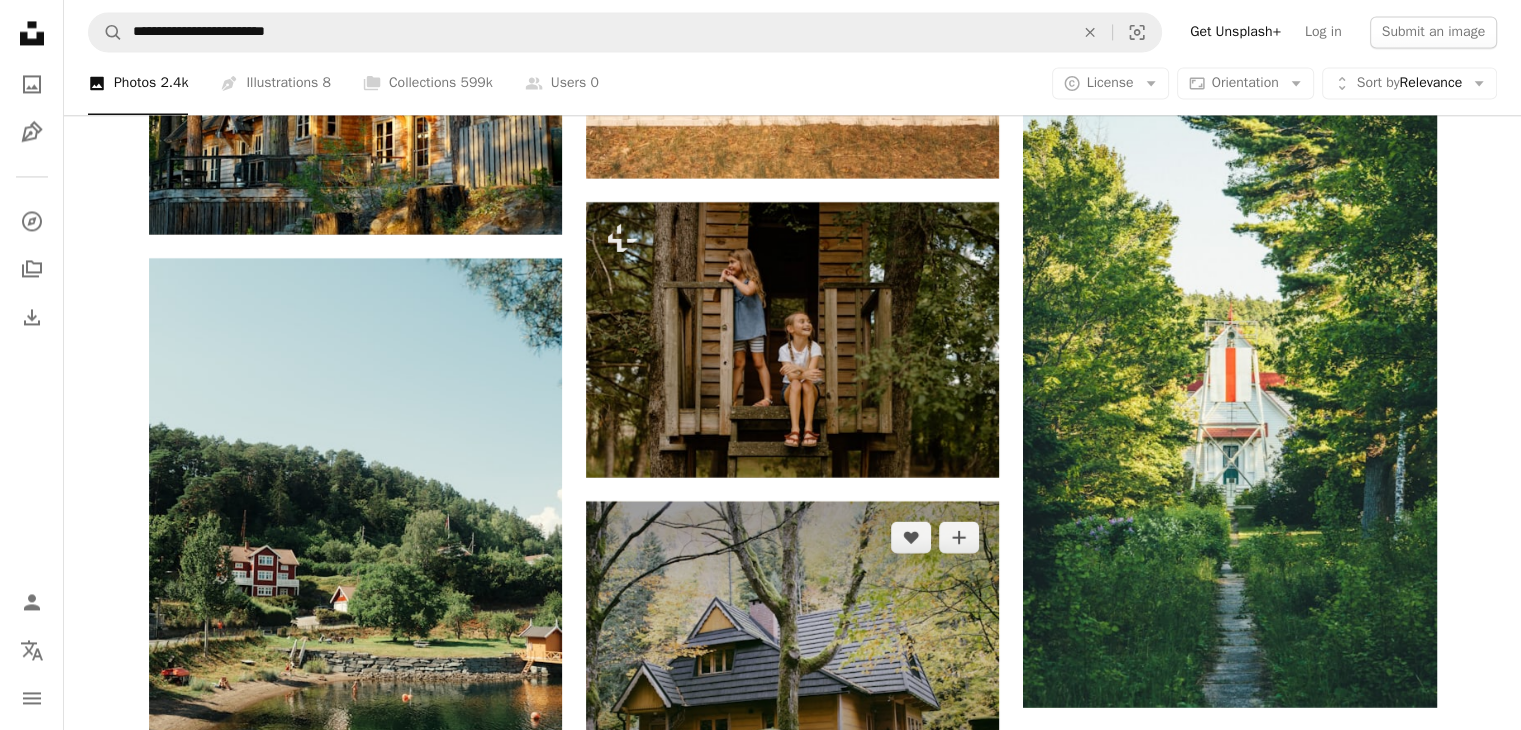scroll, scrollTop: 18400, scrollLeft: 0, axis: vertical 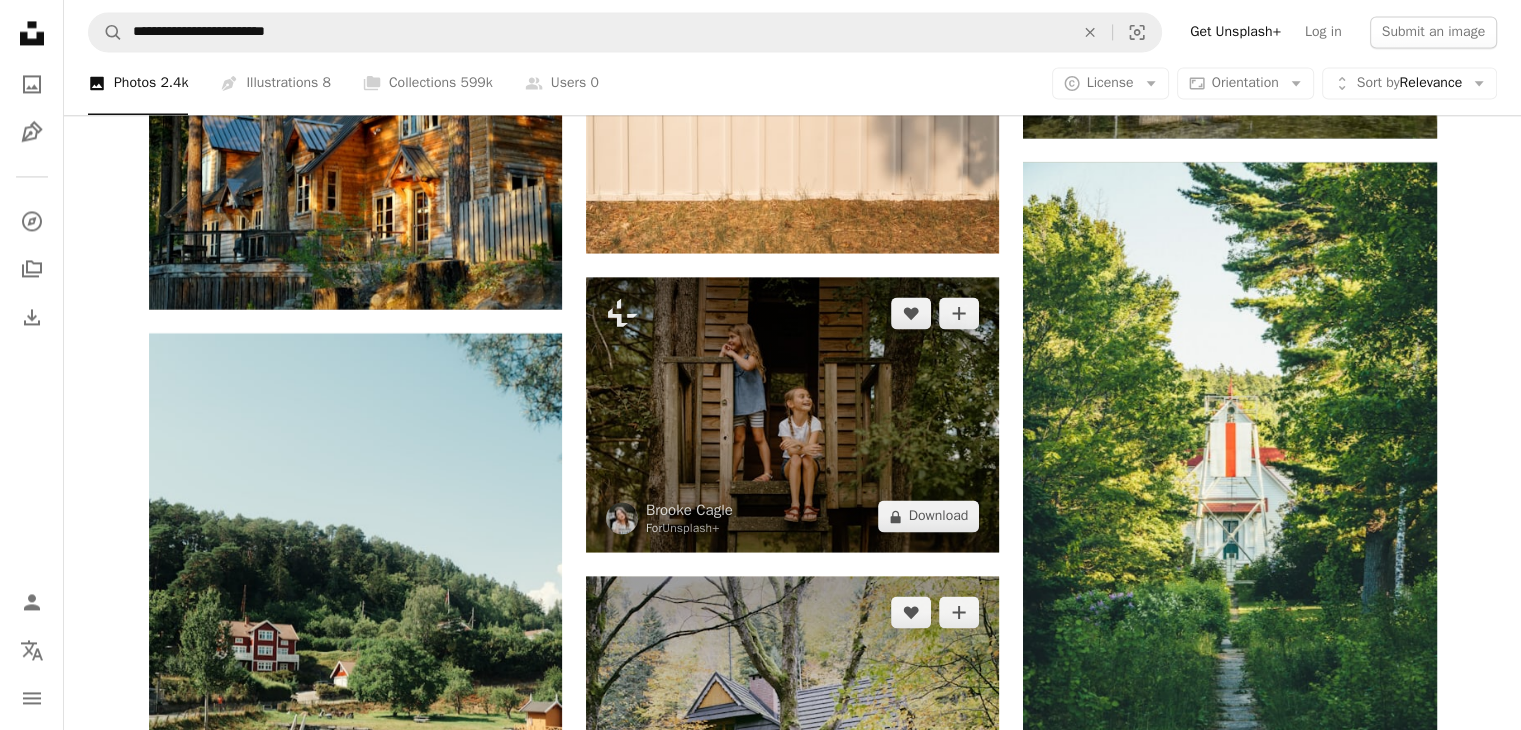 click at bounding box center (792, 414) 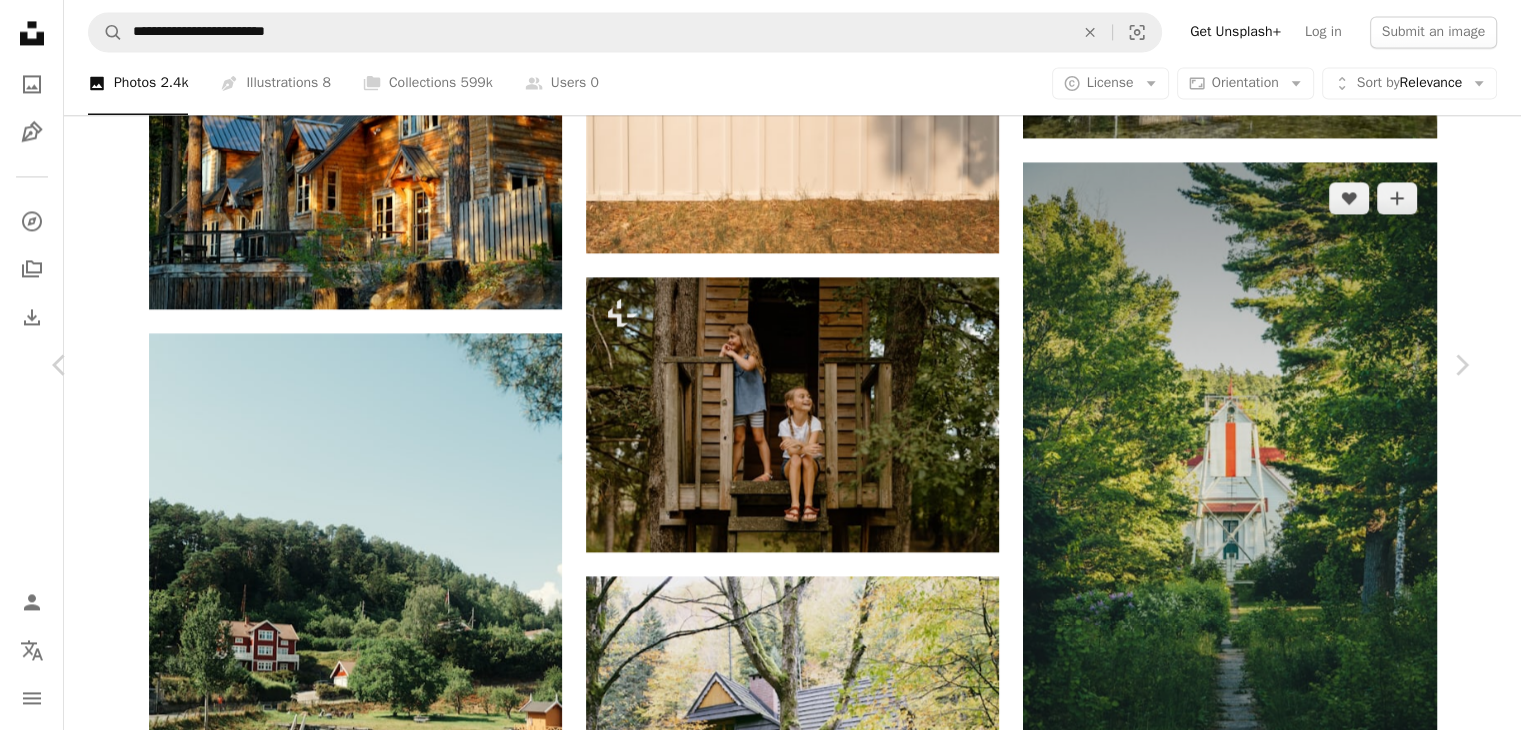 click on "An X shape Chevron left Chevron right [FIRST] [LAST] For Unsplash+ A heart A plus sign Edit image Plus sign for Unsplash+ A lock Download Zoom in ––– –– – ––– –––– –––– ––– ––– –––– –––– ––– ––– – –––– –––– ––– ––– –––– –––– ––– ––– – –––– –––– ––– ––– From this series Chevron right Plus sign for Unsplash+ Plus sign for Unsplash+ Plus sign for Unsplash+ Plus sign for Unsplash+ Plus sign for Unsplash+ Plus sign for Unsplash+ Plus sign for Unsplash+ Plus sign for Unsplash+ Plus sign for Unsplash+ Plus sign for Unsplash+ Related images Plus sign for Unsplash+ A heart A plus sign [FIRST] [LAST] For Unsplash+ A lock Download Plus sign for Unsplash+ A heart A plus sign [FIRST] [LAST] For Unsplash+ A lock Download Plus sign for Unsplash+ A heart A plus sign [FIRST] [LAST] For Unsplash+ A lock Download A heart" at bounding box center (760, 4792) 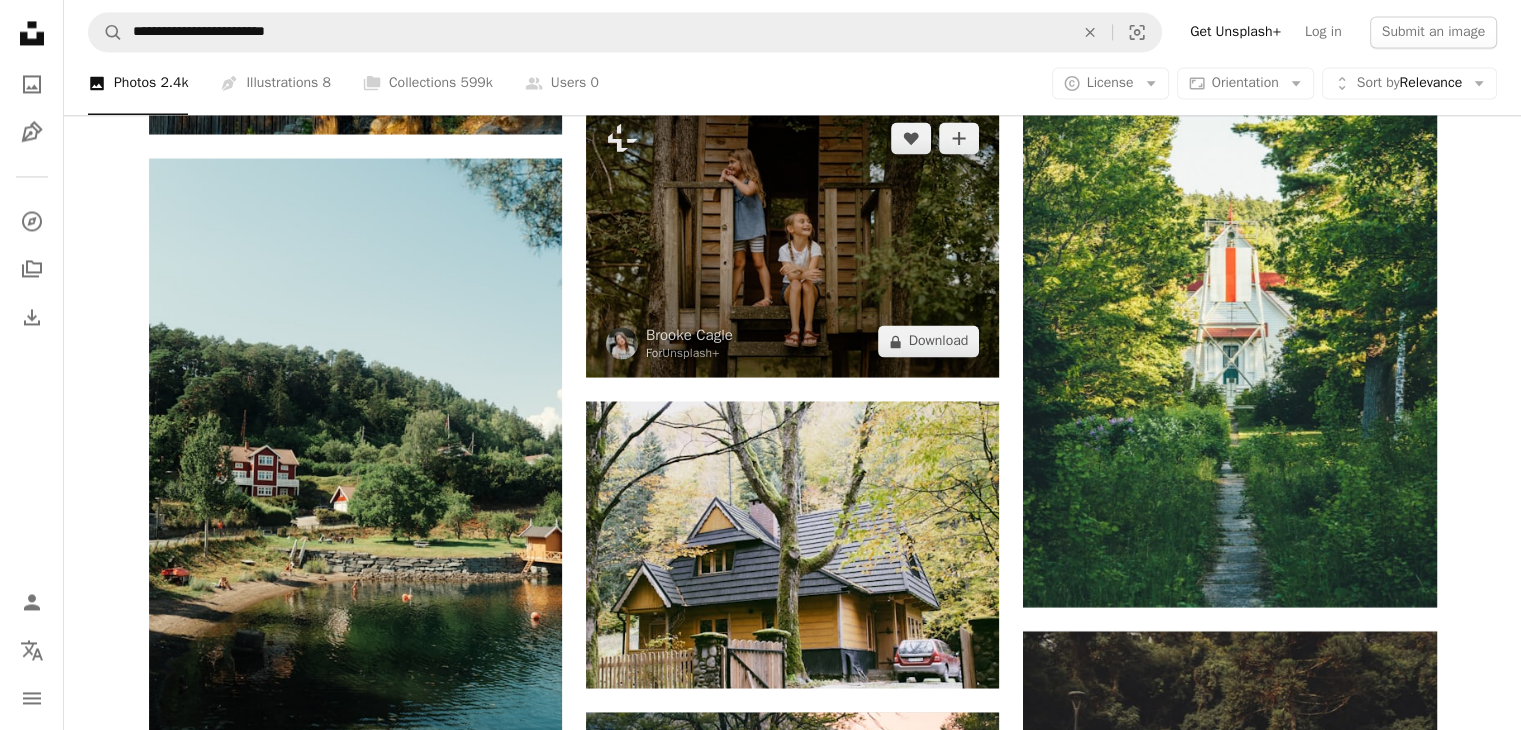 scroll, scrollTop: 18600, scrollLeft: 0, axis: vertical 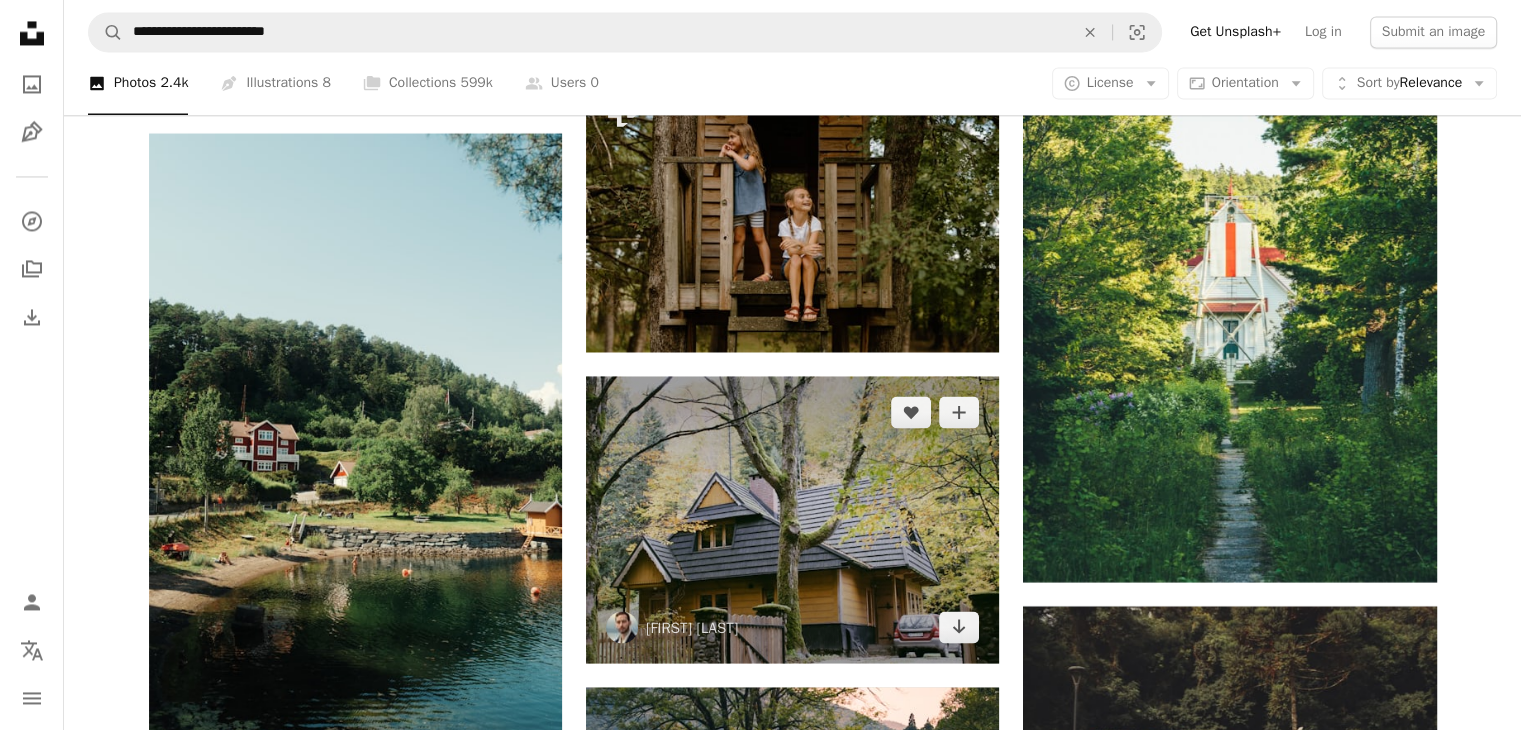 click at bounding box center (792, 519) 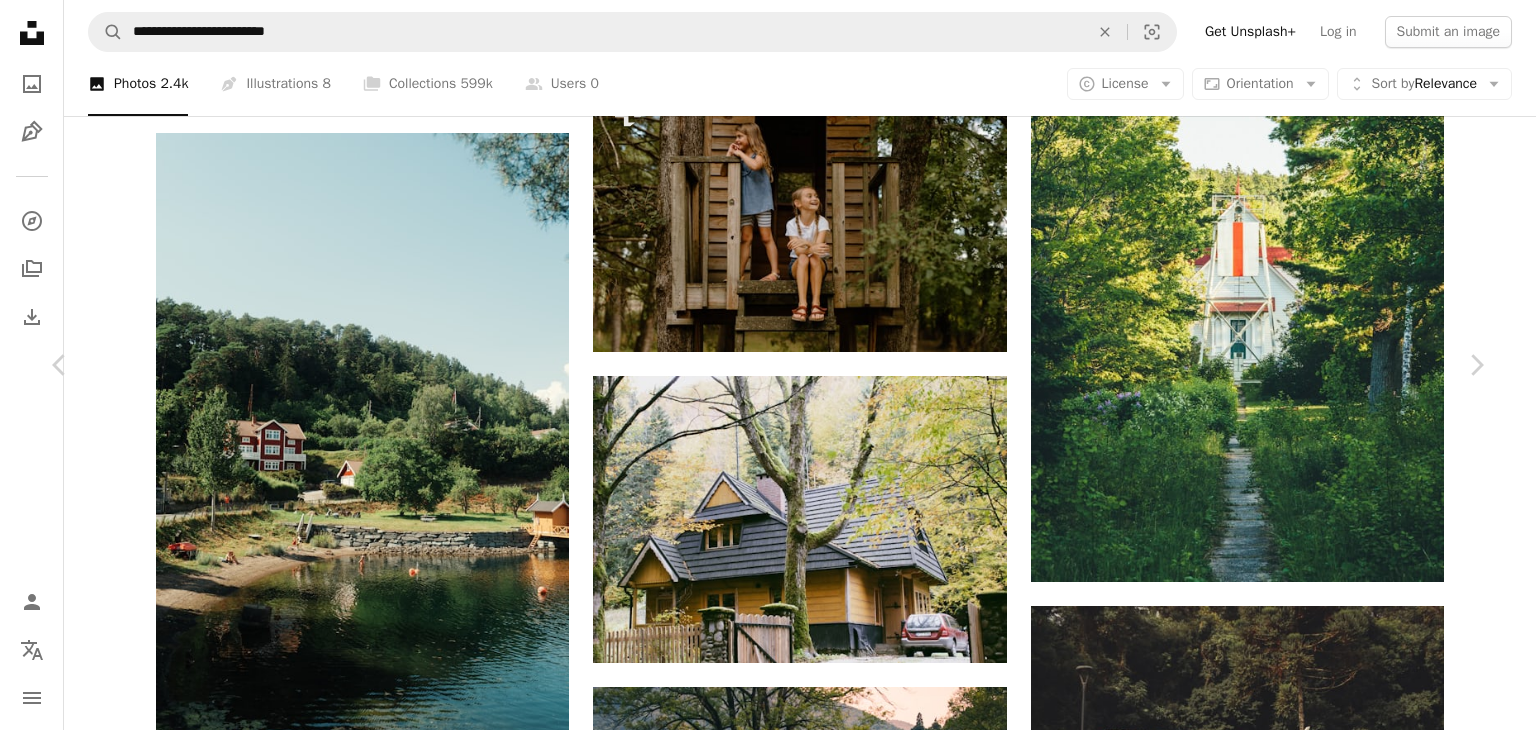 click on "An X shape Chevron left Chevron right [FIRST] [LAST] a_al_volk A heart A plus sign Edit image   Plus sign for Unsplash+ Download free Chevron down Zoom in Views 3,863 Downloads 34 A forward-right arrow Share Info icon Info More Actions A map marker [CITY], [COUNTRY] Calendar outlined Published on  [DATE], [YEAR] Camera Canon, EOS 250D Safety Free to use under the  Unsplash License car house vehicle outdoors machine housing cottage [COUNTRY] cabin wheel cabin in the woods [CITY] license plate HD Wallpapers Browse premium related images on iStock  |  Save 20% with code UNSPLASH20 View more on iStock  ↗ Related images A heart A plus sign [FIRST] [LAST] Available for hire A checkmark inside of a circle Arrow pointing down A heart A plus sign [FIRST] [LAST] Available for hire A checkmark inside of a circle Arrow pointing down A heart A plus sign [FIRST] [LAST] Available for hire A checkmark inside of a circle Arrow pointing down Plus sign for Unsplash+ A heart A plus sign [FIRST] [LAST] For  Unsplash+ A lock   A heart" at bounding box center (768, 4592) 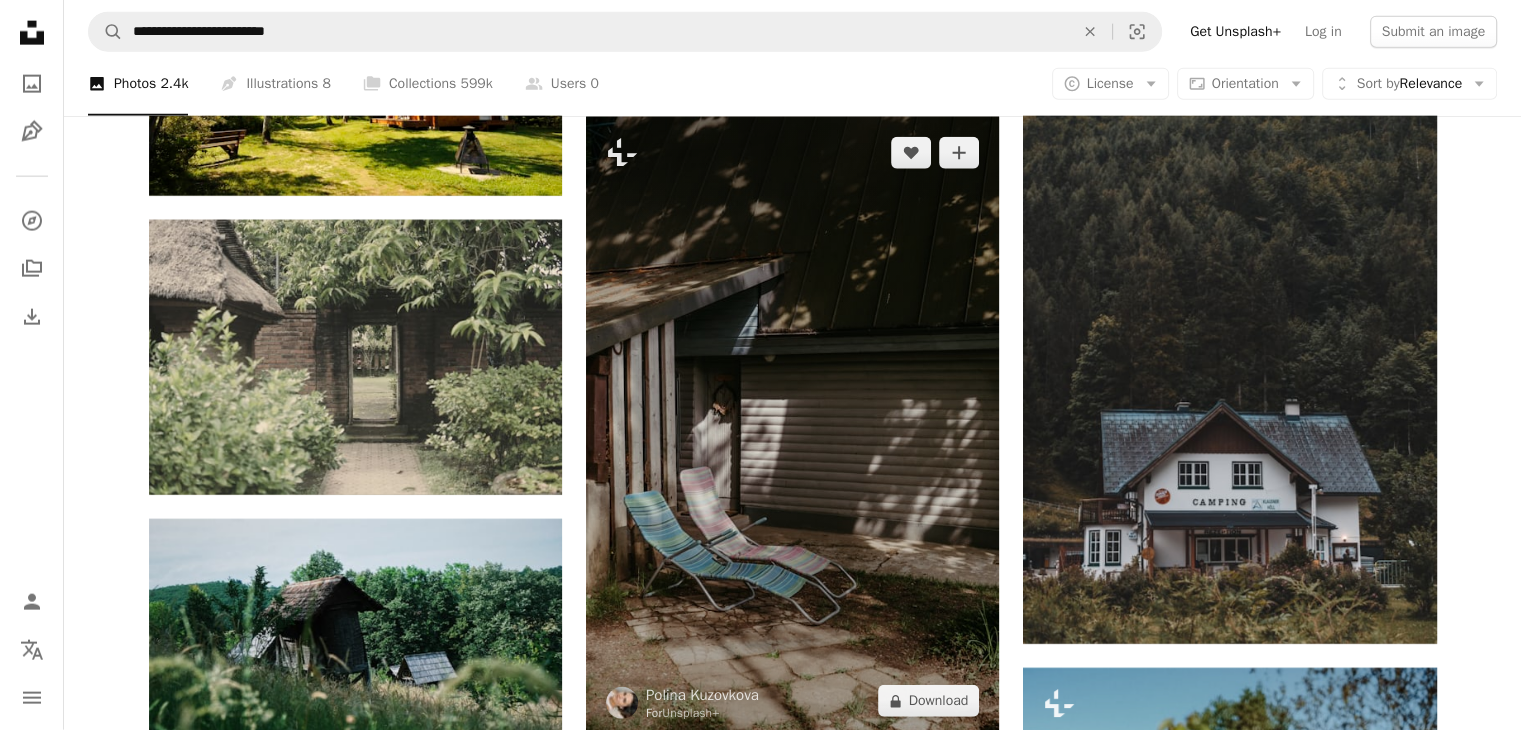 scroll, scrollTop: 20300, scrollLeft: 0, axis: vertical 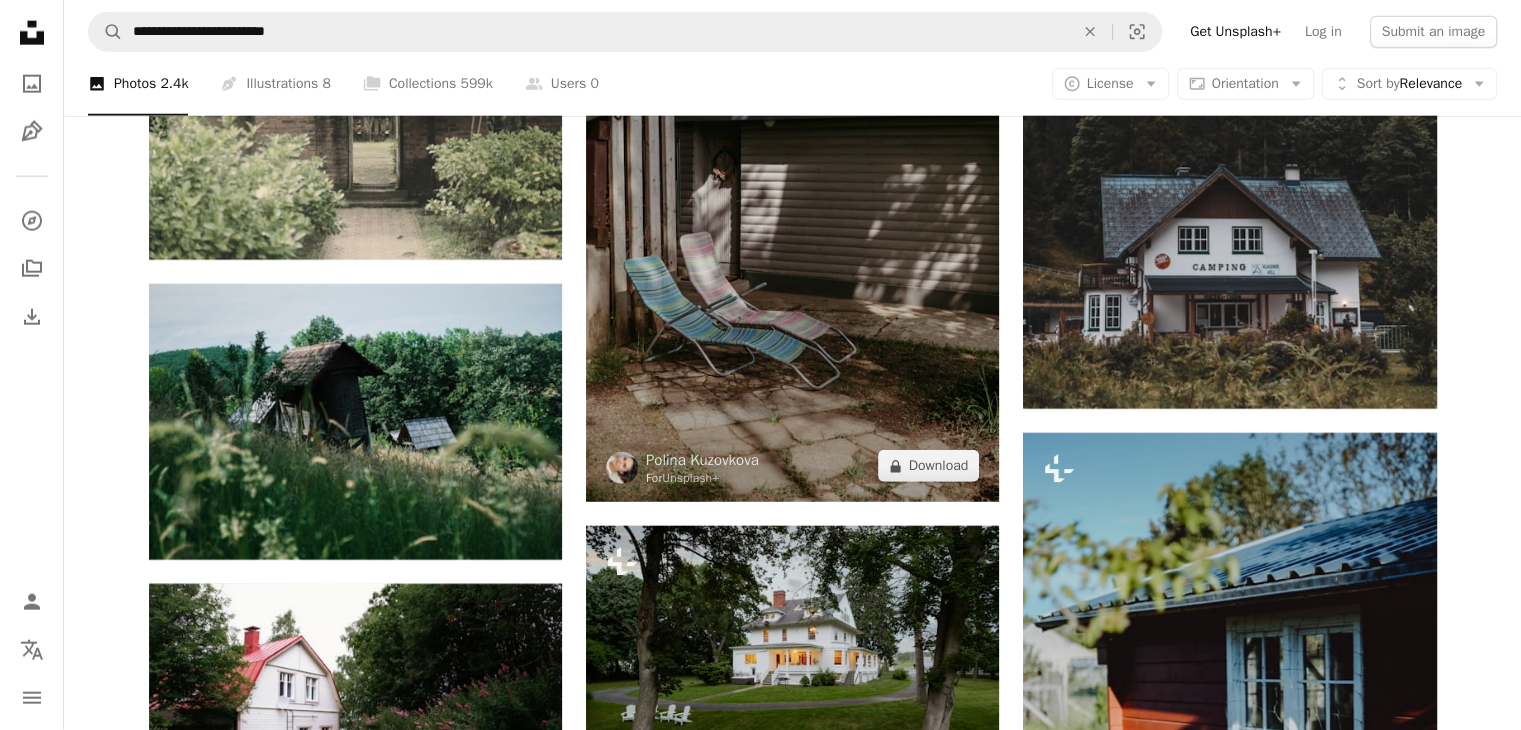 click at bounding box center (792, 192) 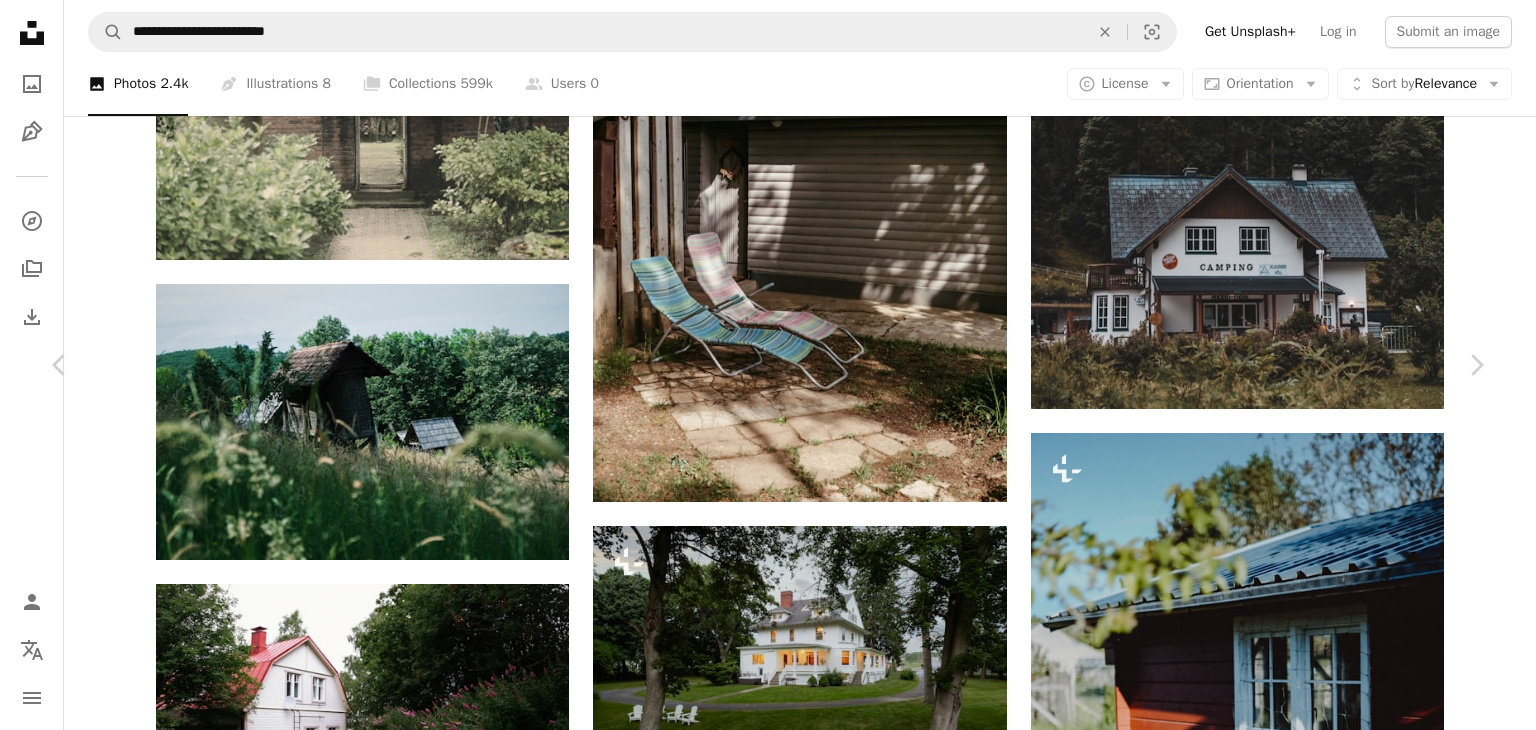 click on "An X shape Chevron left Chevron right [FIRST] [LAST] For  Unsplash+ A heart A plus sign Edit image   Plus sign for Unsplash+ A lock   Download Zoom in Featured in UGC A forward-right arrow Share More Actions Calendar outlined Published on  [MONTH] [DAY], [YEAR] Safety Licensed under the  Unsplash+ License garden property airbnb farm house village house outdoor furniture forest house rental accommodation chilling village life cozy house garden furniture house in forest house in nature deck chair rustic home rustic house airbnb house Free stock photos From this series Chevron right Plus sign for Unsplash+ Plus sign for Unsplash+ Plus sign for Unsplash+ Plus sign for Unsplash+ Plus sign for Unsplash+ Plus sign for Unsplash+ Plus sign for Unsplash+ Plus sign for Unsplash+ Plus sign for Unsplash+ Plus sign for Unsplash+ Plus sign for Unsplash+ Related images Plus sign for Unsplash+ A heart A plus sign [FIRST] [LAST] For  Unsplash+ A lock   Download Plus sign for Unsplash+ A heart A plus sign [FIRST] [LAST] For  Unsplash+ A lock   Download" at bounding box center [768, 6240] 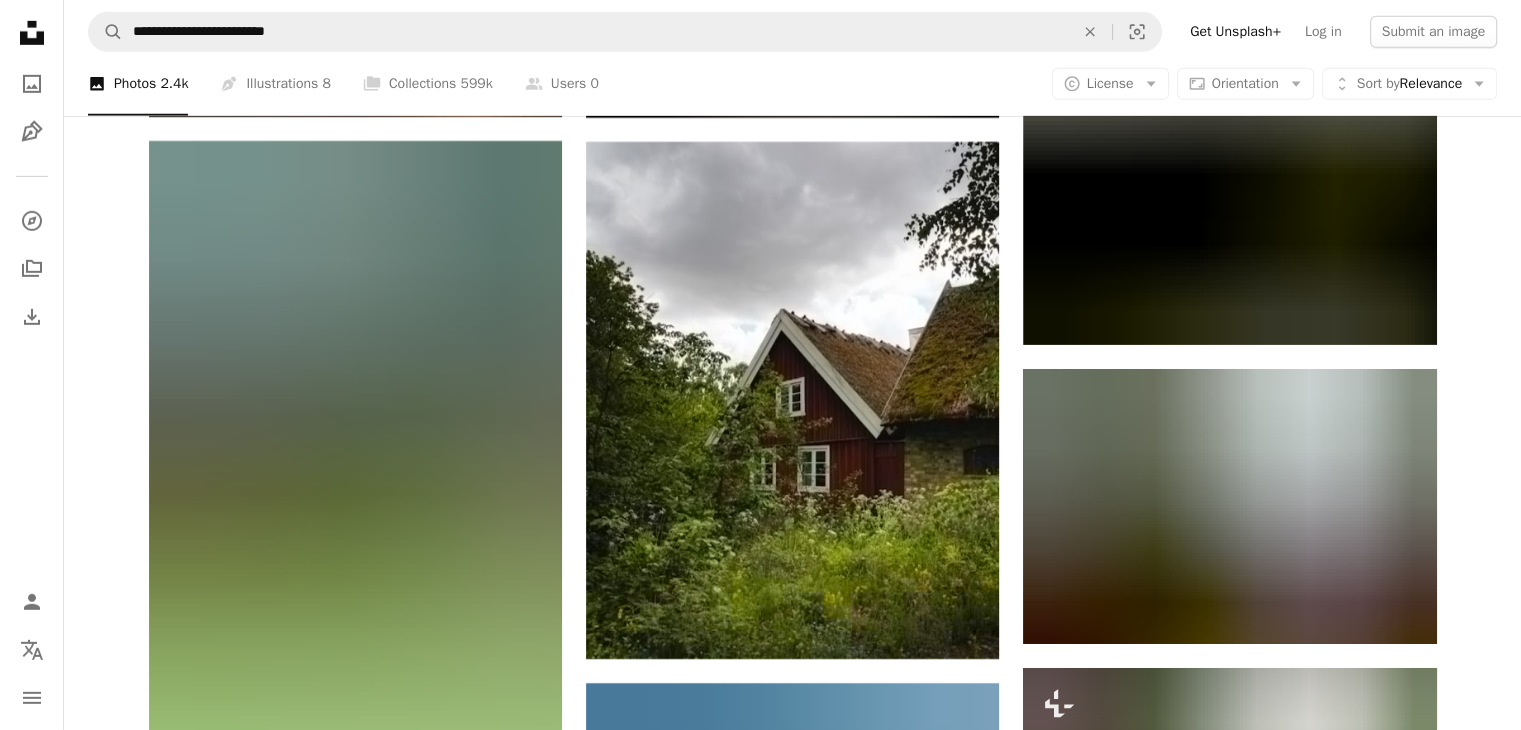 scroll, scrollTop: 21600, scrollLeft: 0, axis: vertical 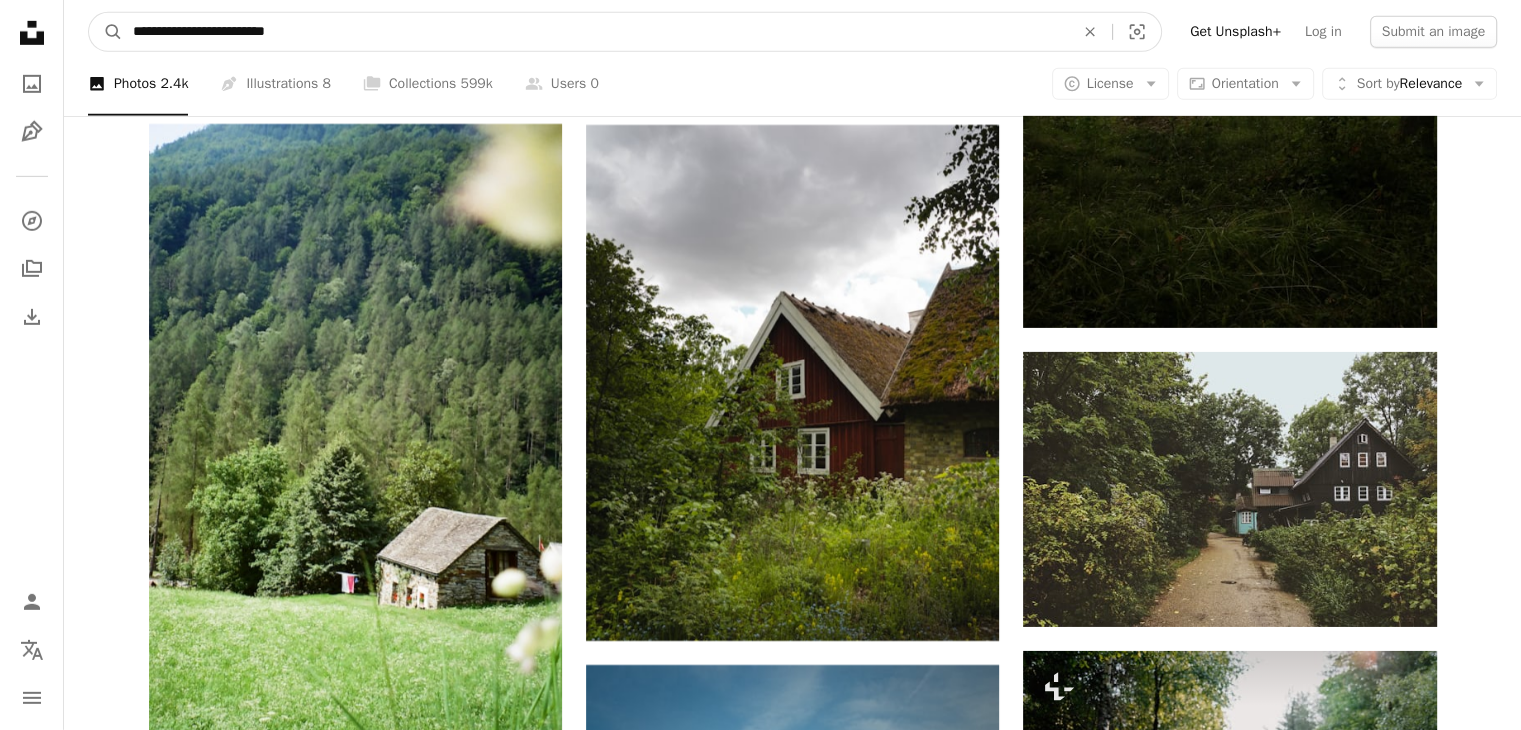 click on "**********" at bounding box center [595, 32] 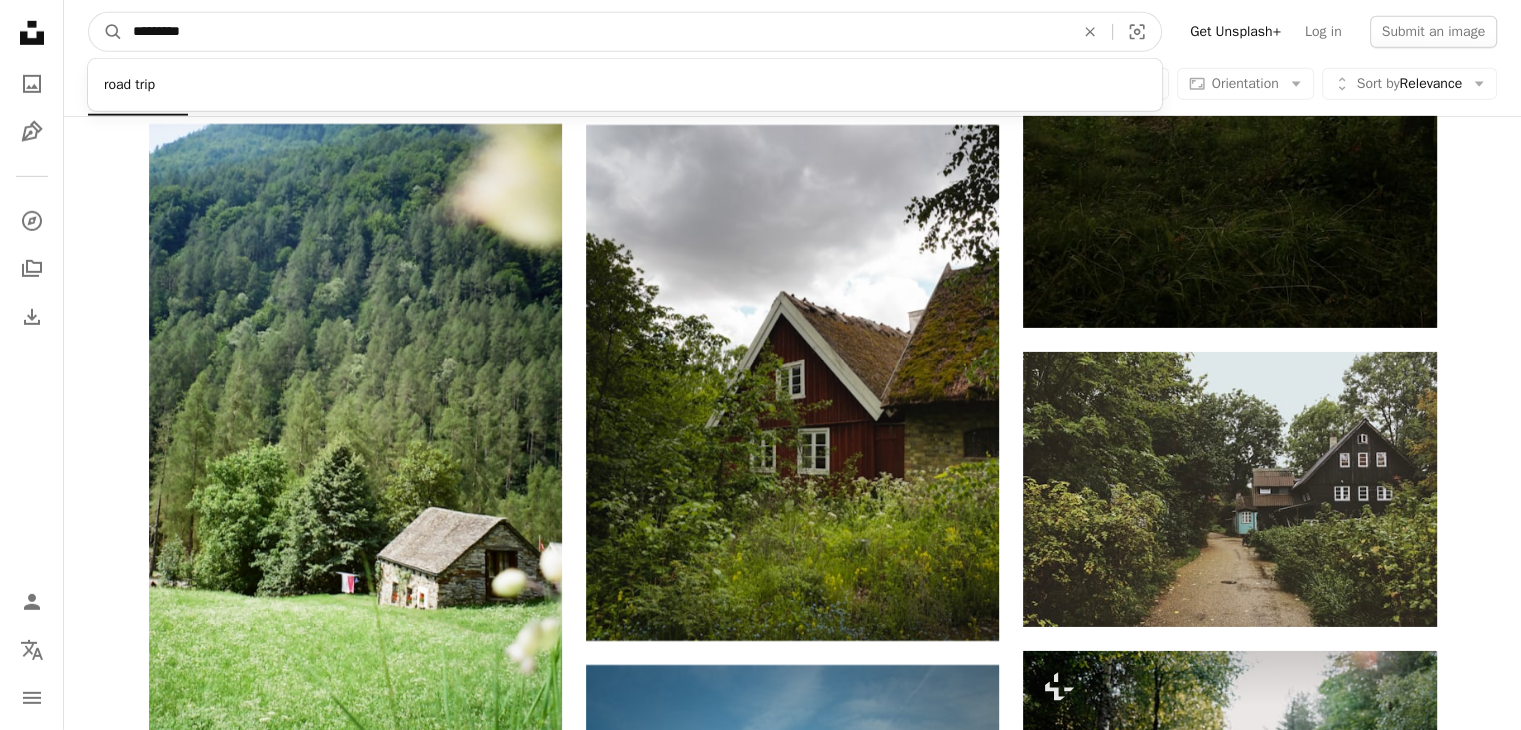 click on "A magnifying glass" at bounding box center [106, 32] 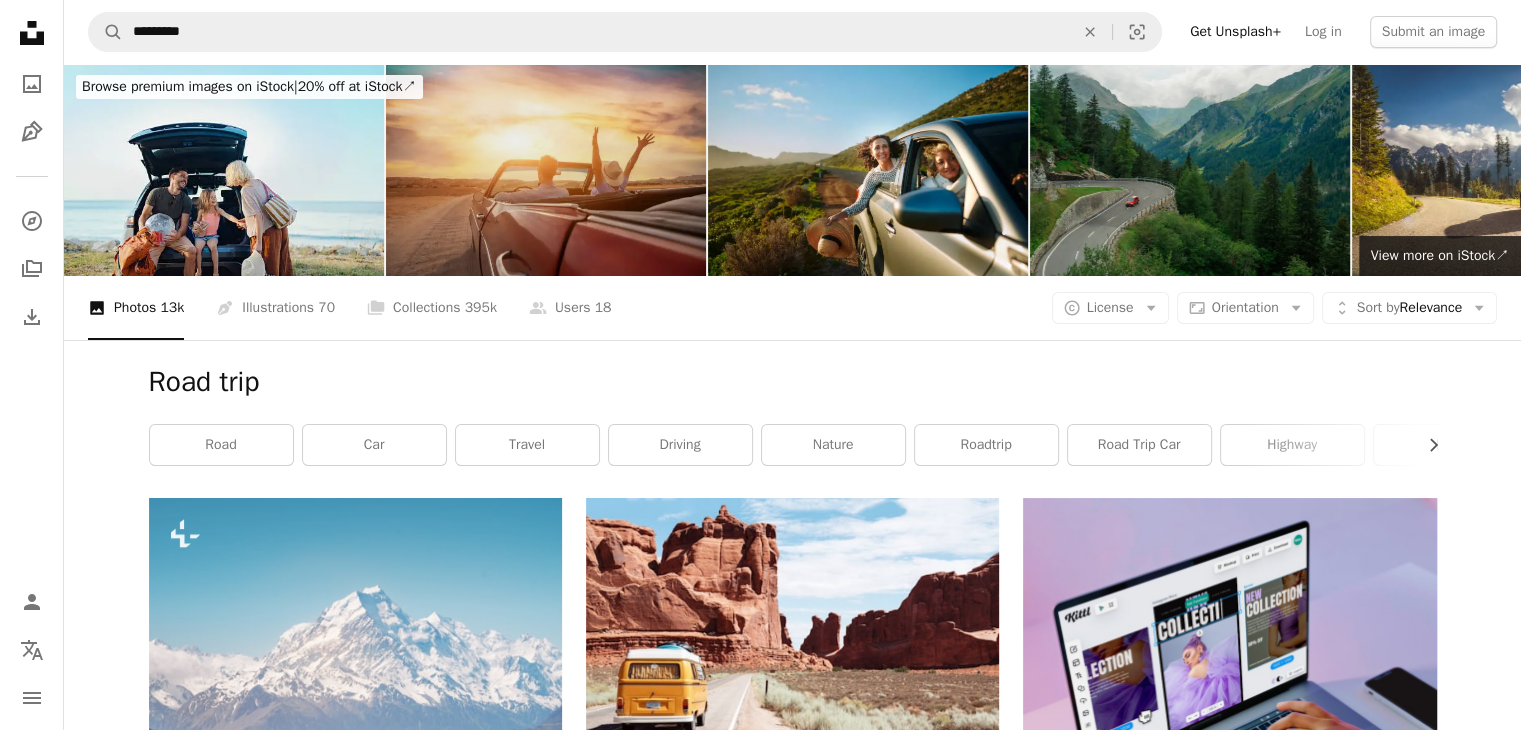 scroll, scrollTop: 0, scrollLeft: 0, axis: both 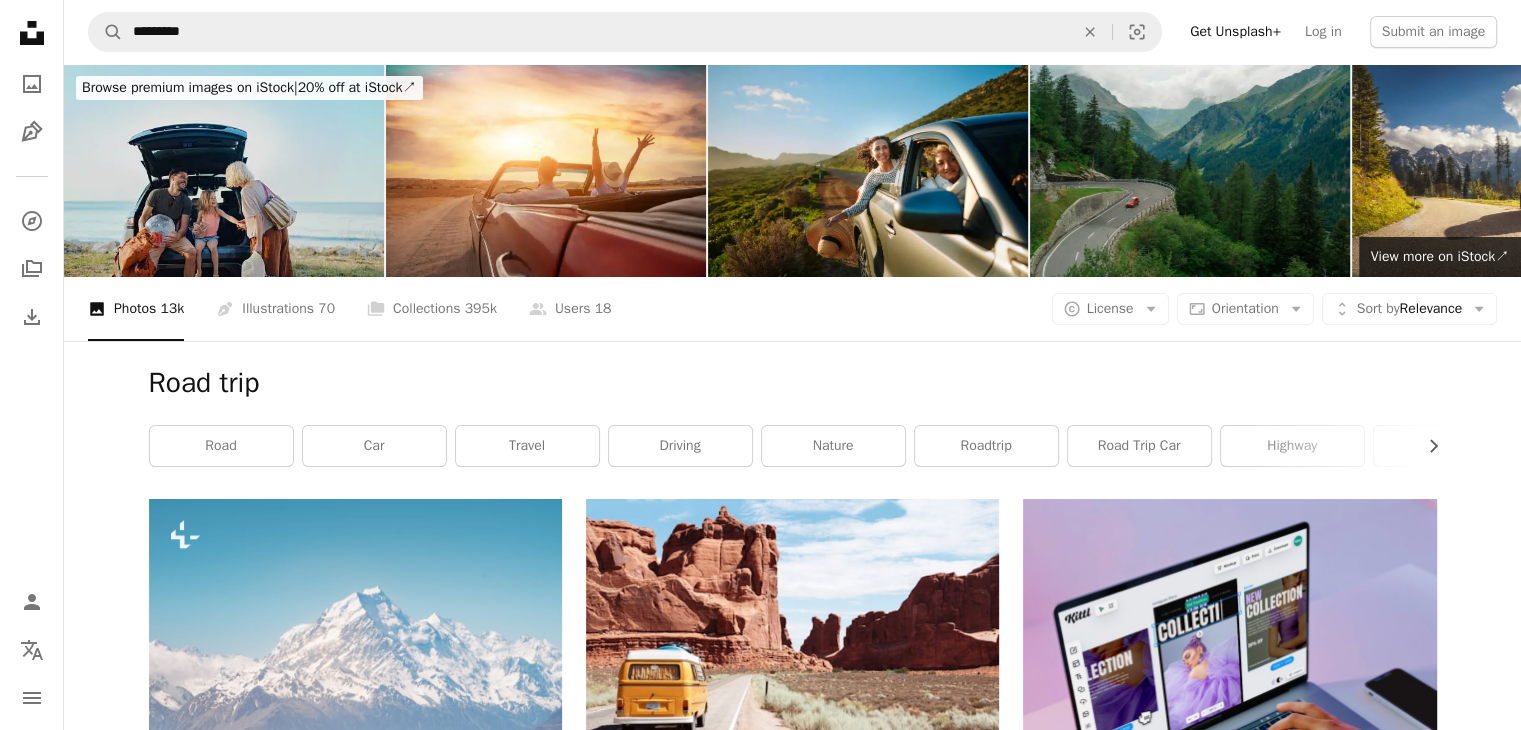 click at bounding box center [224, 170] 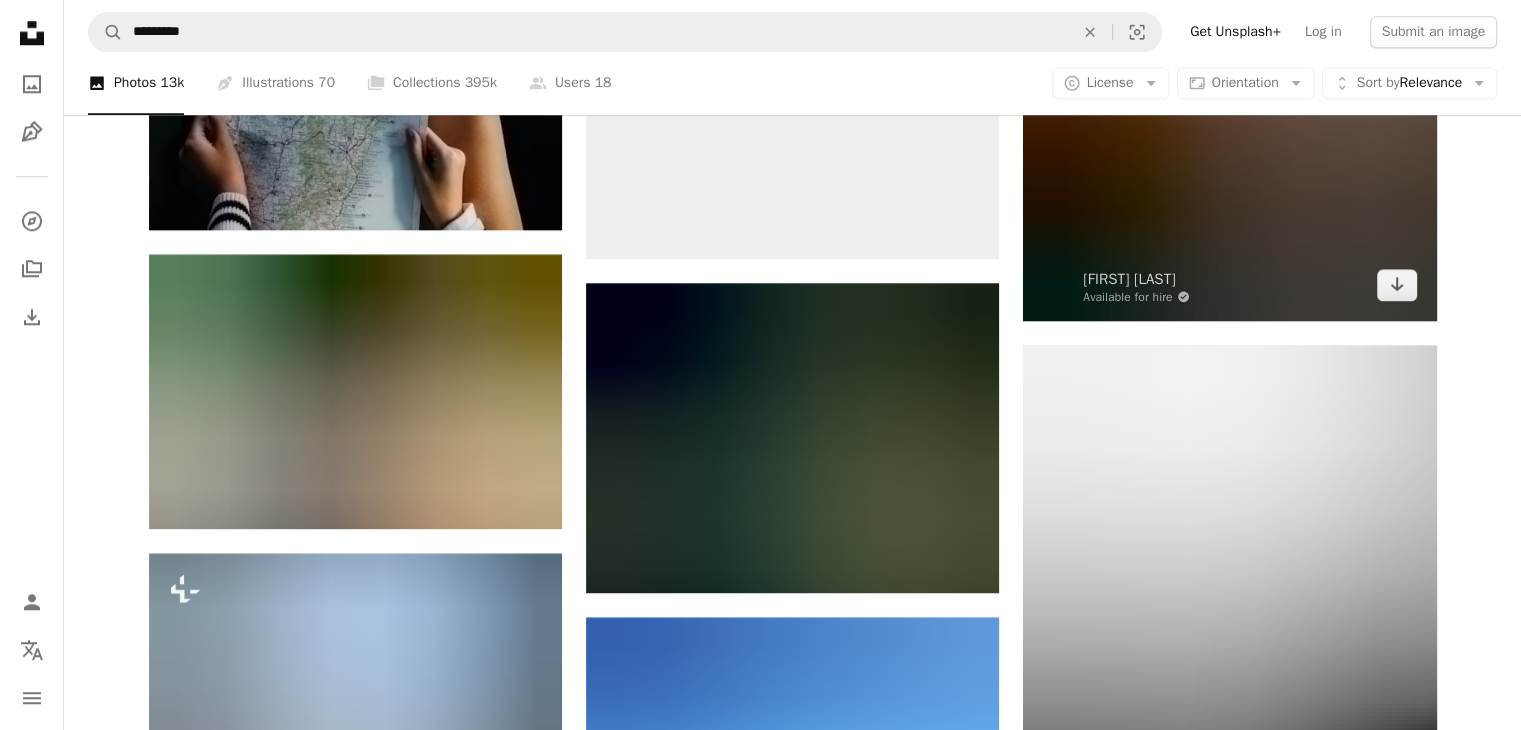 scroll, scrollTop: 2000, scrollLeft: 0, axis: vertical 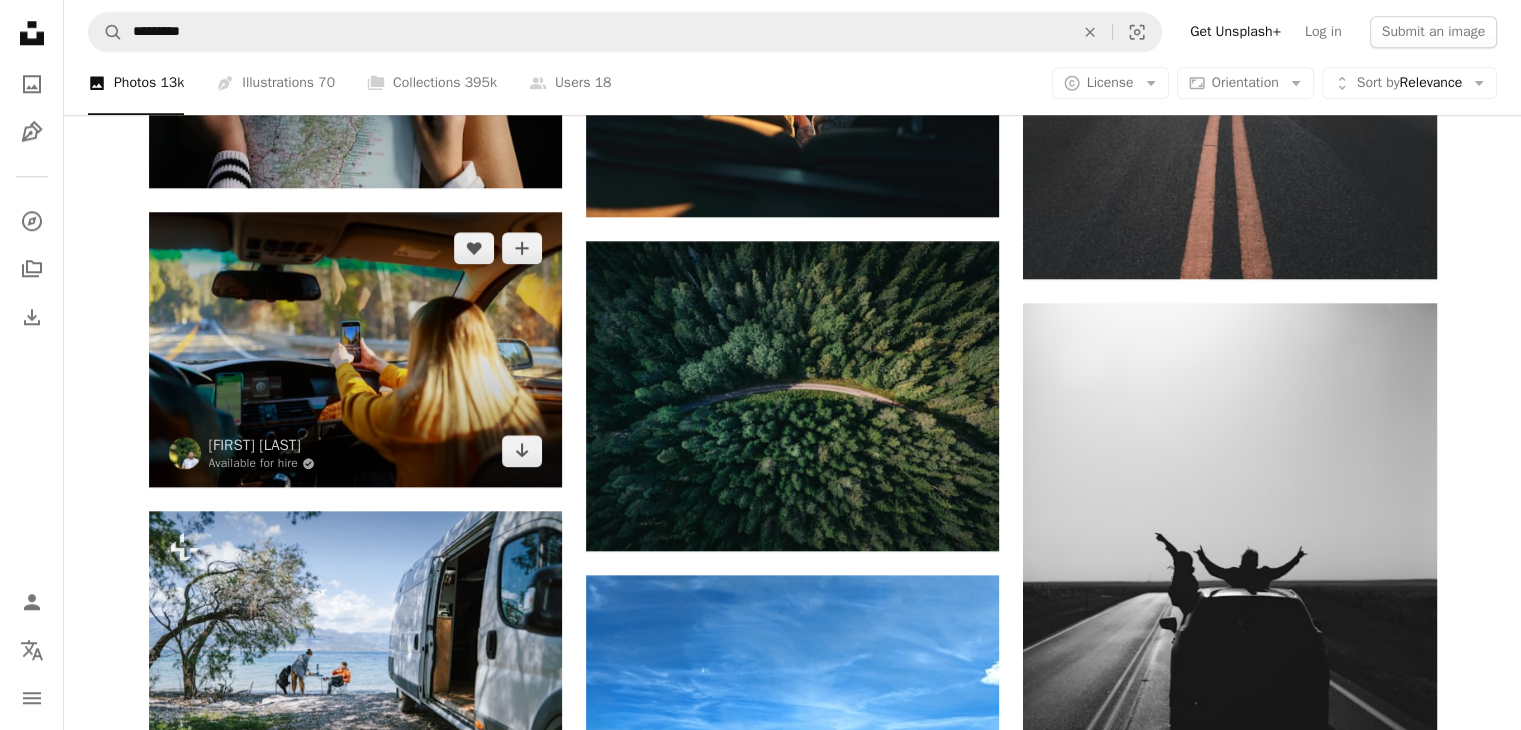 click at bounding box center (355, 349) 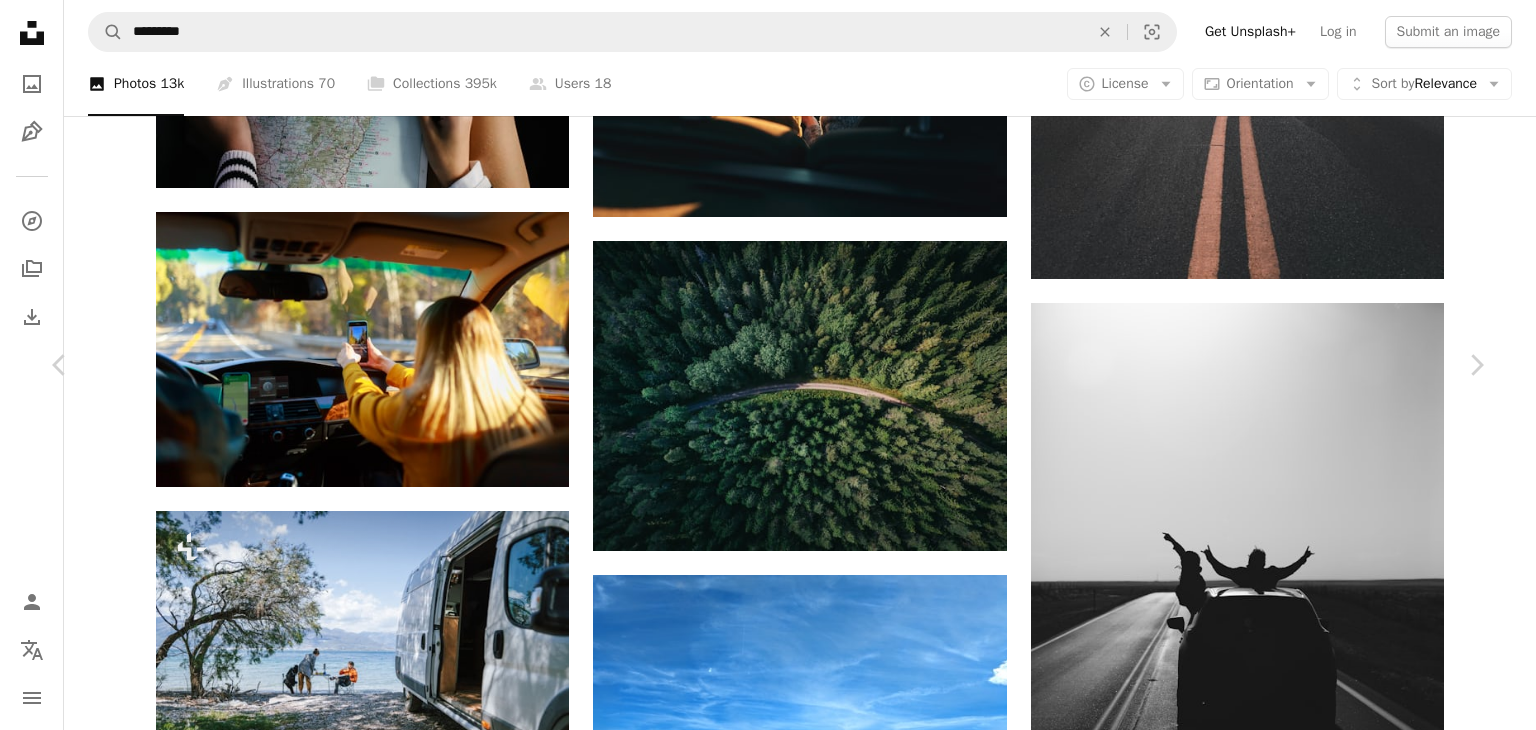 click on "An X shape Chevron left Chevron right [FIRST] [LAST] Available for hire A checkmark inside of a circle A heart A plus sign Edit image   Plus sign for Unsplash+ Download free Chevron down Zoom in Views 576,960 Downloads 5,150 Featured in Photos A forward-right arrow Share Info icon Info More Actions Road trip to [LOCATION] A map marker [LOCATION], [LOCATION], [COUNTRY] Calendar outlined Published on  [MONTH] [DAY], [YEAR] Camera Canon, EOS 6D Safety Free to use under the  Unsplash License road bmw iphone yellow road trip [LOCATION] trip drive car portrait human computer photo face phone photography vehicle mobile phone transportation driving Public domain images Browse premium related images on iStock  |  Save 20% with code UNSPLASH20 View more on iStock  ↗ Related images A heart A plus sign [FIRST] [LAST] Arrow pointing down Plus sign for Unsplash+ A heart A plus sign Getty Images For  Unsplash+ A lock   Download A heart A plus sign [FIRST] [LAST] A heart For" at bounding box center (768, 5700) 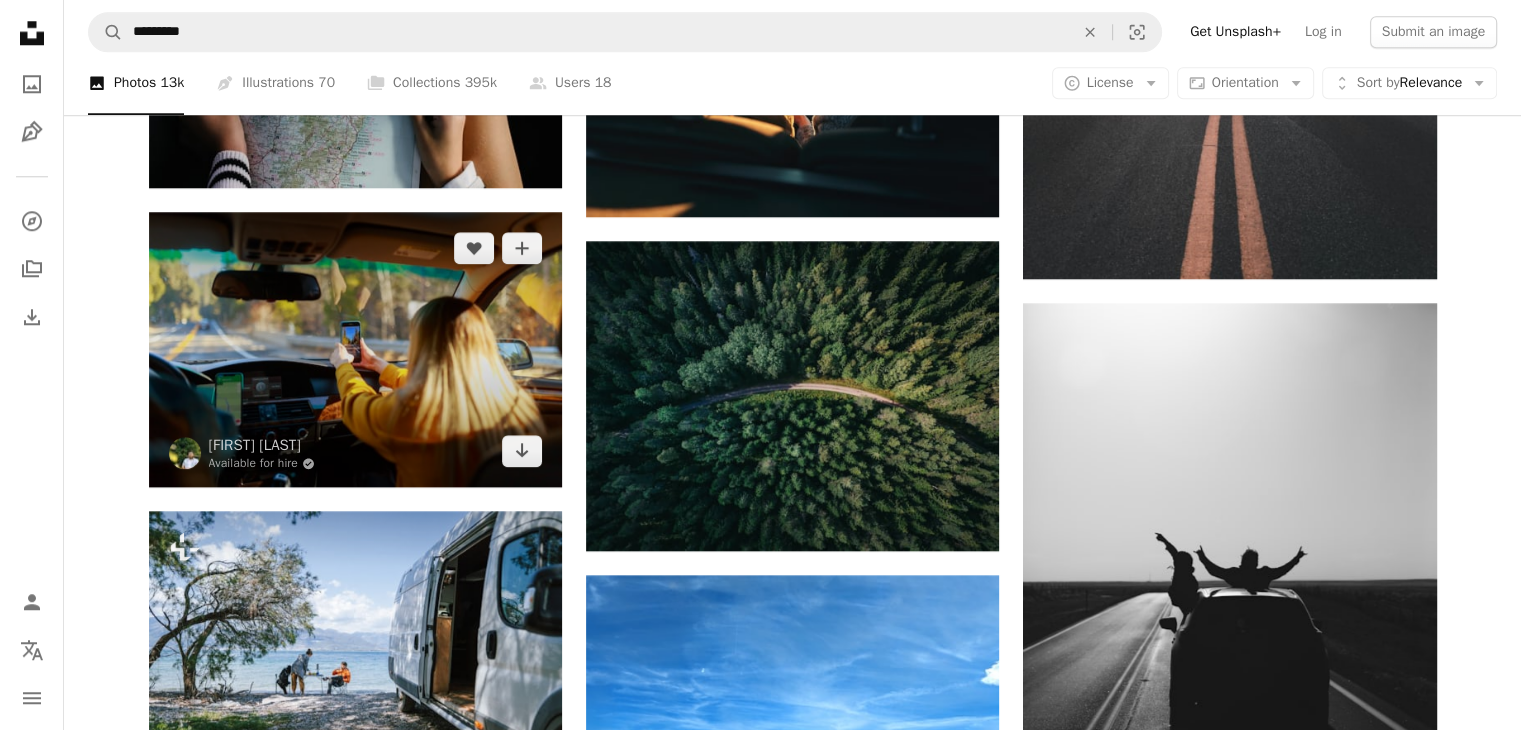click at bounding box center (355, 349) 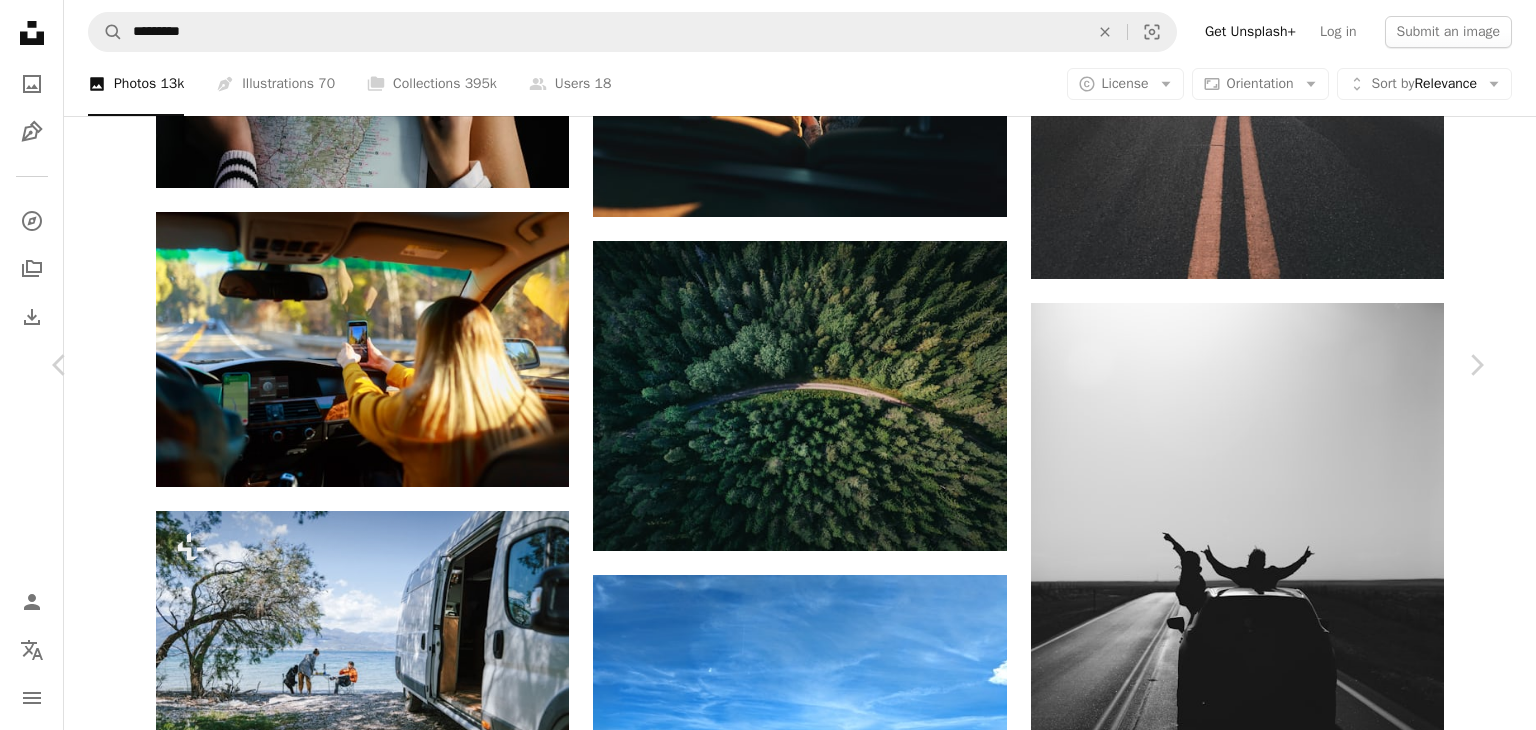 click on "An X shape Chevron left Chevron right [FIRST] [LAST] Available for hire A checkmark inside of a circle A heart A plus sign Edit image   Plus sign for Unsplash+ Download free Chevron down Zoom in Views 576,960 Downloads 5,150 Featured in Photos A forward-right arrow Share Info icon Info More Actions Road trip to [LOCATION] A map marker [LOCATION], [LOCATION], [COUNTRY] Calendar outlined Published on  [MONTH] [DAY], [YEAR] Camera Canon, EOS 6D Safety Free to use under the  Unsplash License road bmw iphone yellow road trip [LOCATION] trip drive car portrait human computer photo face phone photography vehicle mobile phone transportation driving Public domain images Browse premium related images on iStock  |  Save 20% with code UNSPLASH20 View more on iStock  ↗ Related images A heart A plus sign [FIRST] [LAST] Arrow pointing down Plus sign for Unsplash+ A heart A plus sign Getty Images For  Unsplash+ A lock   Download A heart A plus sign [FIRST] [LAST] A heart For" at bounding box center (768, 5700) 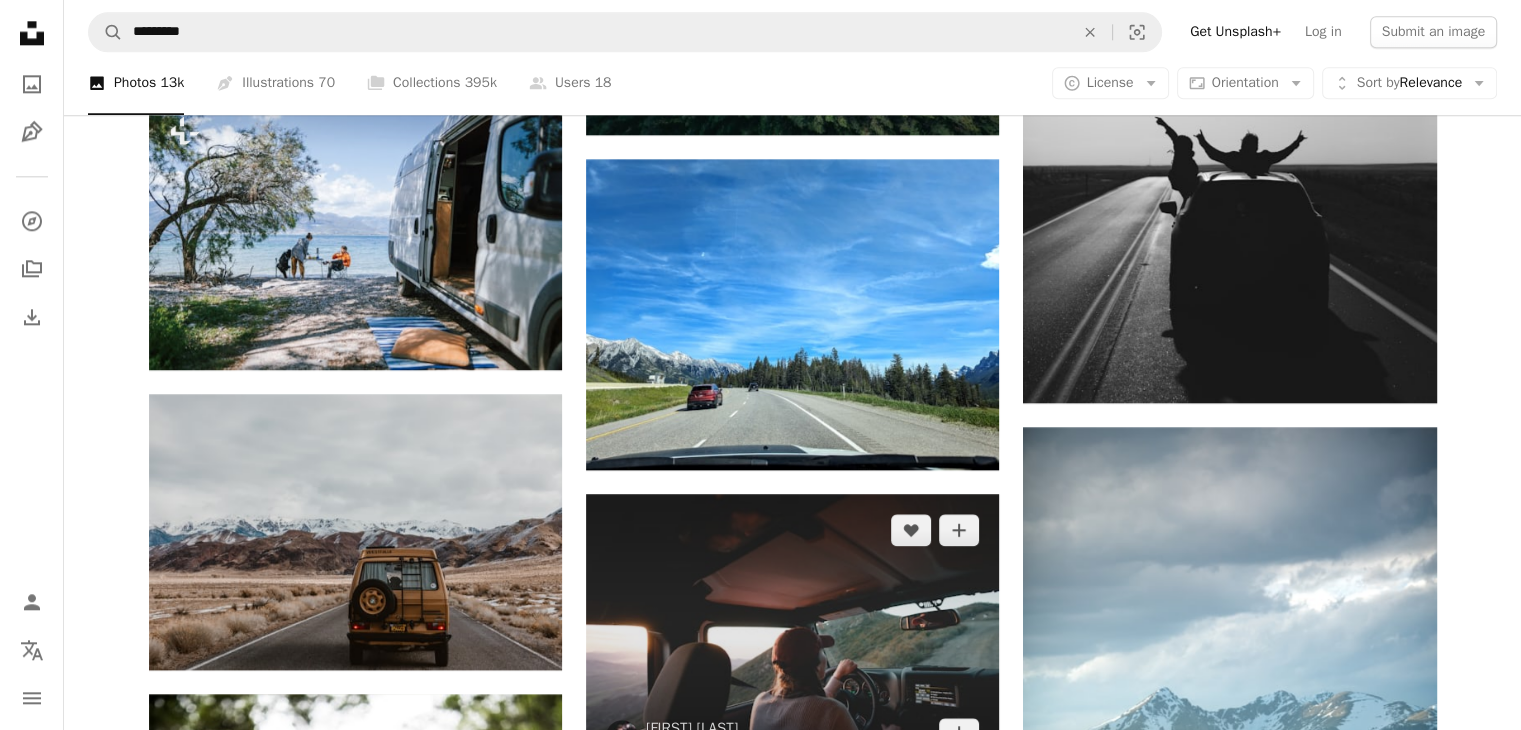 scroll, scrollTop: 2400, scrollLeft: 0, axis: vertical 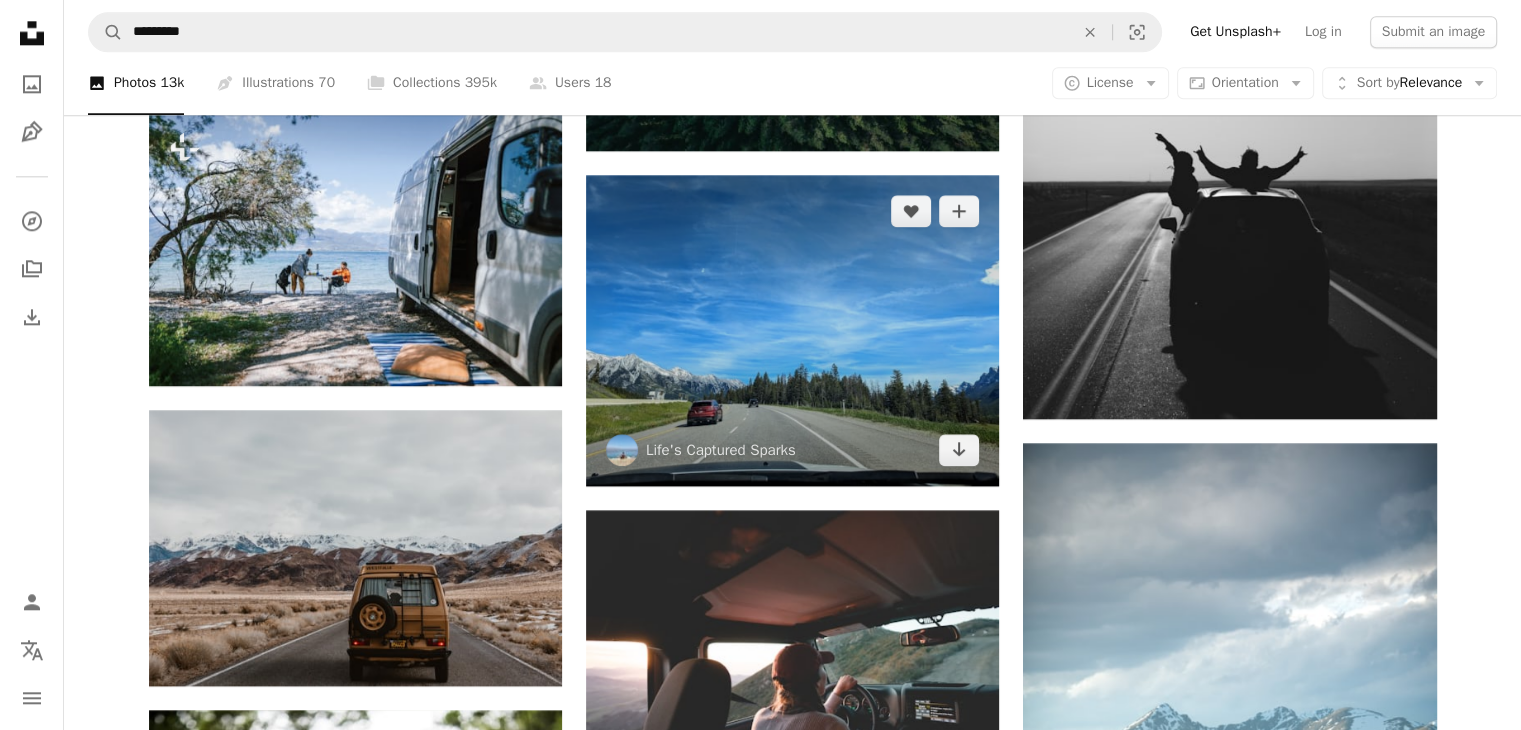 click at bounding box center [792, 330] 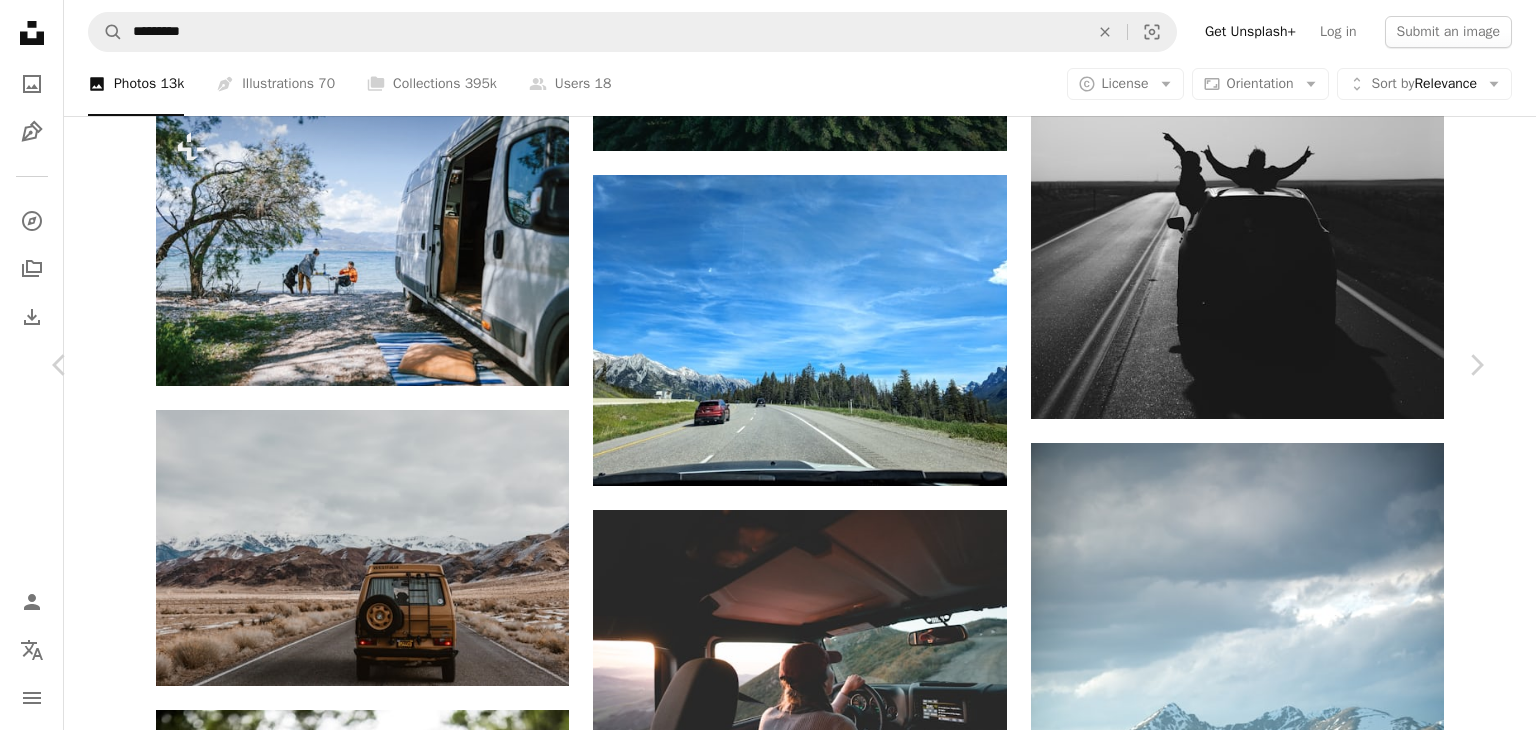 click on "A tender moment featuring @that.tamaskan enjoying a Moodog protein puff from Palz&Co. — a perfect blend of trust, timing, and tasty rewards. Captured in the soft light of [STATE]'s outdoors. Read more A map marker [STATE], [COUNTRY]" at bounding box center [768, 5300] 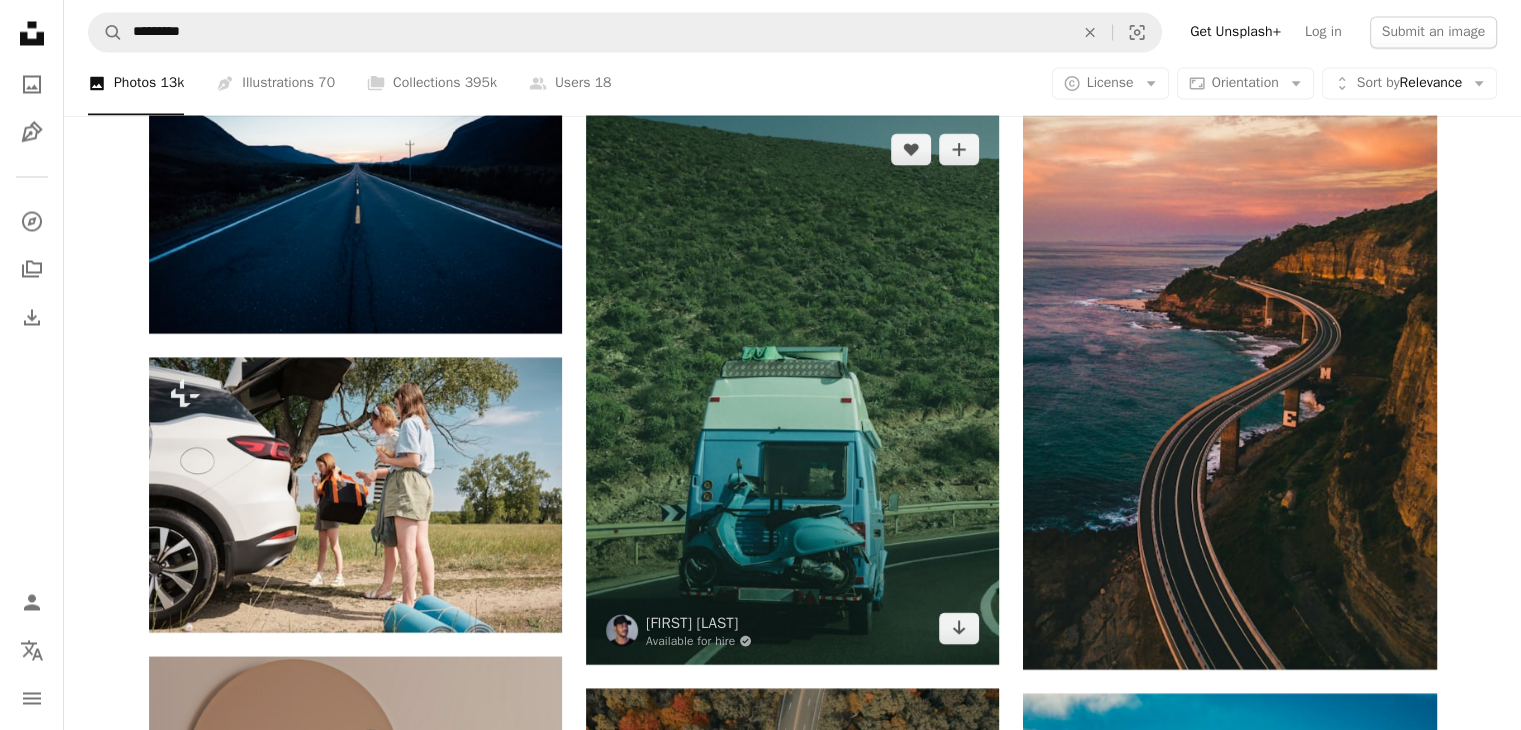 scroll, scrollTop: 3700, scrollLeft: 0, axis: vertical 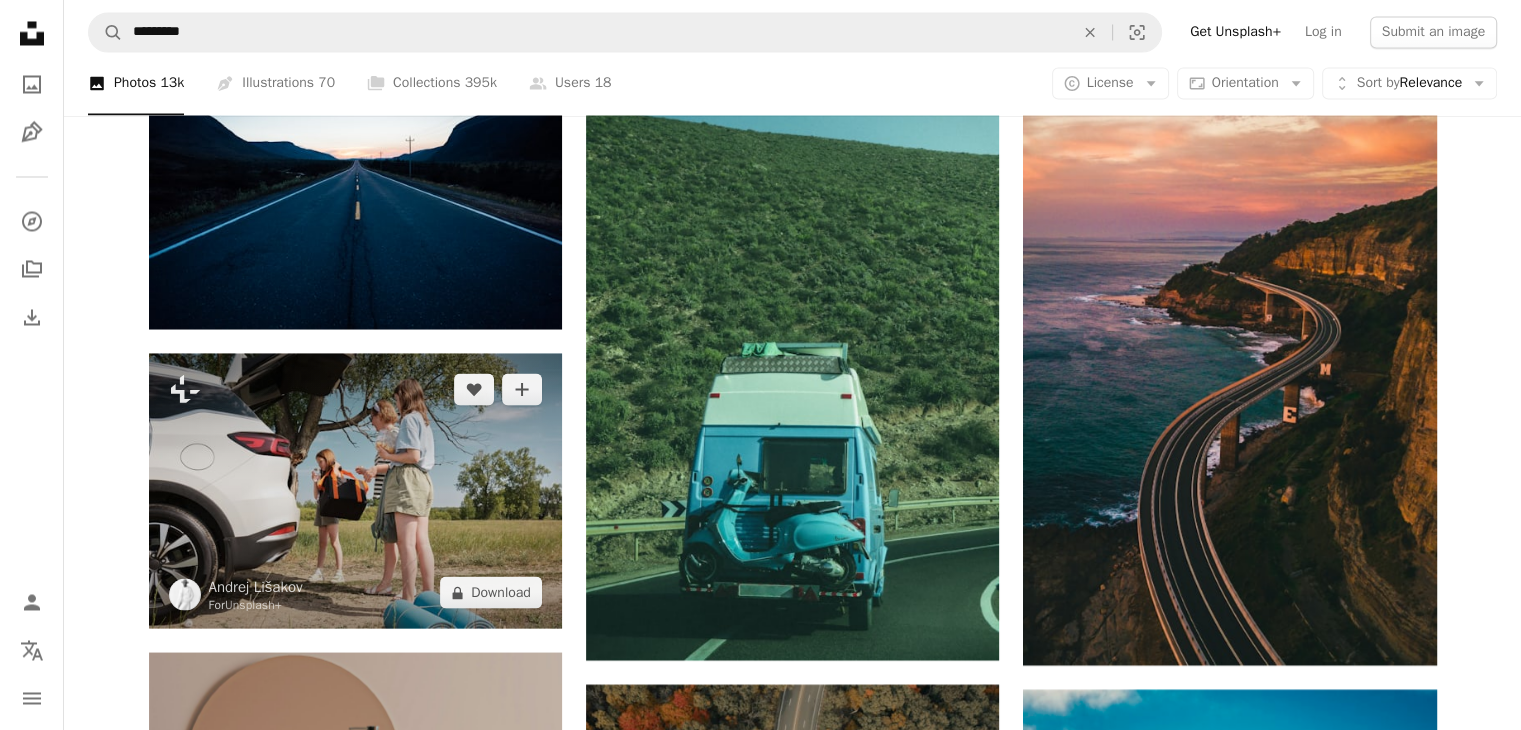click at bounding box center (355, 490) 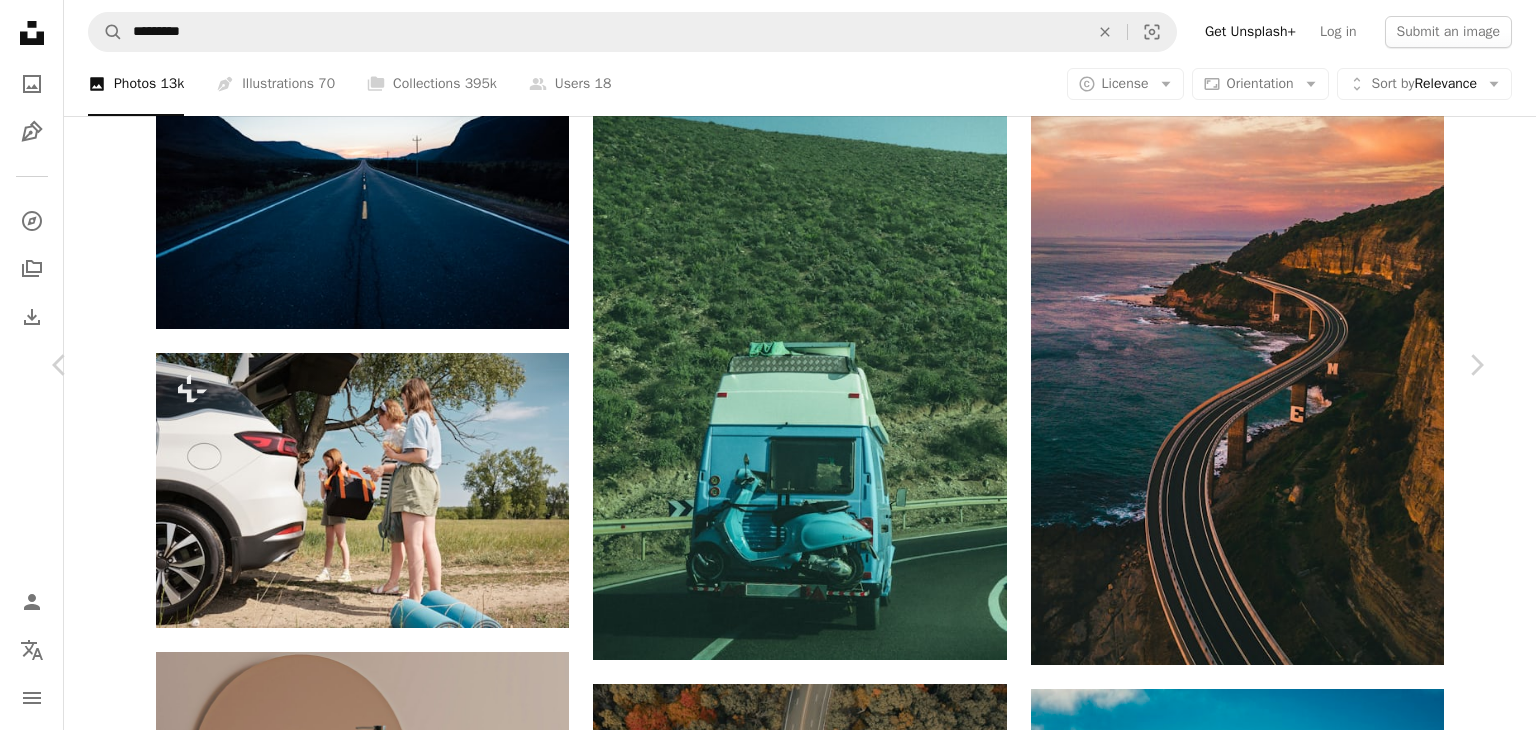 click on "A lock   Download" at bounding box center (1325, 3682) 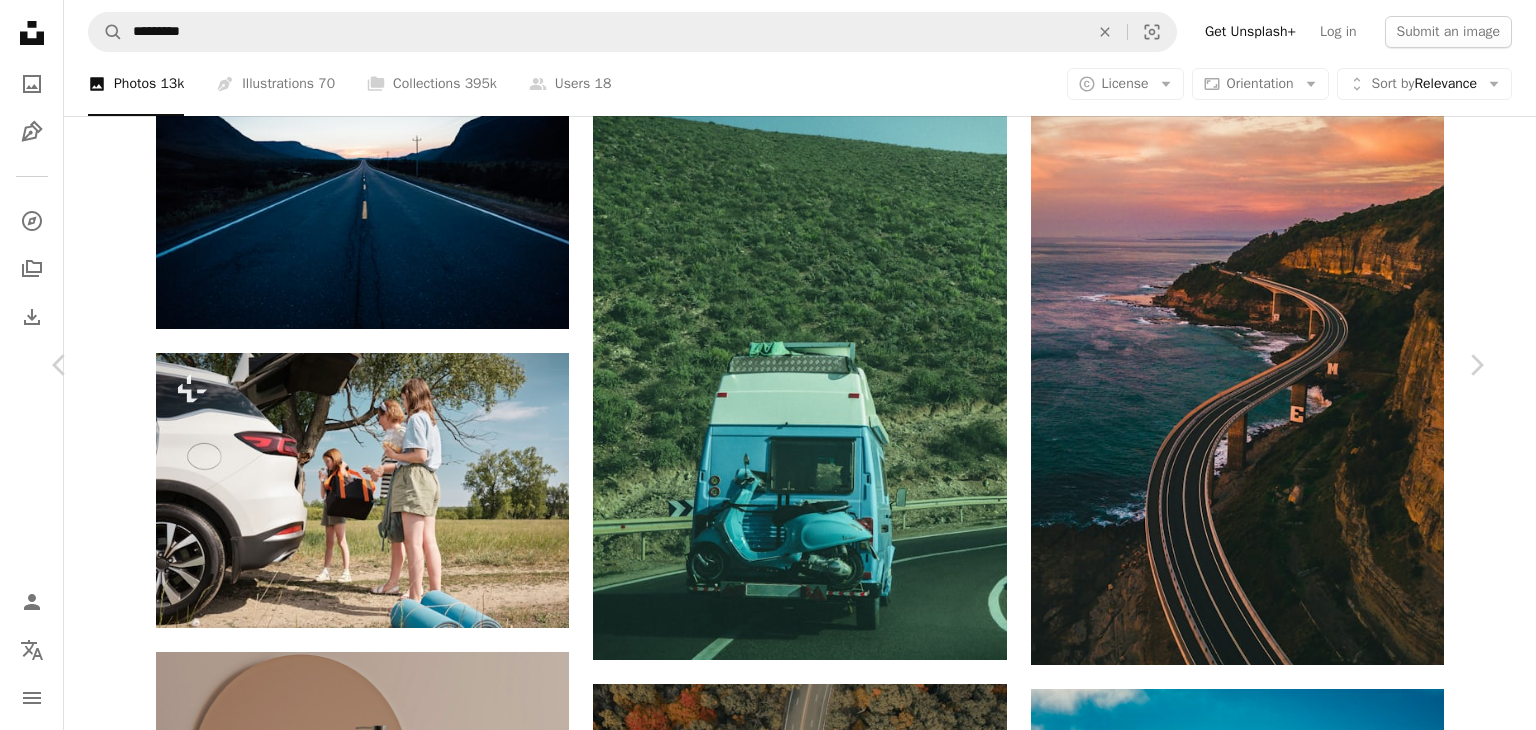 click on "An X shape Premium, ready to use images. Get unlimited access. A plus sign Members-only content added monthly A plus sign Unlimited royalty-free downloads A plus sign Illustrations  New A plus sign Enhanced legal protections yearly 62%  off monthly €16   €6 EUR per month * Get  Unsplash+ * When paid annually, billed upfront  €72 Taxes where applicable. Renews automatically. Cancel anytime." at bounding box center [768, 4000] 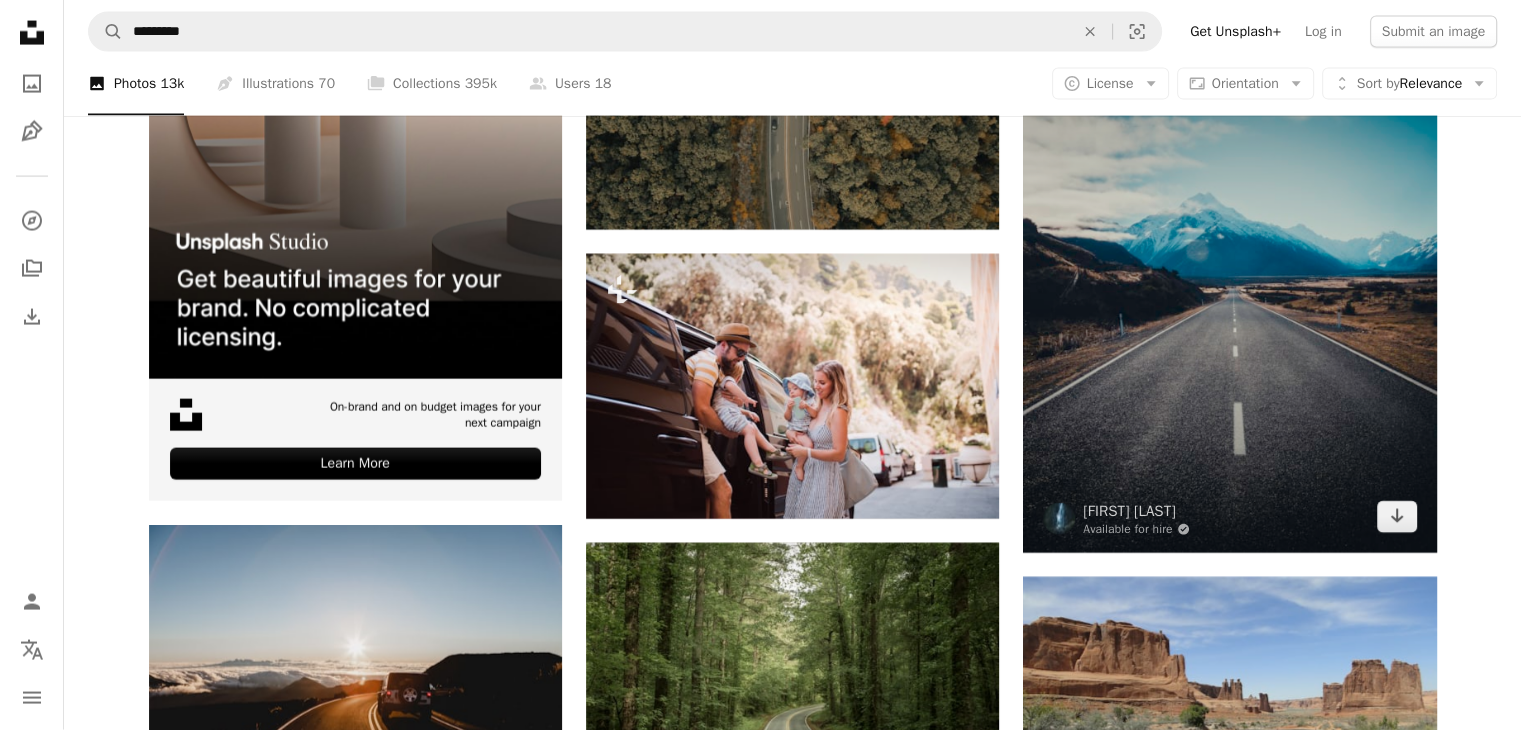 scroll, scrollTop: 4400, scrollLeft: 0, axis: vertical 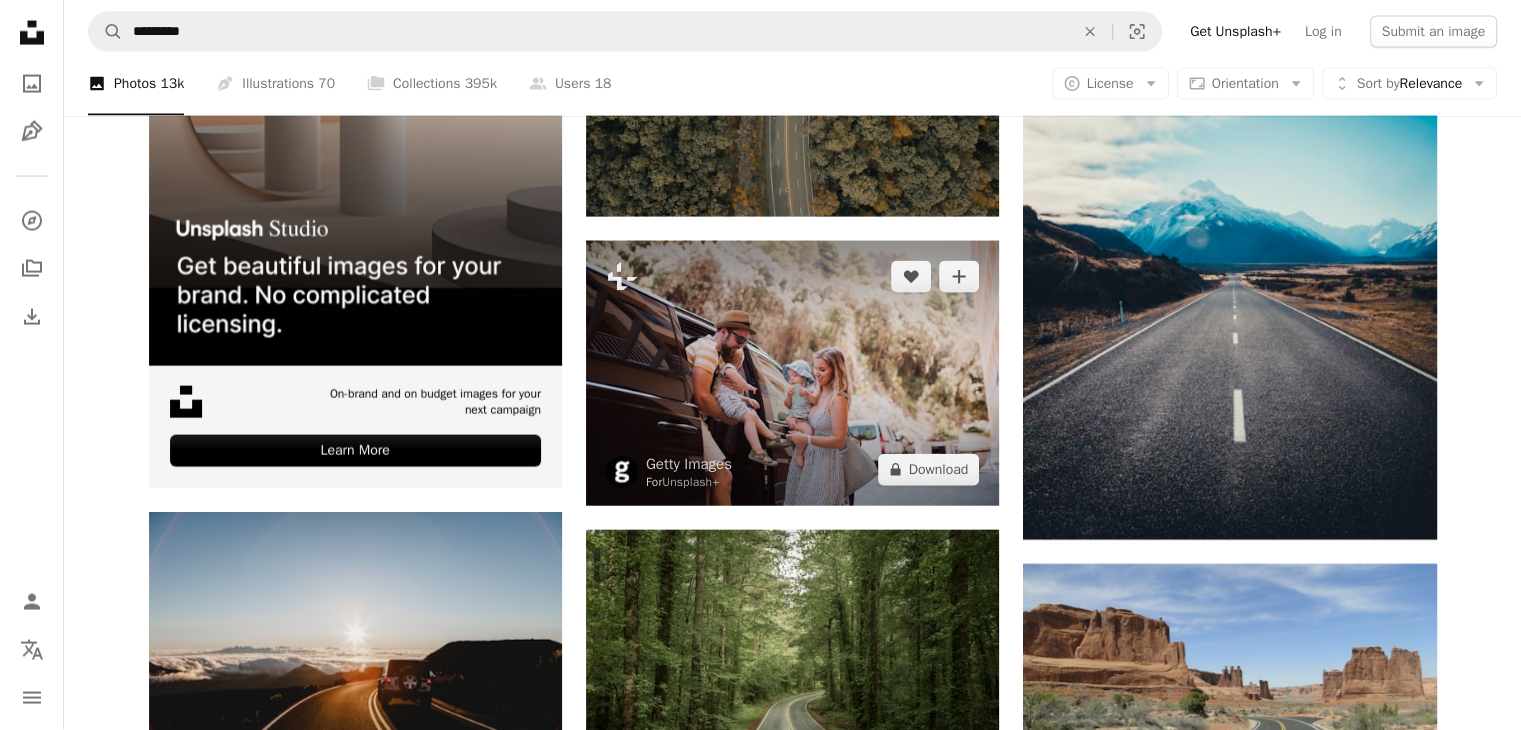click at bounding box center (792, 373) 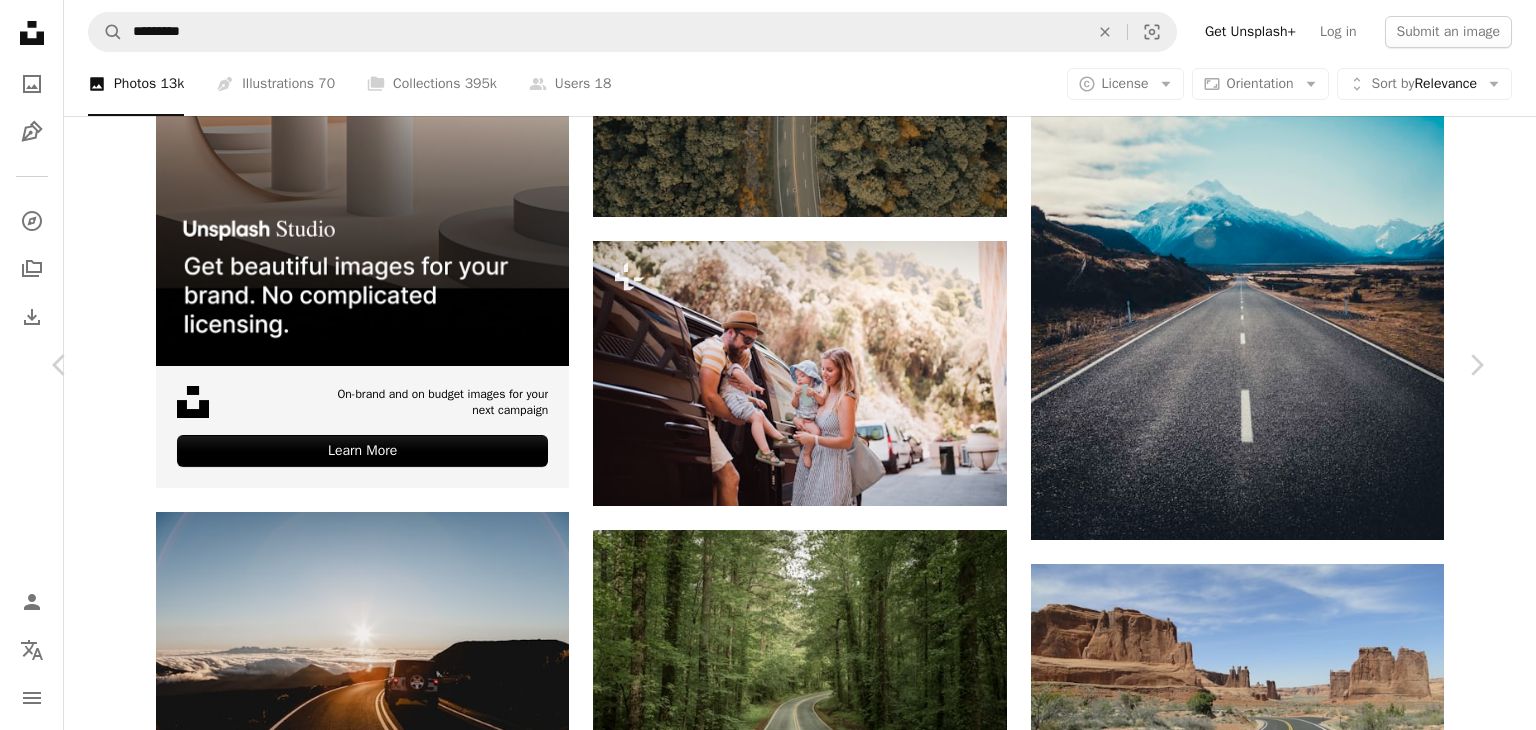 click on "An X shape Chevron left Chevron right Getty Images For  Unsplash+ A heart A plus sign Edit image   Plus sign for Unsplash+ A lock   Download Zoom in A forward-right arrow Share More Actions Calendar outlined Published on  [MONTH] [DAY], [YEAR] Safety Licensed under the  Unsplash+ License travel sea adult photography women girls happiness mother joy fun father relaxation toddler parent small coastline females daughter males offspring Creative Commons images From this series Chevron right Plus sign for Unsplash+ Plus sign for Unsplash+ Plus sign for Unsplash+ Plus sign for Unsplash+ Plus sign for Unsplash+ Plus sign for Unsplash+ Plus sign for Unsplash+ Plus sign for Unsplash+ Plus sign for Unsplash+ Plus sign for Unsplash+ Plus sign for Unsplash+ Related images Plus sign for Unsplash+ A heart A plus sign Getty Images For  Unsplash+ A lock   Download Plus sign for Unsplash+ A heart A plus sign Getty Images For  Unsplash+ A lock   Download Plus sign for Unsplash+ A heart A plus sign Getty Images For  Unsplash+ A lock   Download A heart" at bounding box center [768, 3300] 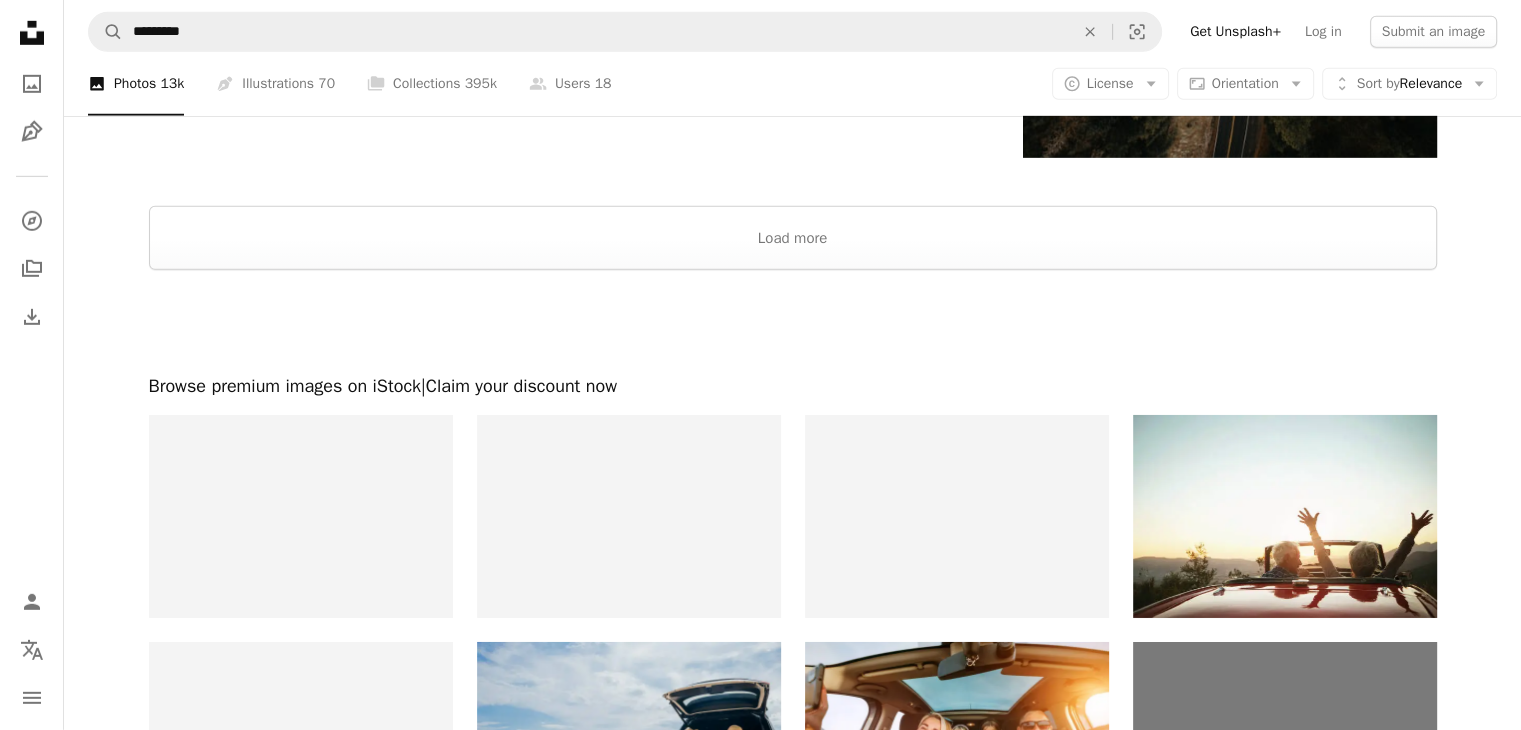 scroll, scrollTop: 6300, scrollLeft: 0, axis: vertical 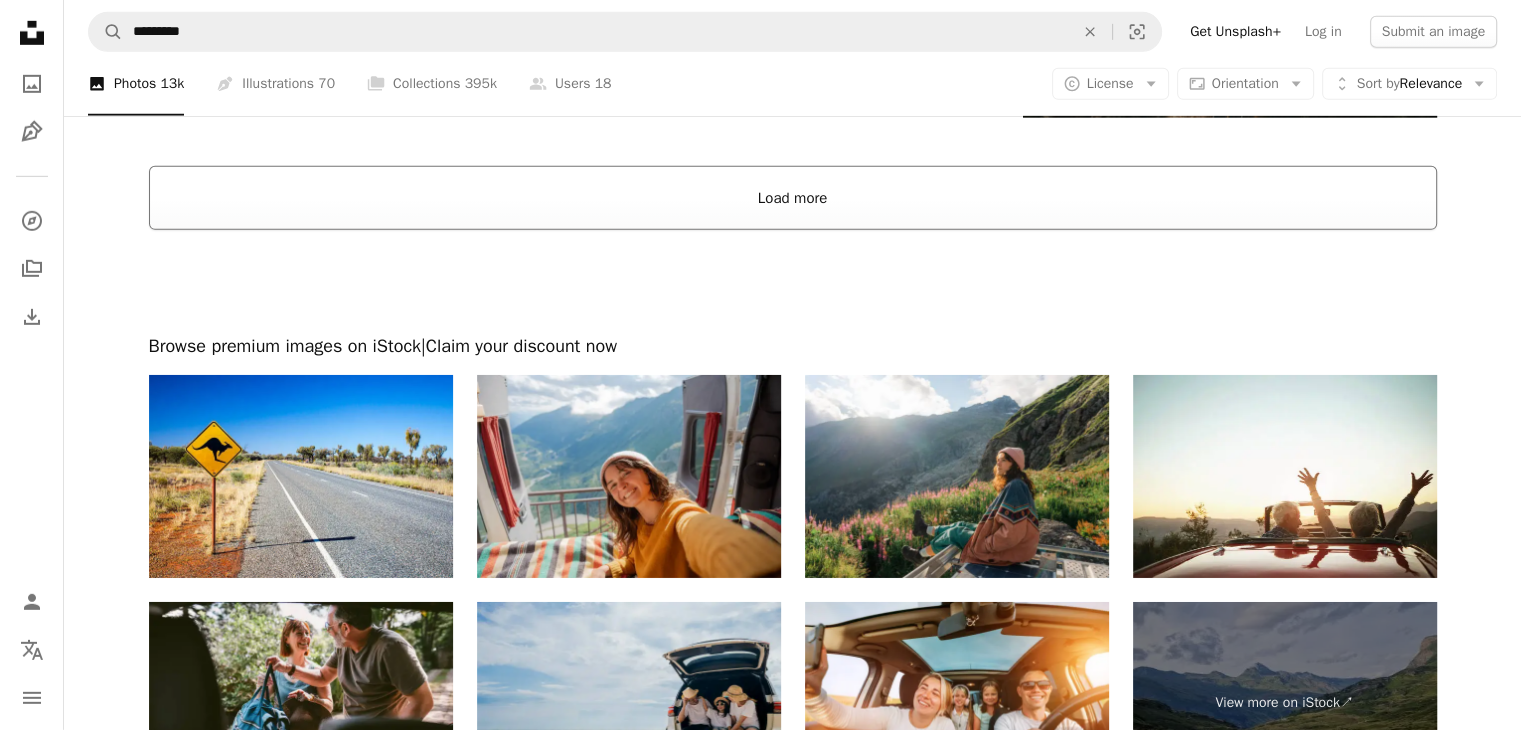 click on "Load more" at bounding box center (793, 198) 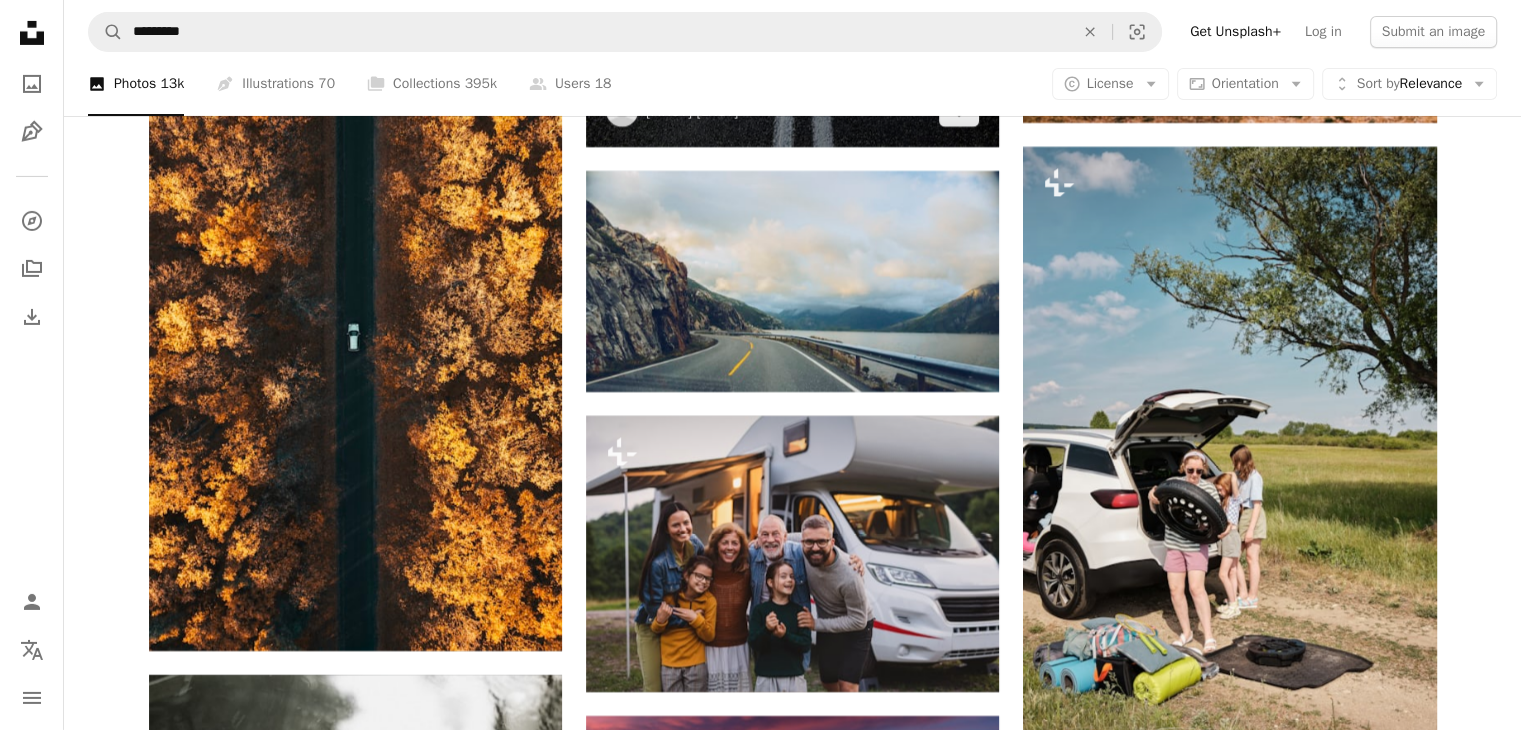 scroll, scrollTop: 7000, scrollLeft: 0, axis: vertical 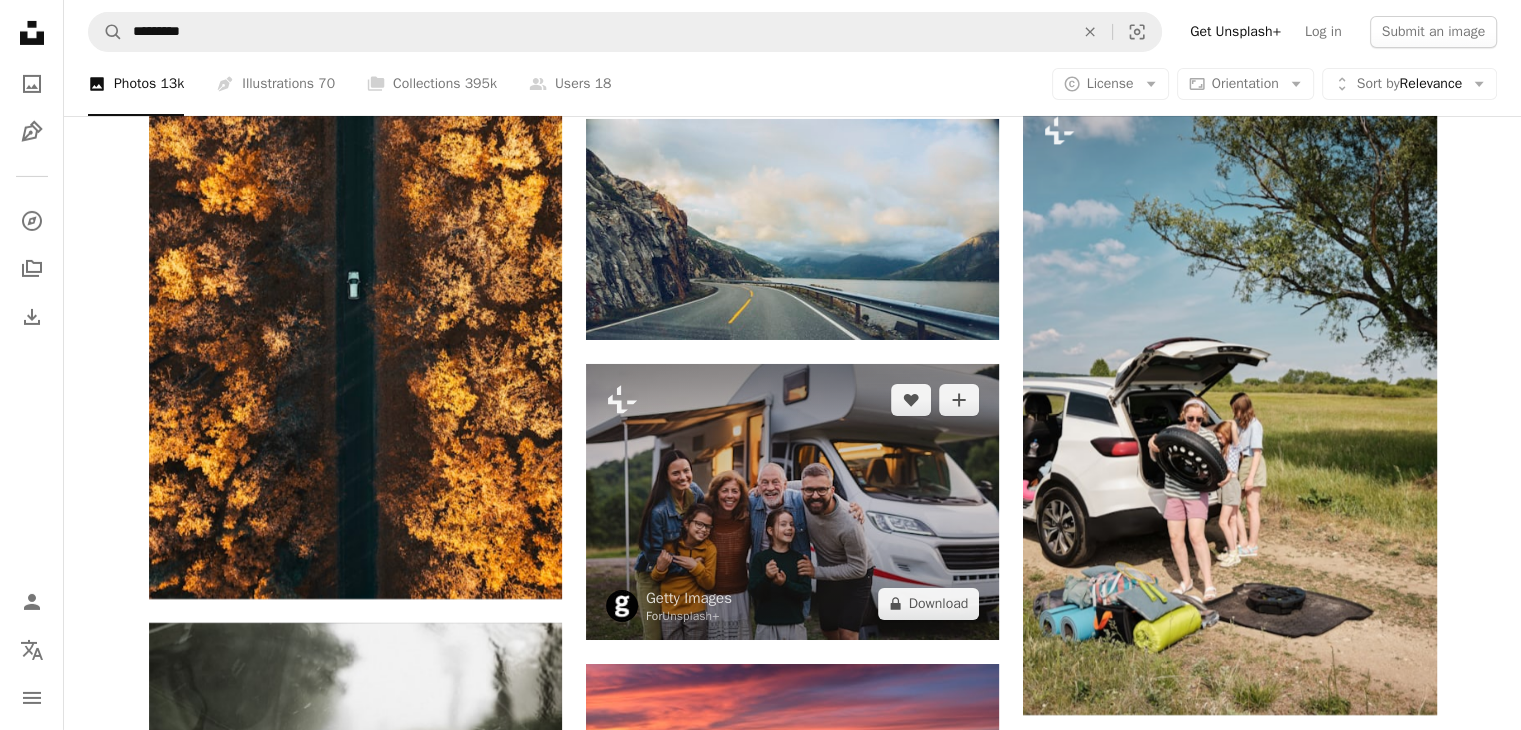 click at bounding box center [792, 501] 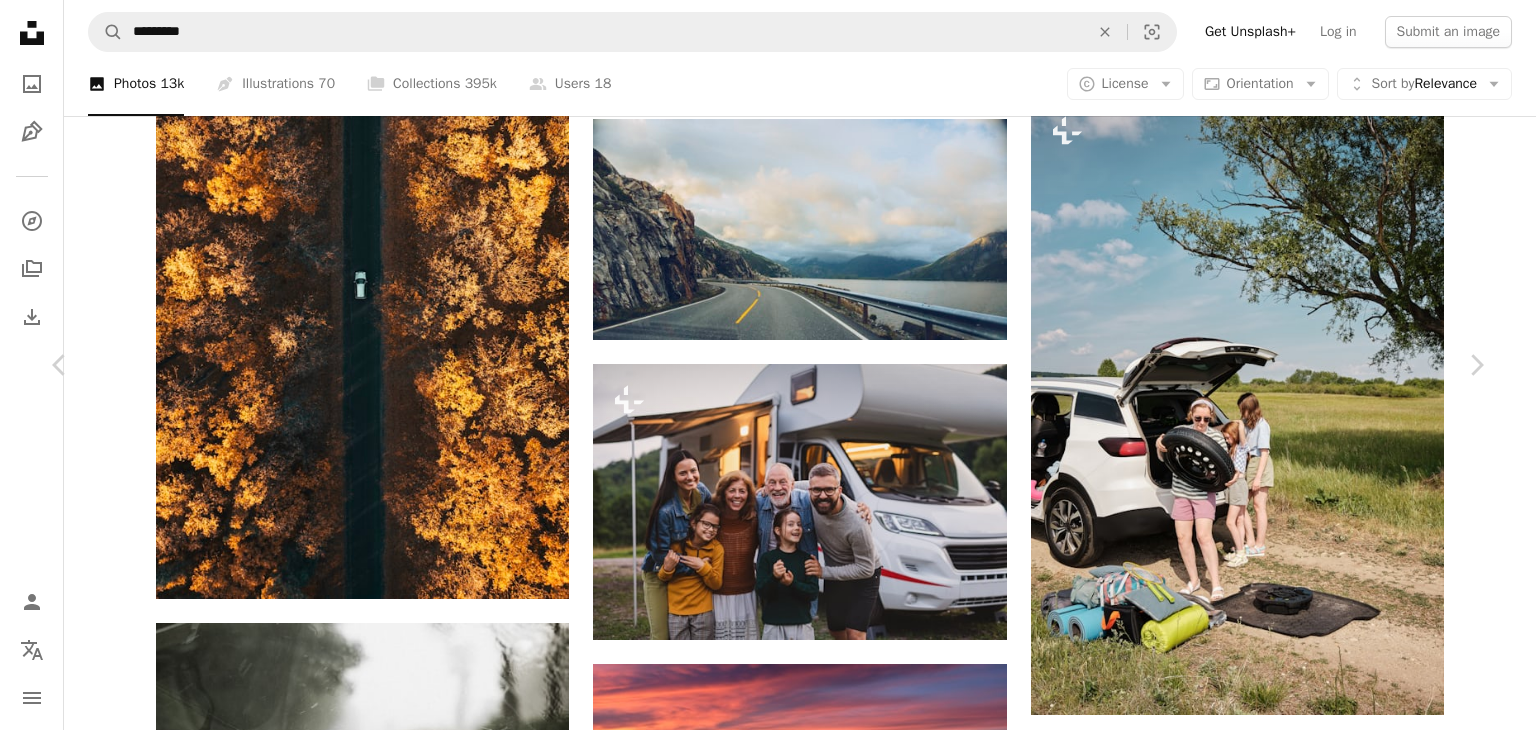 click on "An X shape Chevron left Chevron right Getty Images For  Unsplash+ A heart A plus sign Edit image   Plus sign for Unsplash+ A lock   Download Zoom in A forward-right arrow Share More Actions Calendar outlined Published on  April 19, 2023 Safety Licensed under the  Unsplash+ License car people family photography camping child adventure girls outdoors old road trip young adult togetherness leisure activity grandparent color image camper trailer HD Wallpapers From this series Chevron right Plus sign for Unsplash+ Plus sign for Unsplash+ Plus sign for Unsplash+ Plus sign for Unsplash+ Plus sign for Unsplash+ Plus sign for Unsplash+ Plus sign for Unsplash+ Plus sign for Unsplash+ Plus sign for Unsplash+ Plus sign for Unsplash+ Related images Plus sign for Unsplash+ A heart A plus sign Getty Images For  Unsplash+ A lock   Download Plus sign for Unsplash+ A heart A plus sign Getty Images For  Unsplash+ A lock   Download Plus sign for Unsplash+ A heart A plus sign Getty Images For  Unsplash+ A lock   Download A heart" at bounding box center [768, 5865] 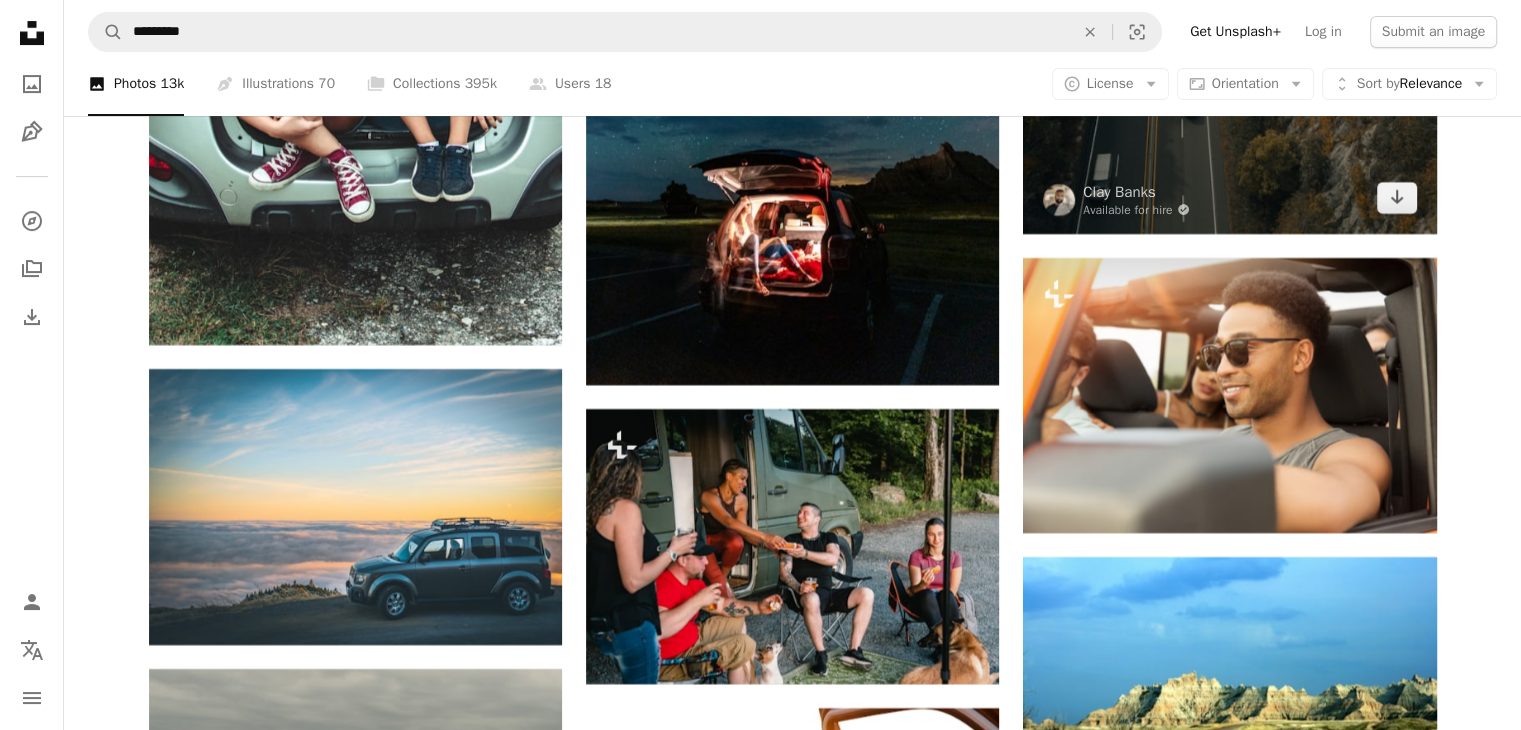 scroll, scrollTop: 8200, scrollLeft: 0, axis: vertical 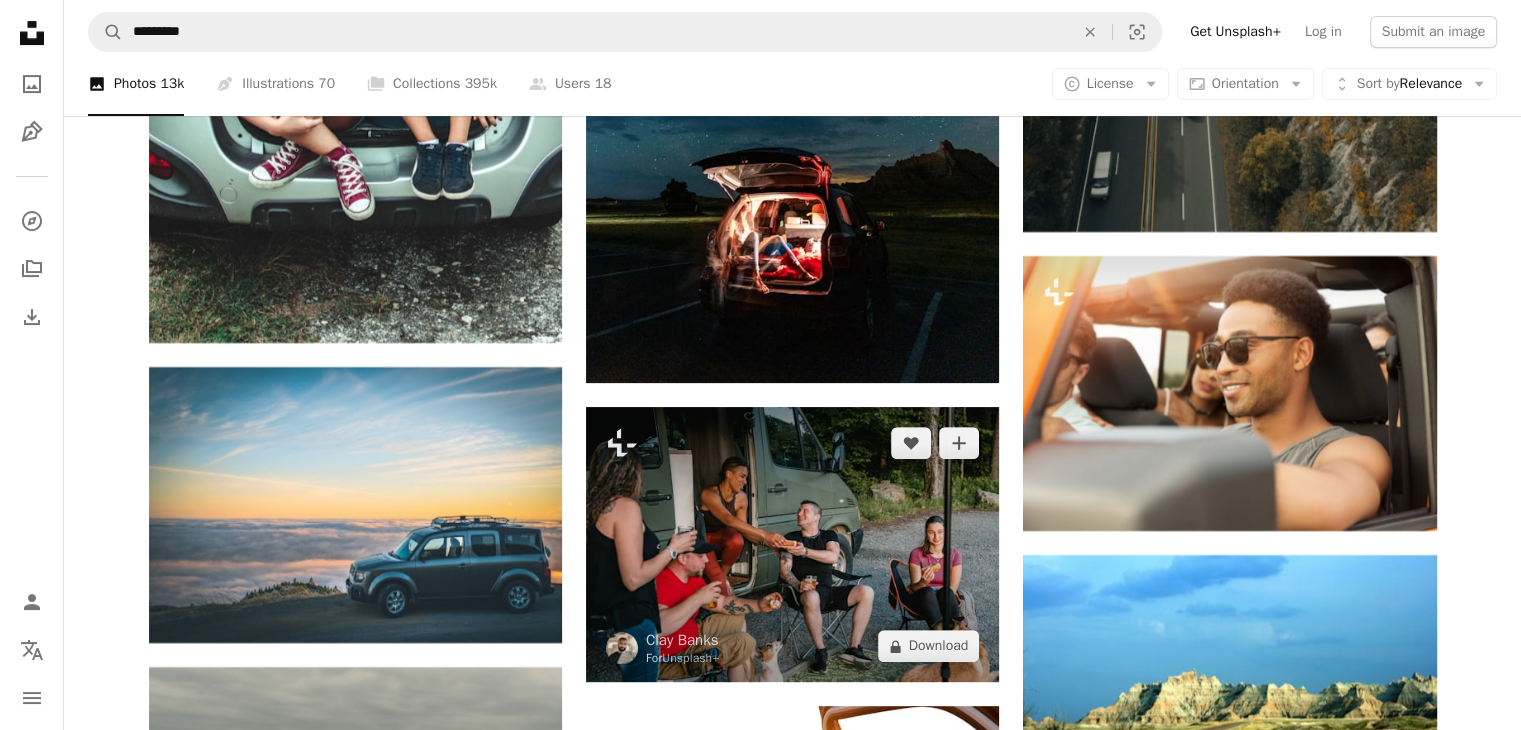 click at bounding box center [792, 544] 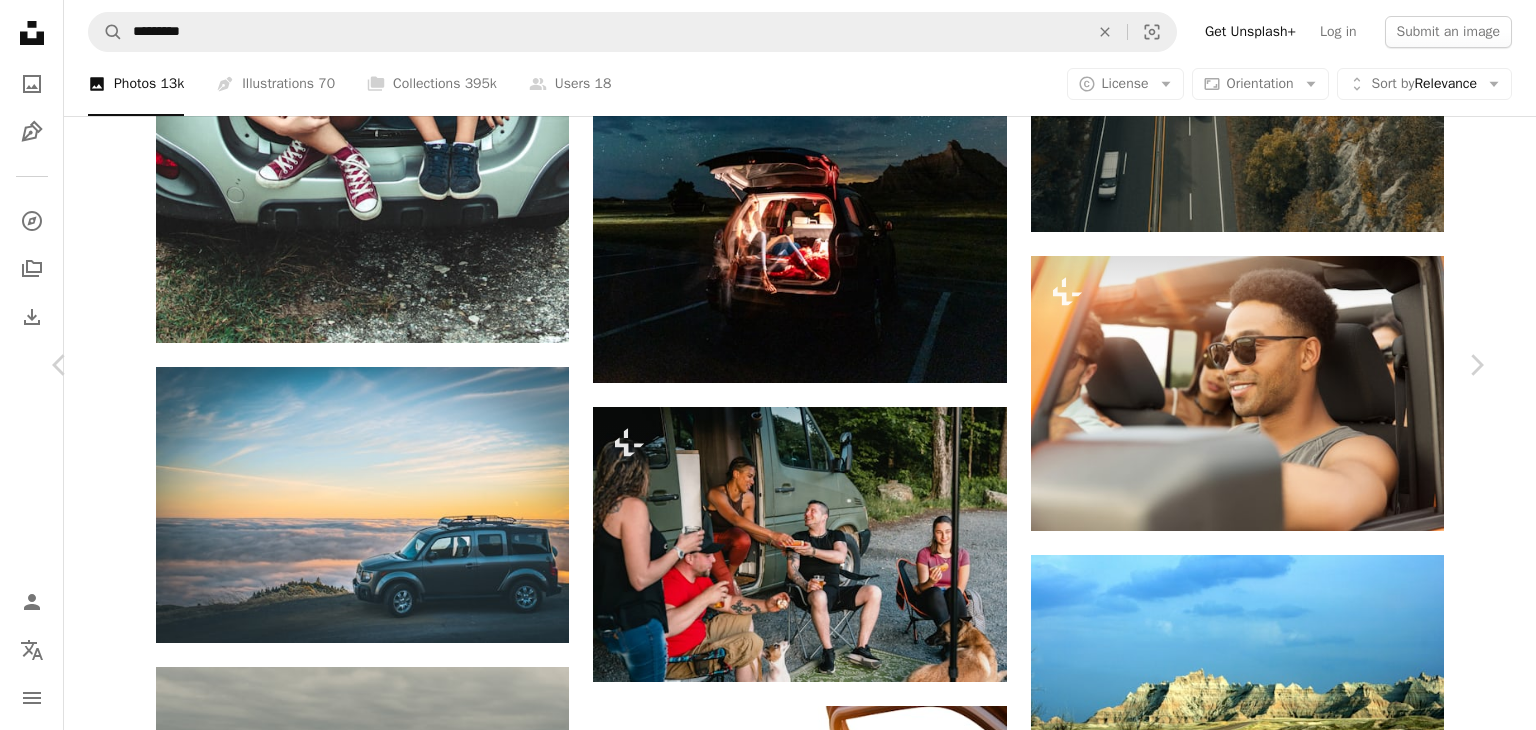 click on "An X shape Chevron left Chevron right [FIRST] [LAST] For  Unsplash+ A heart A plus sign Edit image   Plus sign for Unsplash+ A lock   Download Zoom in A forward-right arrow Share More Actions Calendar outlined Published on  October 7, 2022 Safety Licensed under the  Unsplash+ License travel friends camping adventure outdoors fun road trip relaxation van life camper van minivan camping food Public domain images From this series Chevron right Plus sign for Unsplash+ Plus sign for Unsplash+ Plus sign for Unsplash+ Plus sign for Unsplash+ Plus sign for Unsplash+ Plus sign for Unsplash+ Plus sign for Unsplash+ Plus sign for Unsplash+ Plus sign for Unsplash+ Plus sign for Unsplash+ Related images Plus sign for Unsplash+ A heart A plus sign [FIRST] [LAST] For  Unsplash+ A lock   Download Plus sign for Unsplash+ A heart A plus sign Curated Lifestyle For  Unsplash+ A lock   Download Plus sign for Unsplash+ A heart A plus sign Getty Images For  Unsplash+ A lock   Download Plus sign for Unsplash+ A heart A plus sign For  A lock" at bounding box center (768, 4664) 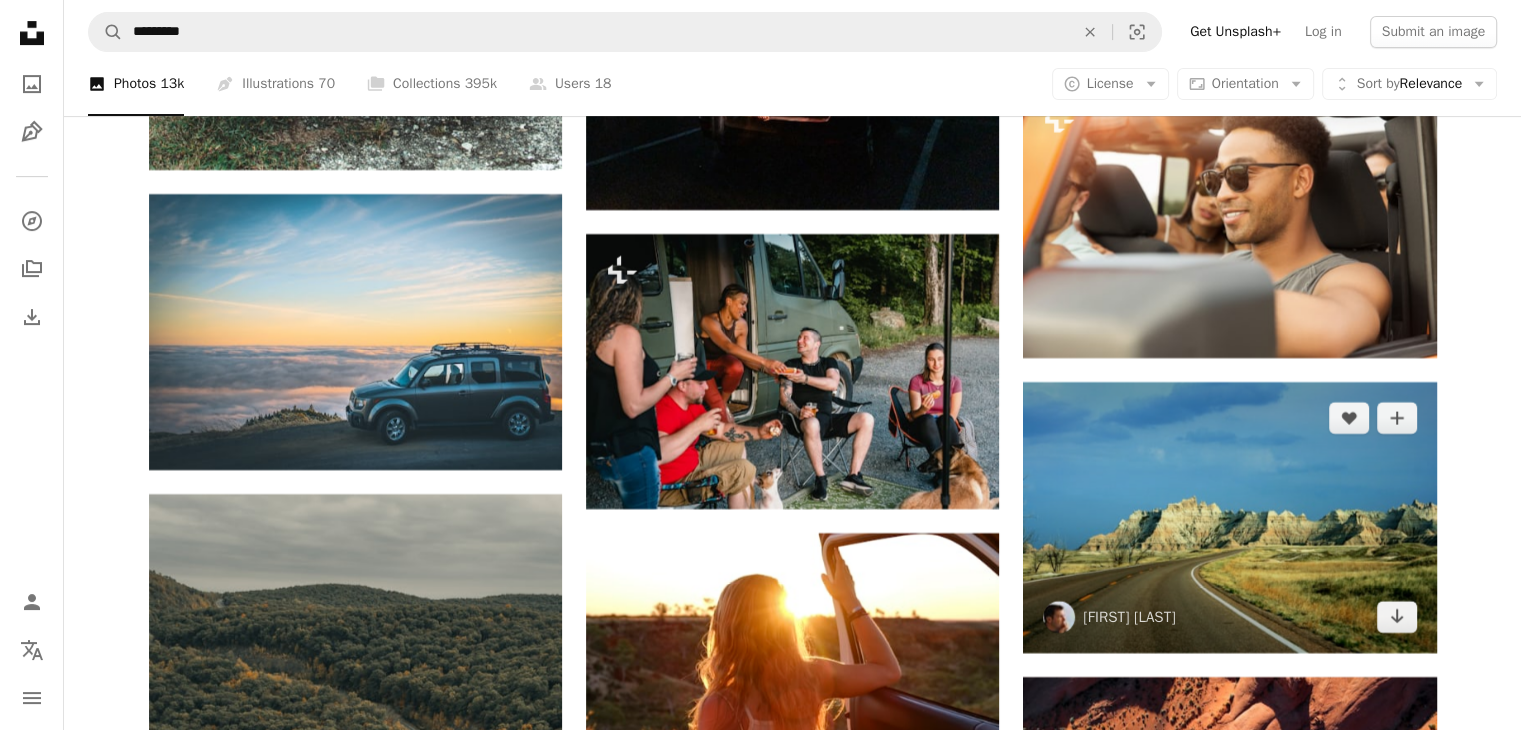 scroll, scrollTop: 8600, scrollLeft: 0, axis: vertical 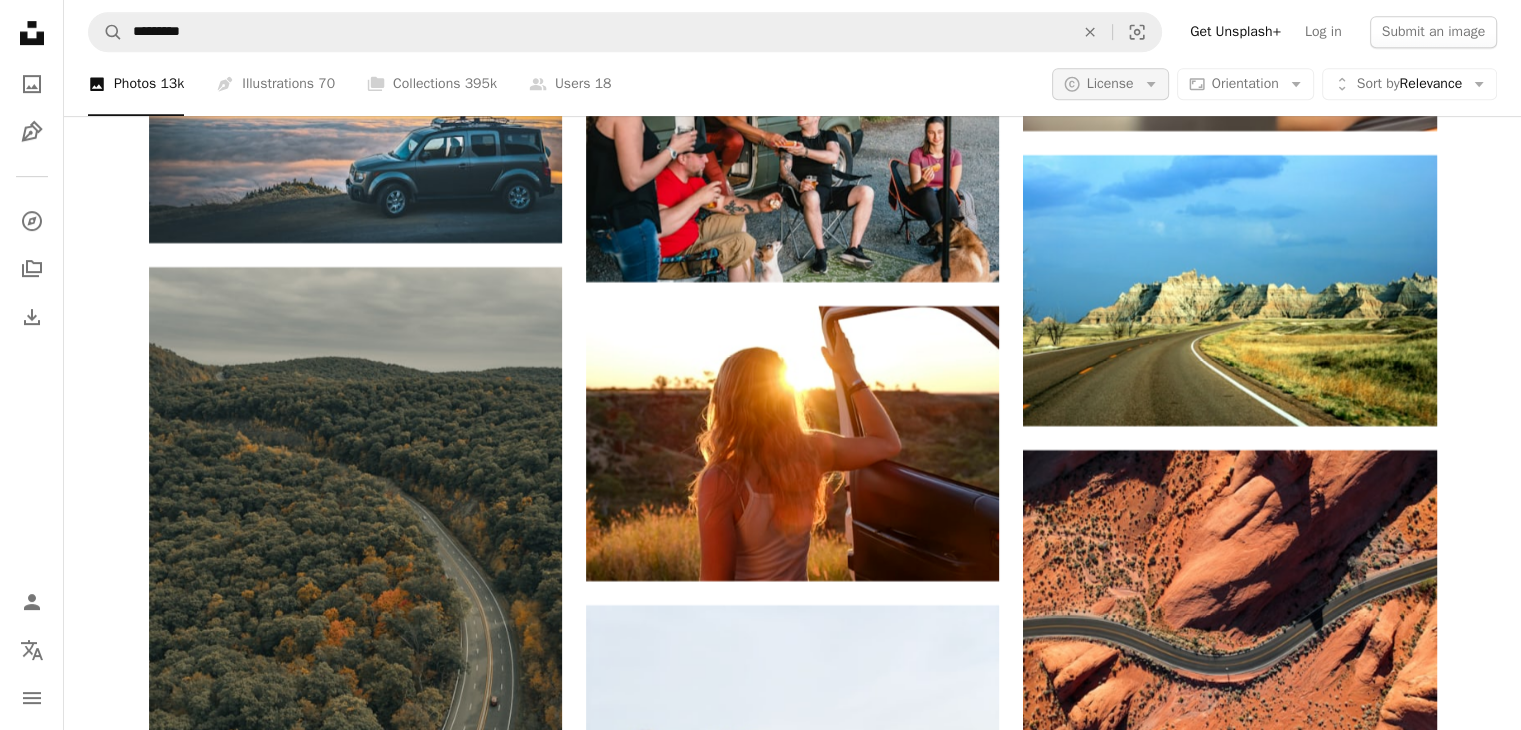click on "License" at bounding box center (1110, 83) 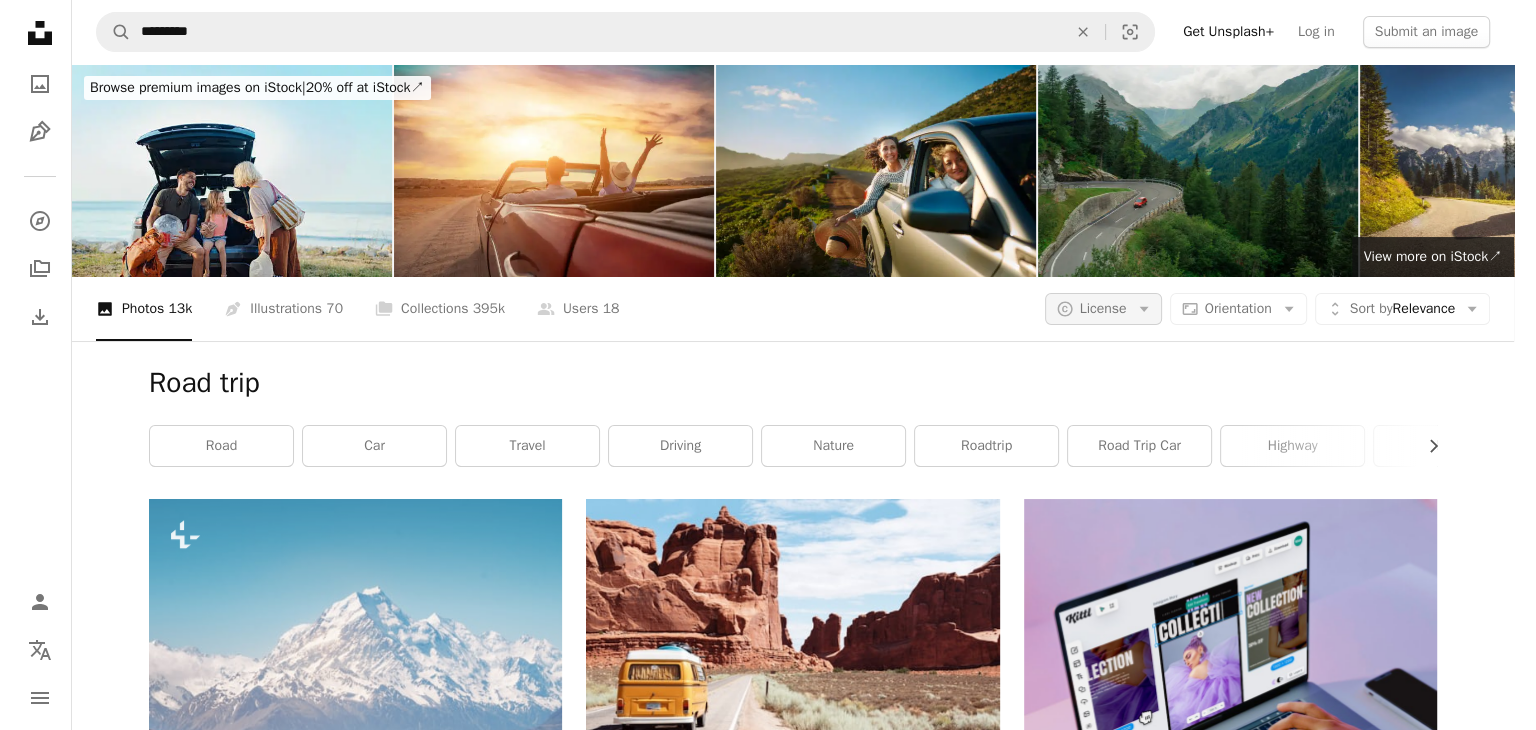 scroll, scrollTop: 0, scrollLeft: 0, axis: both 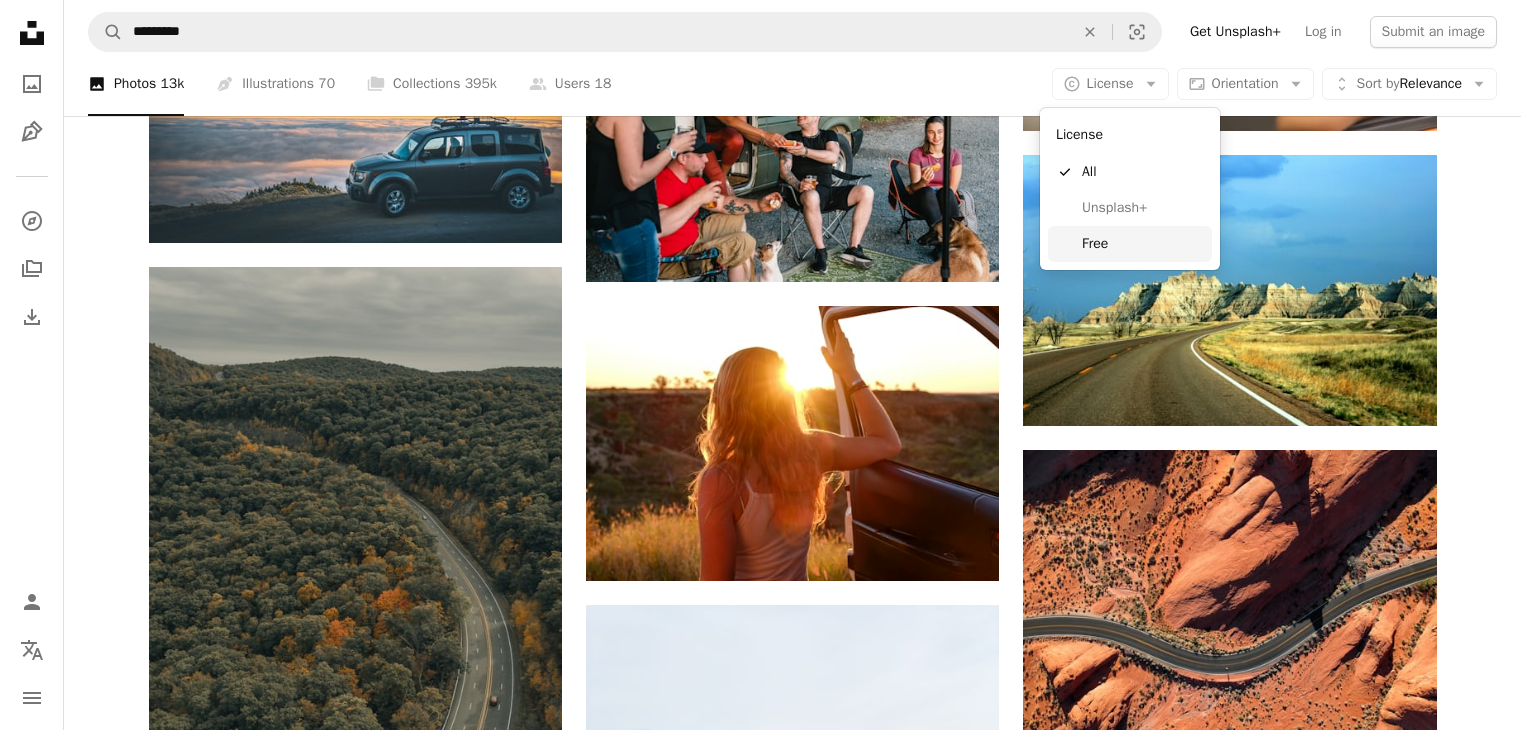 click on "Free" at bounding box center (1143, 244) 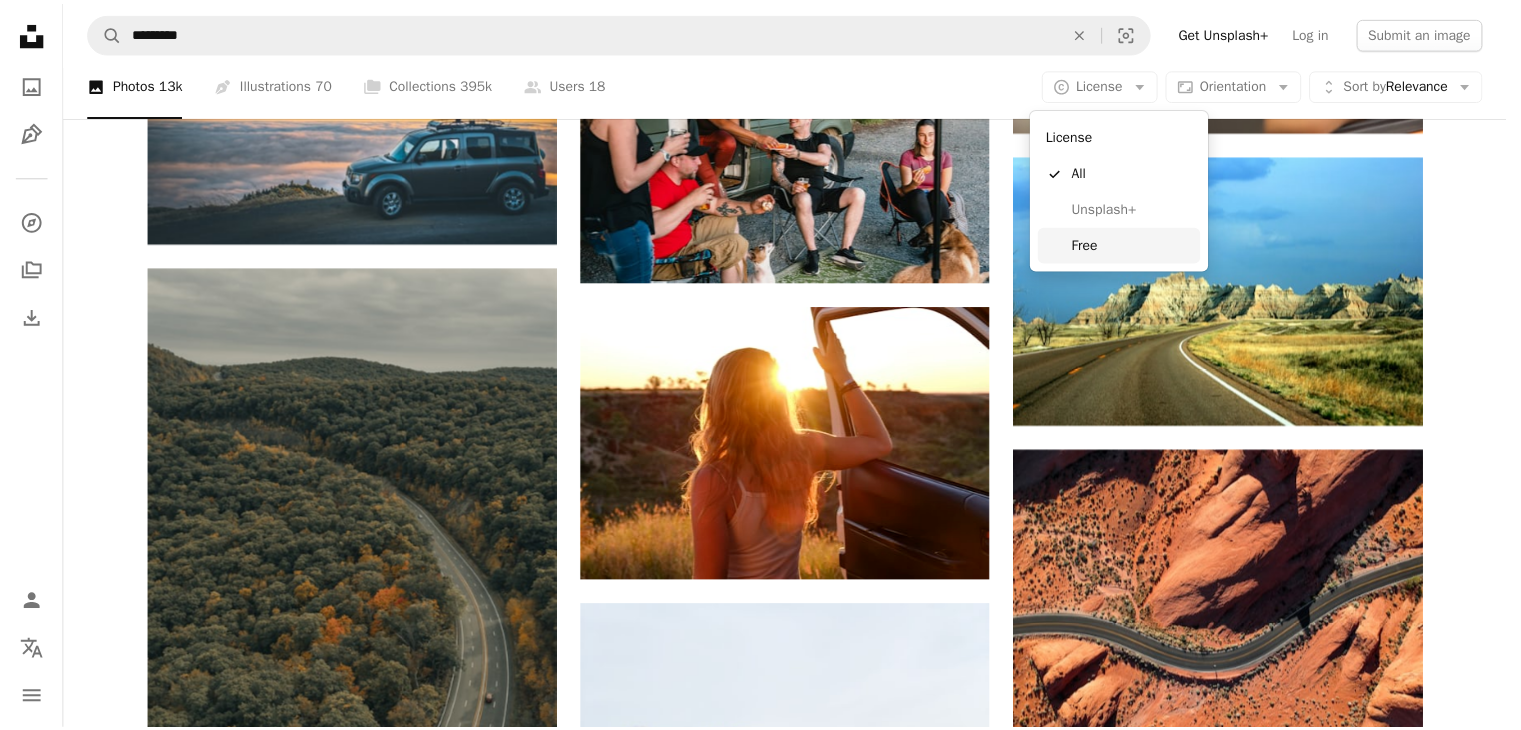 scroll, scrollTop: 0, scrollLeft: 0, axis: both 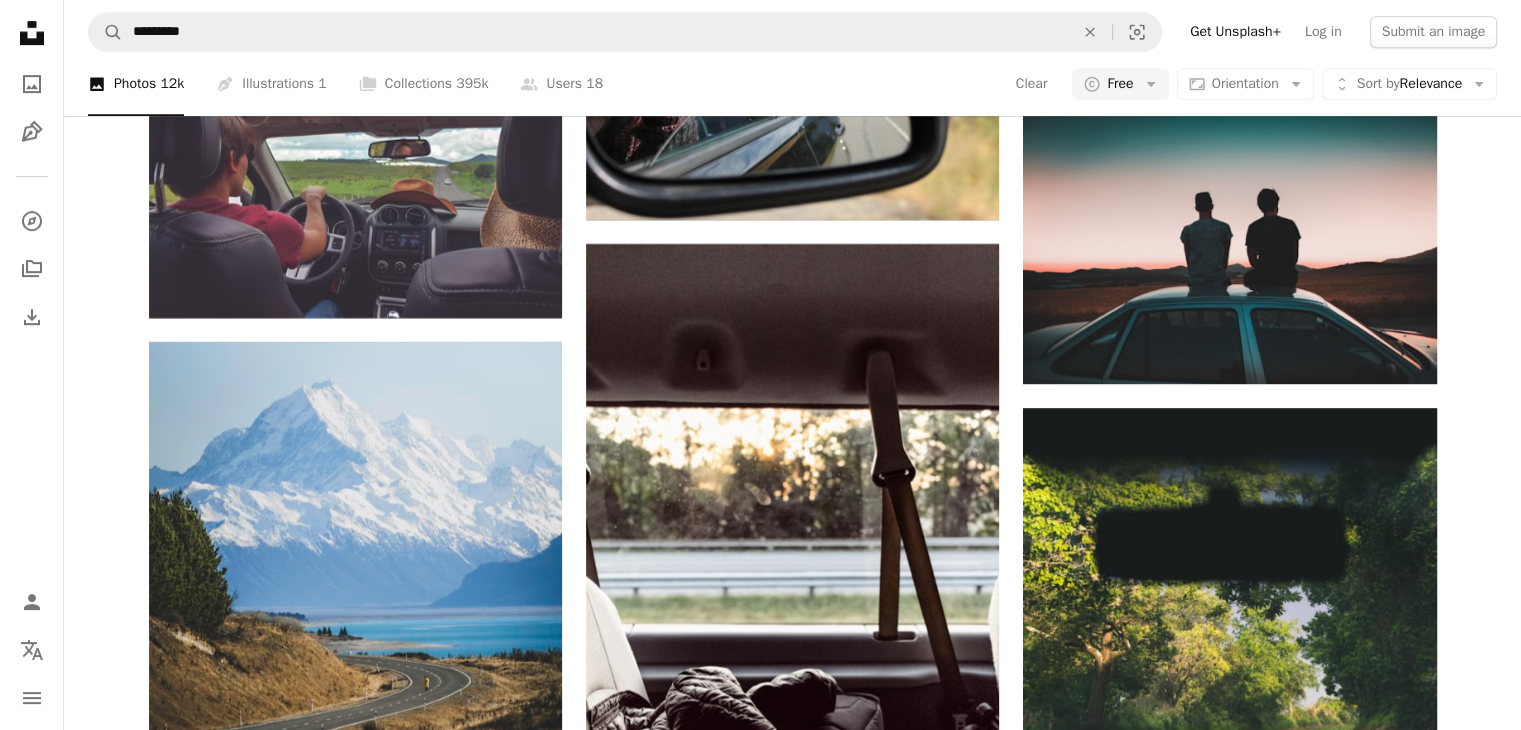 click at bounding box center [355, 2266] 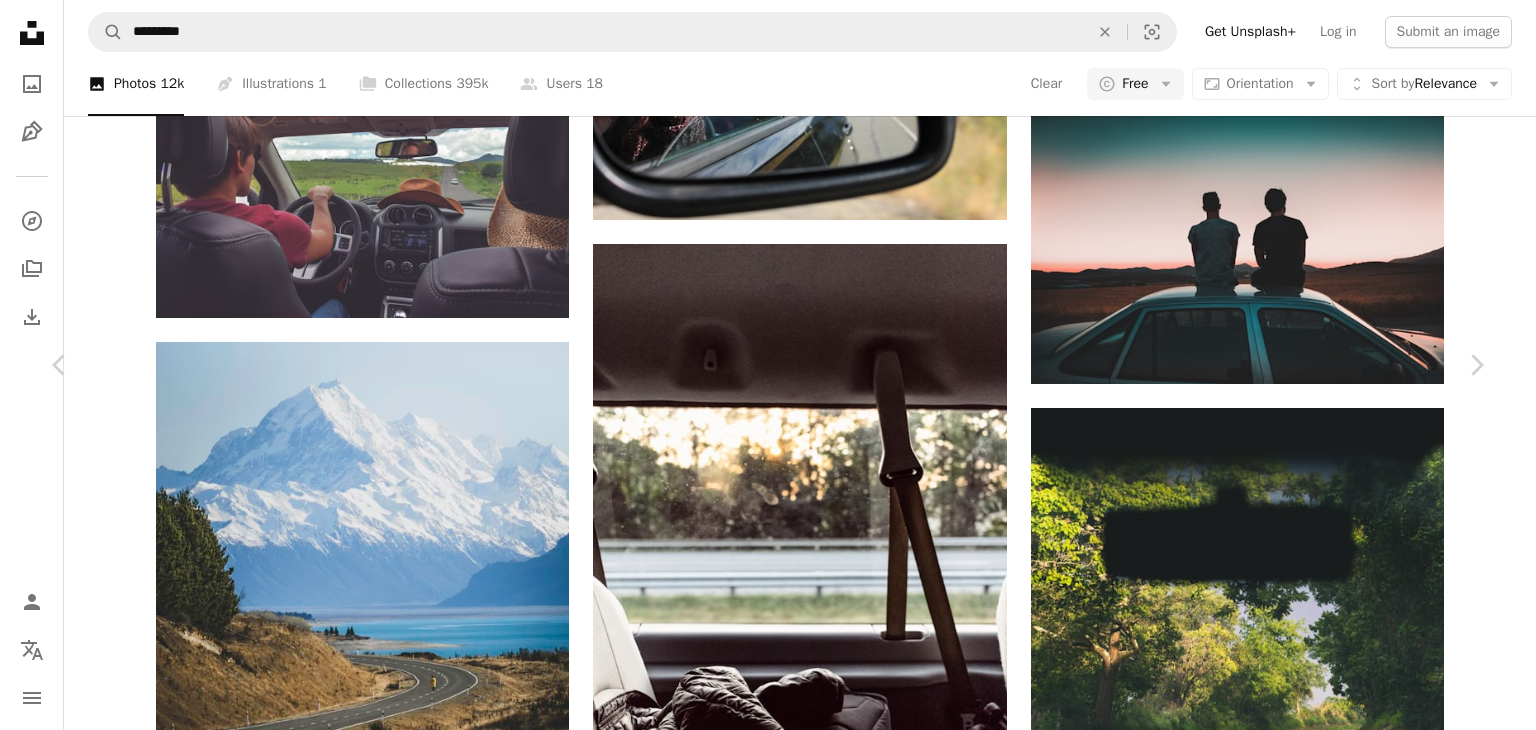 click on "An X shape Chevron left Chevron right [FIRST] [LAST] [FIRST][LAST] A heart A plus sign Edit image   Plus sign for Unsplash+ Download free Chevron down Zoom in Views 630,422 Downloads 2,862 A forward-right arrow Share Info icon Info More Actions Road trip along the West Coast of the United States A map marker Crater Lake, [STATE], [COUNTRY] Calendar outlined Published on  October 14, 2019 Camera Leica, M-P (Typ 240) Safety Free to use under the  Unsplash License car road cloud usa america road trip sunny guy minimalistic nissan leica striped shirt human blue vehicle transportation outdoors highway machine automobile Free pictures Browse premium related images on iStock  |  Save 20% with code UNSPLASH20 View more on iStock  ↗ Related images A heart A plus sign [FIRST] [LAST] Arrow pointing down Plus sign for Unsplash+ A heart A plus sign Getty Images For  Unsplash+ A lock   Download Plus sign for Unsplash+ A heart A plus sign [FIRST] [LAST] For  Unsplash+ A lock   Download A heart A plus sign [FIRST] [LAST] Available for hire For" at bounding box center (768, 7740) 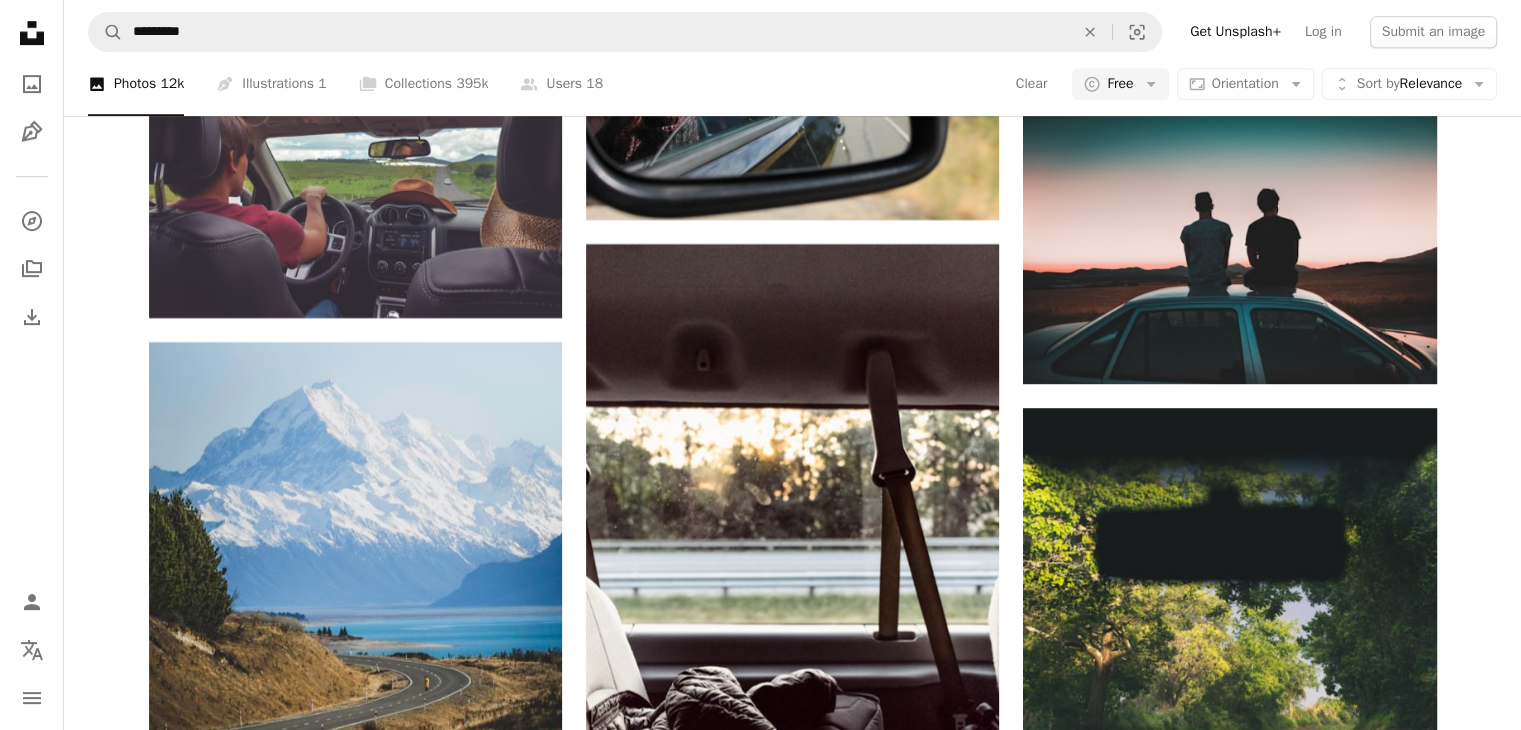 scroll, scrollTop: 17900, scrollLeft: 0, axis: vertical 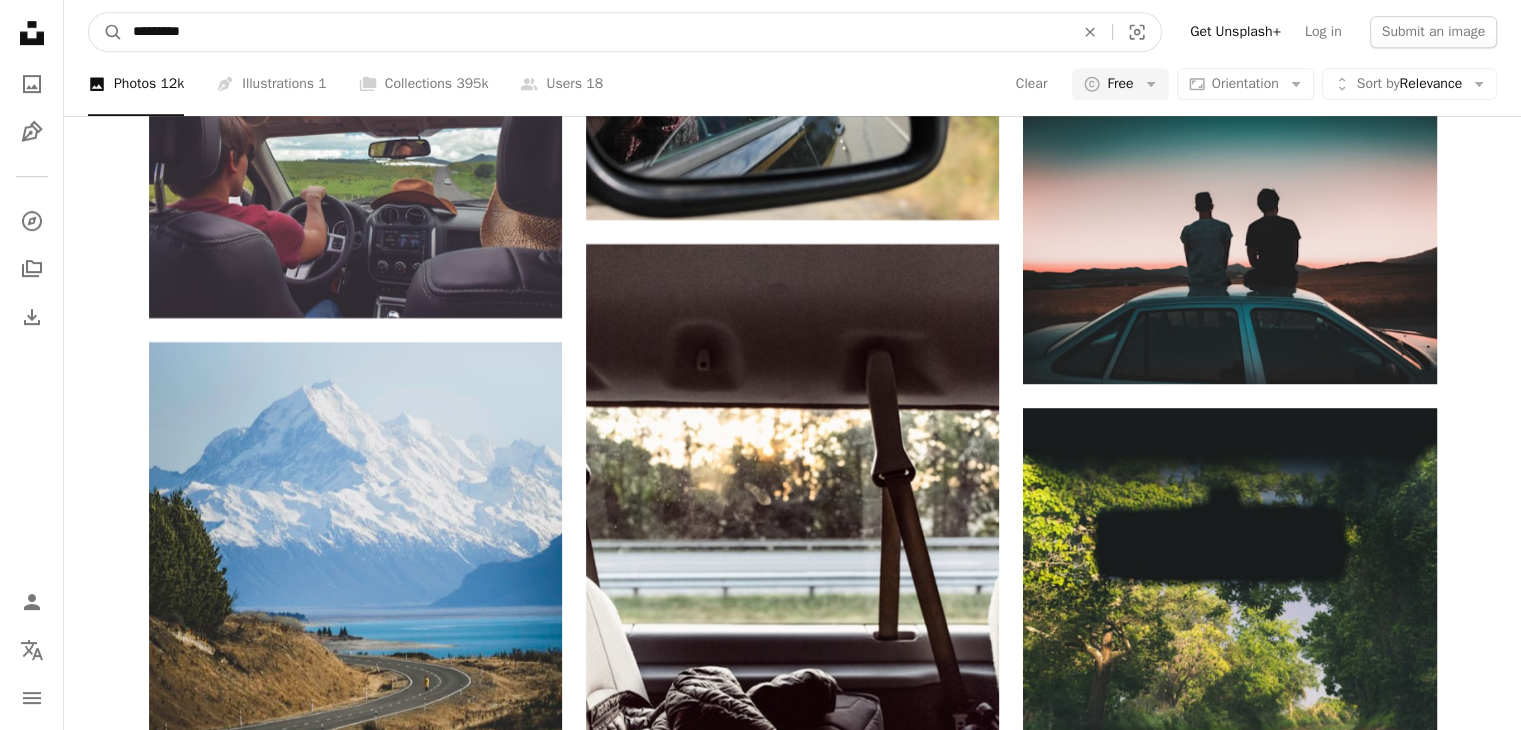 click on "*********" at bounding box center (595, 32) 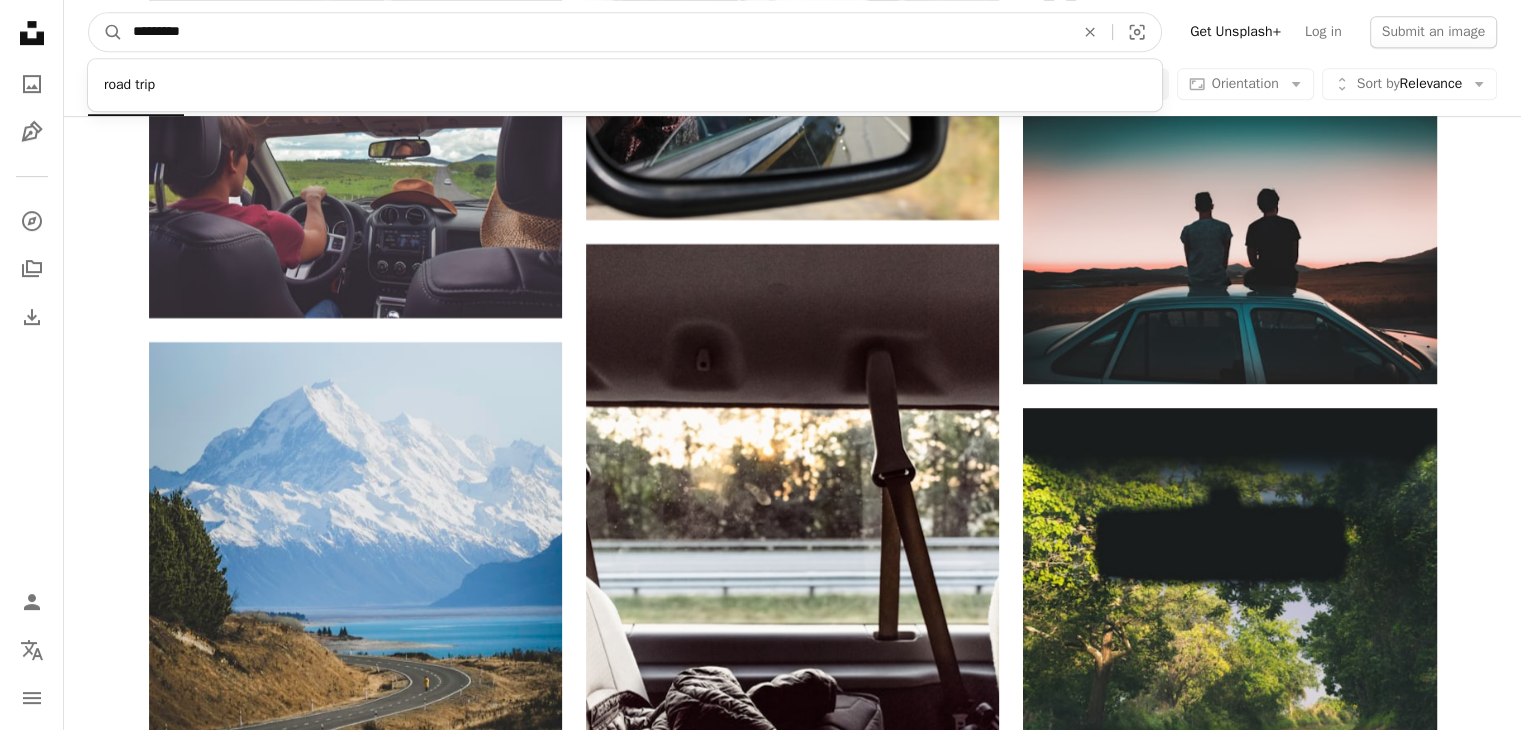 paste on "*******" 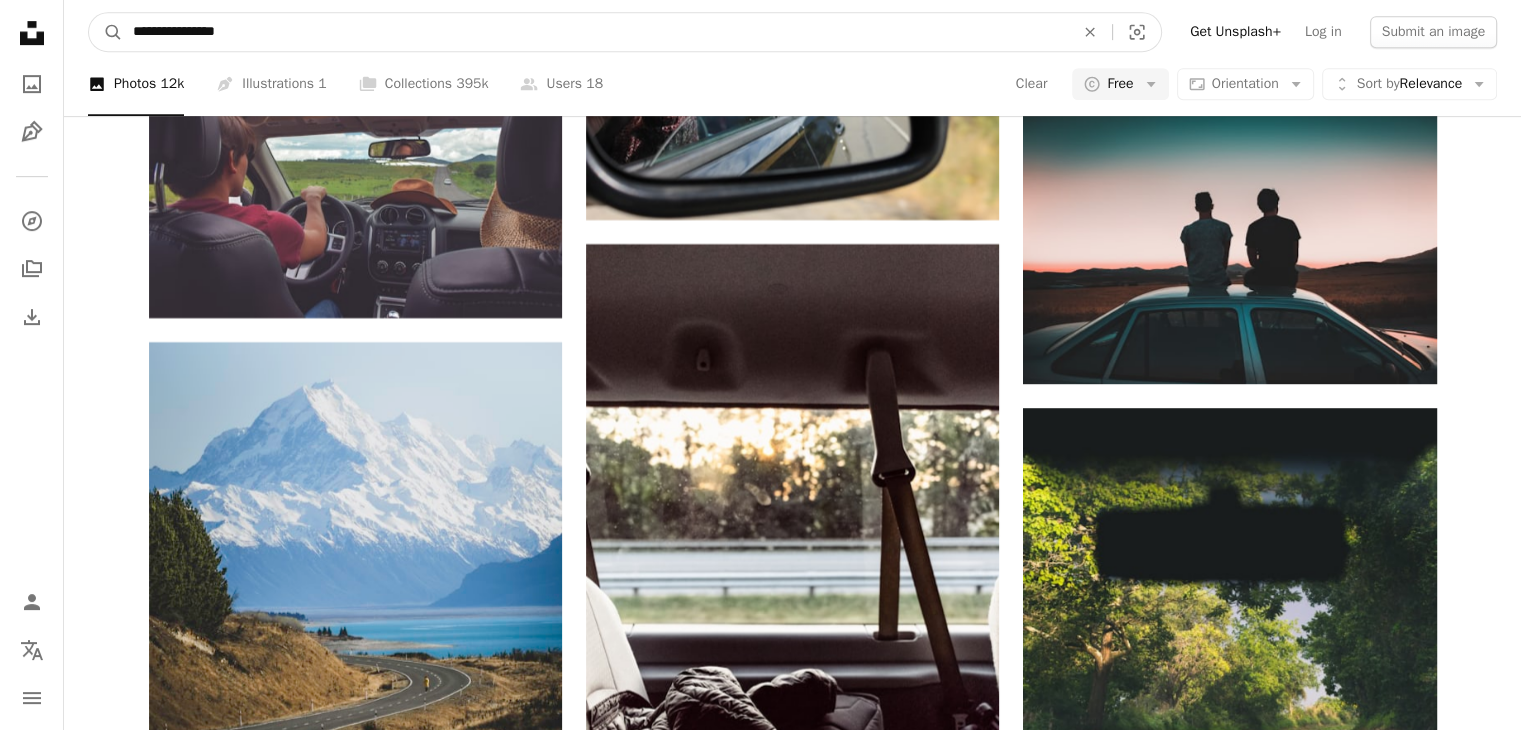 click on "A magnifying glass" at bounding box center (106, 32) 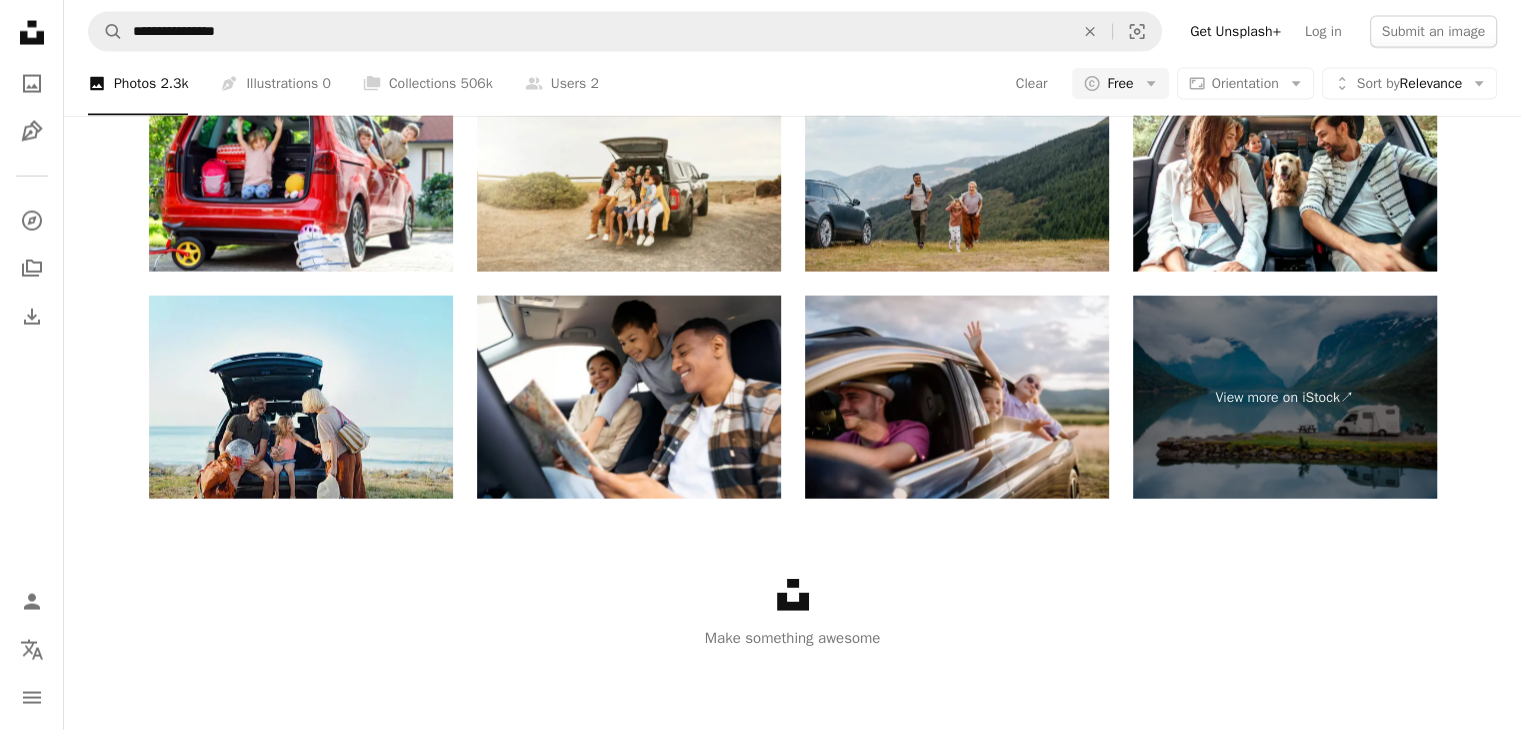 scroll, scrollTop: 400, scrollLeft: 0, axis: vertical 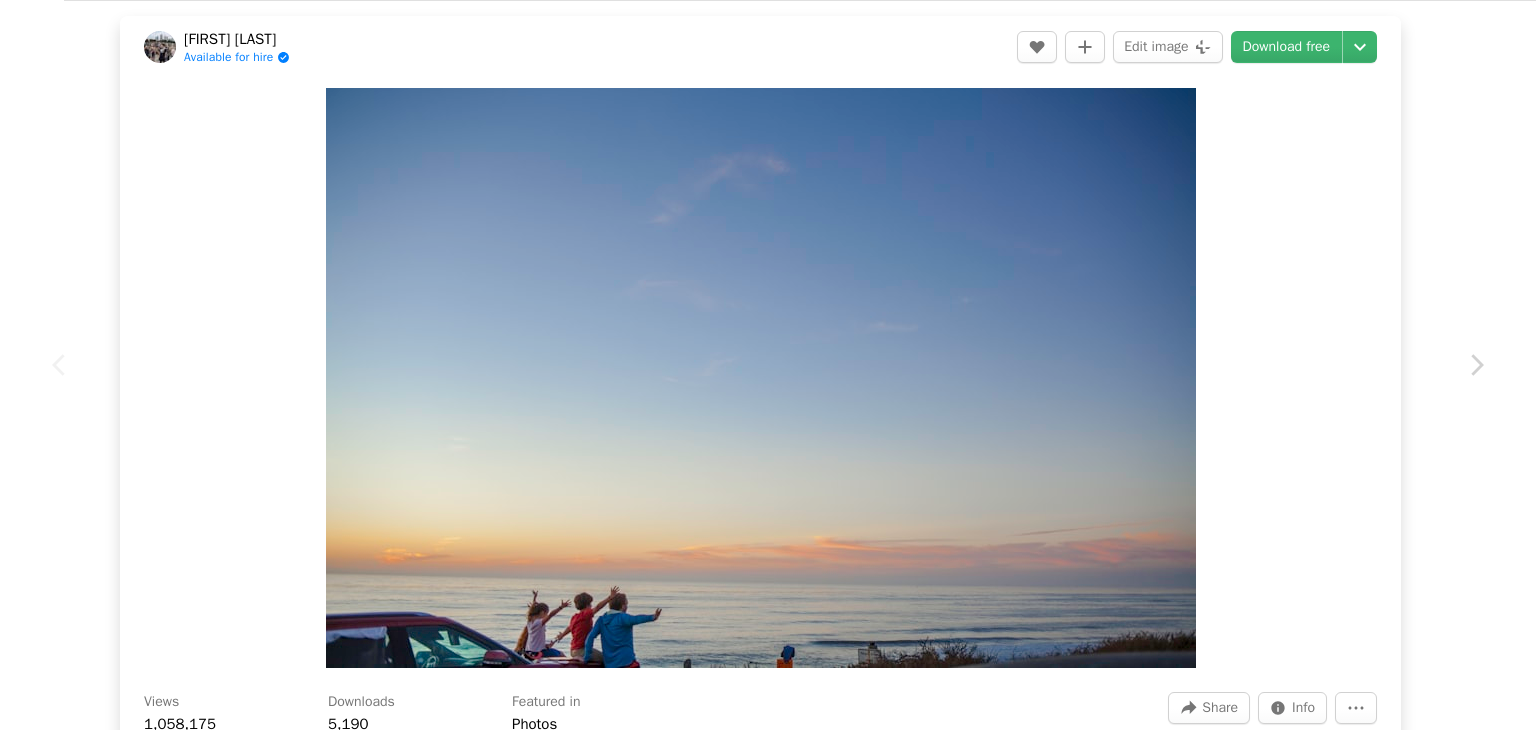 click on "An X shape Chevron left Chevron right [FIRST] [LAST] Available for hire A checkmark inside of a circle A heart A plus sign Edit image   Plus sign for Unsplash+ Download free Chevron down Zoom in Views 1,058,175 Downloads 5,190 Featured in Photos A forward-right arrow Share Info icon Info More Actions Arms Up at Point Loma A map marker Point Loma Tide Pools, [CITY], [STATE] Calendar outlined Published on  November 26, 2017 Camera Canon, EOS 5D Mark II Safety Free to use under the  Unsplash License man sea vehicle waves california selfie san diego road trip coast family photo gold coast waving tide pools rocky cliffs point loma opt out beach grey boat transportation Free stock photos Browse premium related images on iStock  |  Save 20% with code UNSPLASH20 View more on iStock  ↗ Related images A heart A plus sign [FIRST] [LAST] Arrow pointing down Plus sign for Unsplash+ A heart A plus sign [FIRST] [LAST] Arrow pointing down Plus sign for Unsplash+ A heart A plus sign [FIRST] [LAST]" at bounding box center (768, 365) 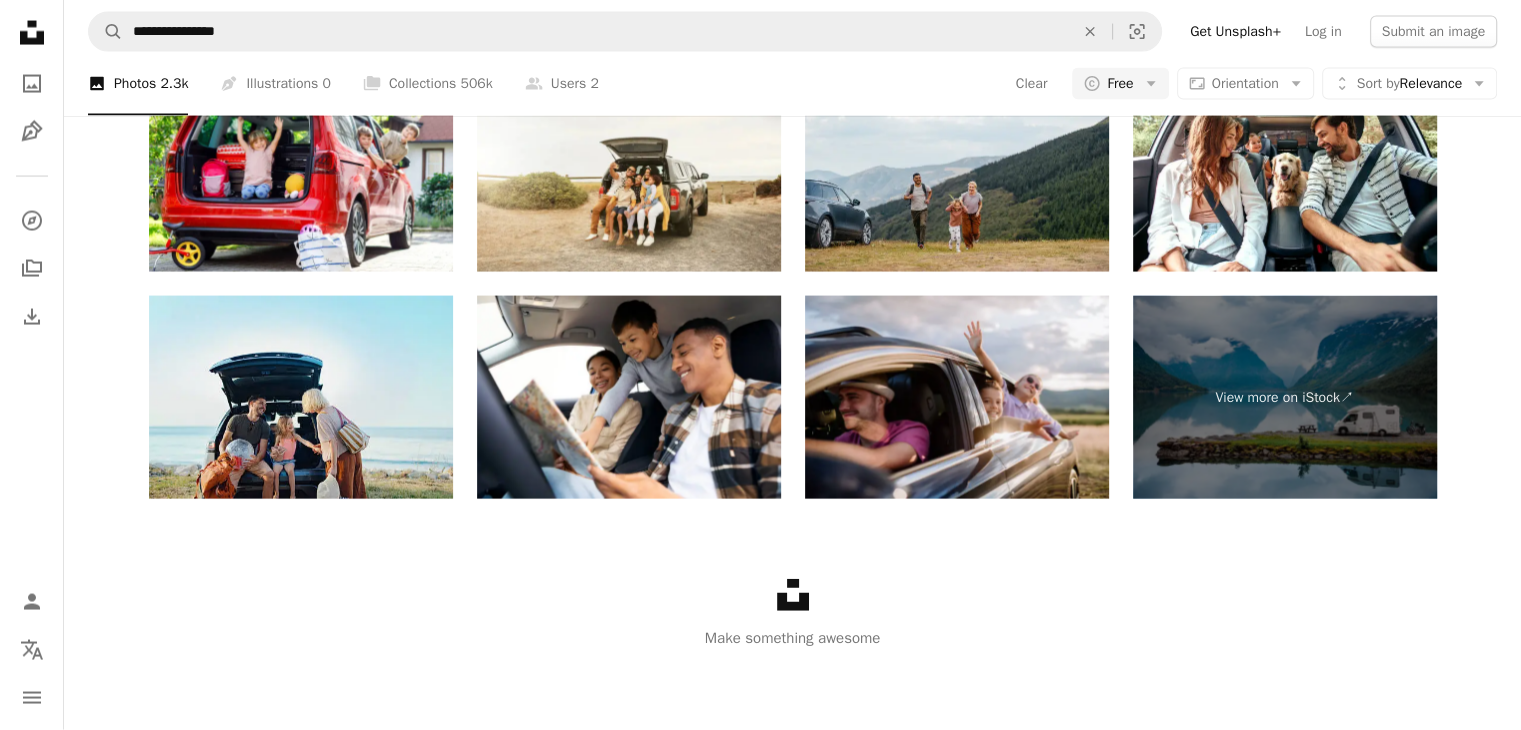 scroll, scrollTop: 3500, scrollLeft: 0, axis: vertical 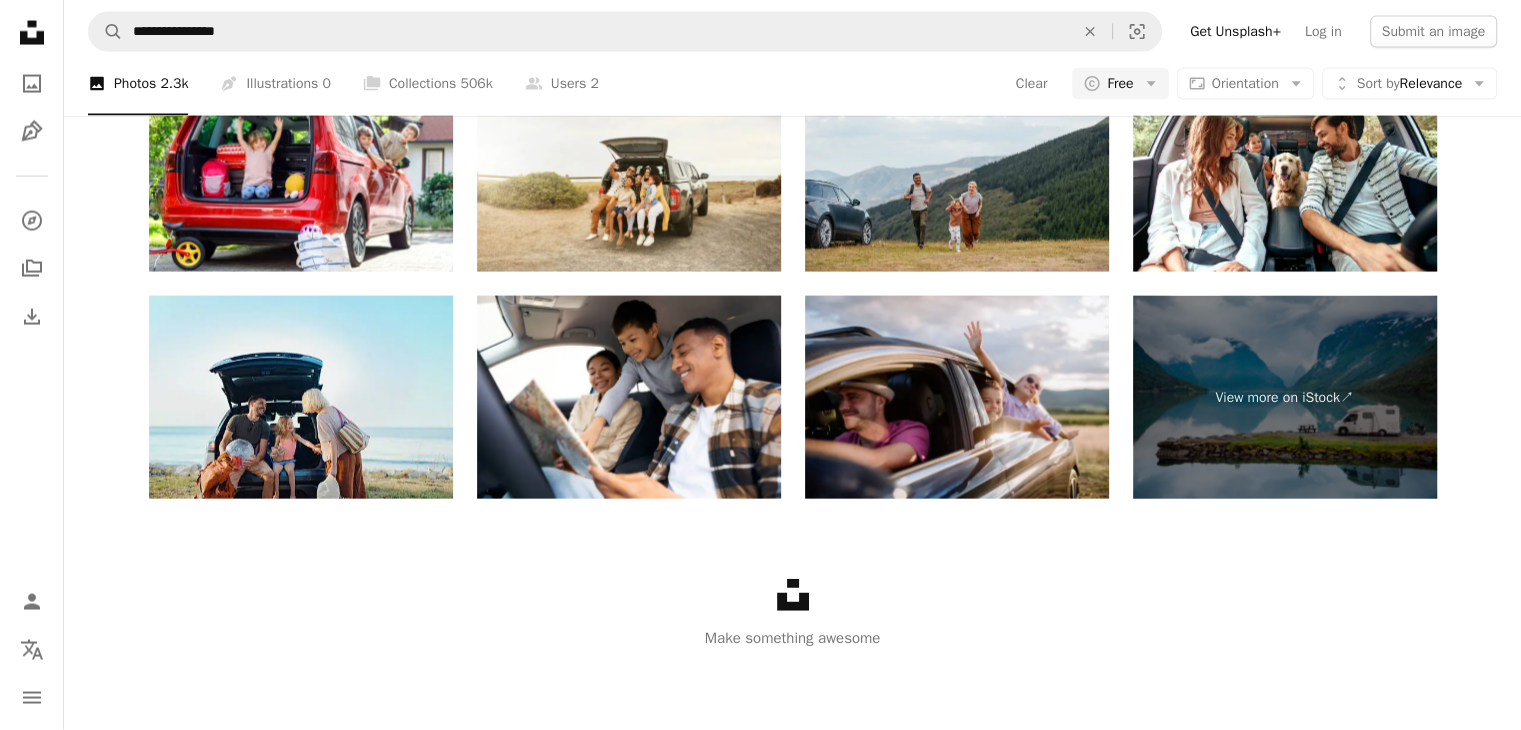 click on "Load more" at bounding box center (793, -107) 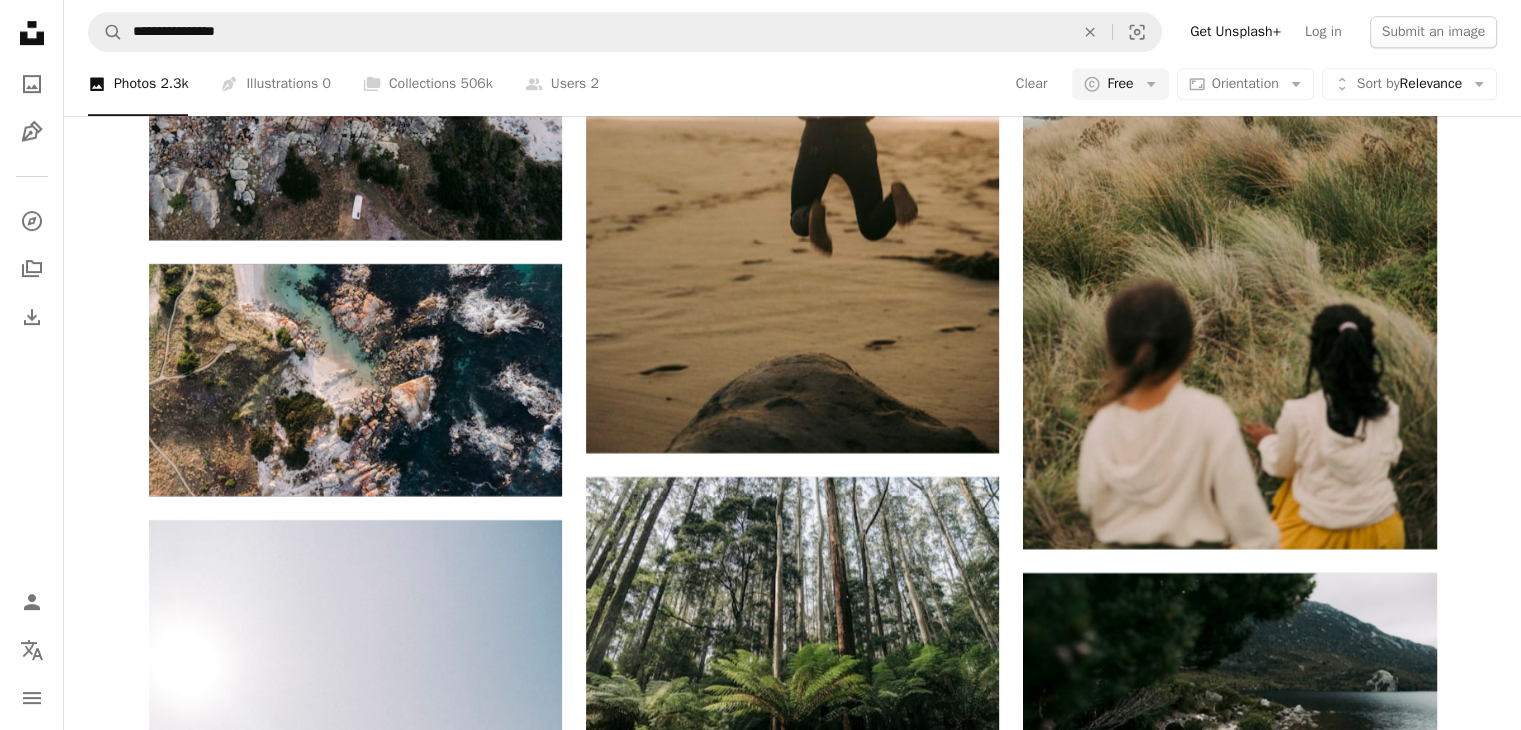 scroll, scrollTop: 15200, scrollLeft: 0, axis: vertical 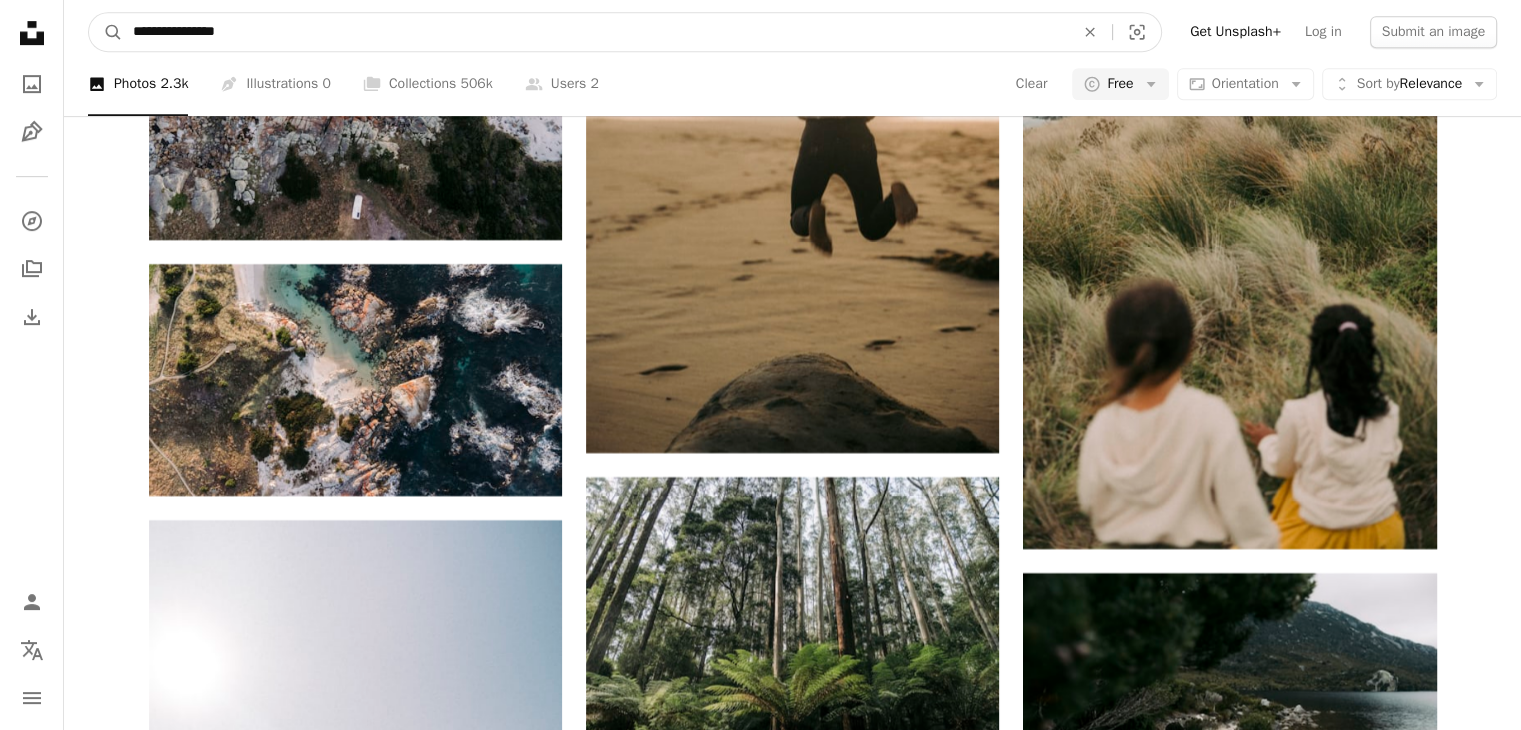 click on "**********" at bounding box center [595, 32] 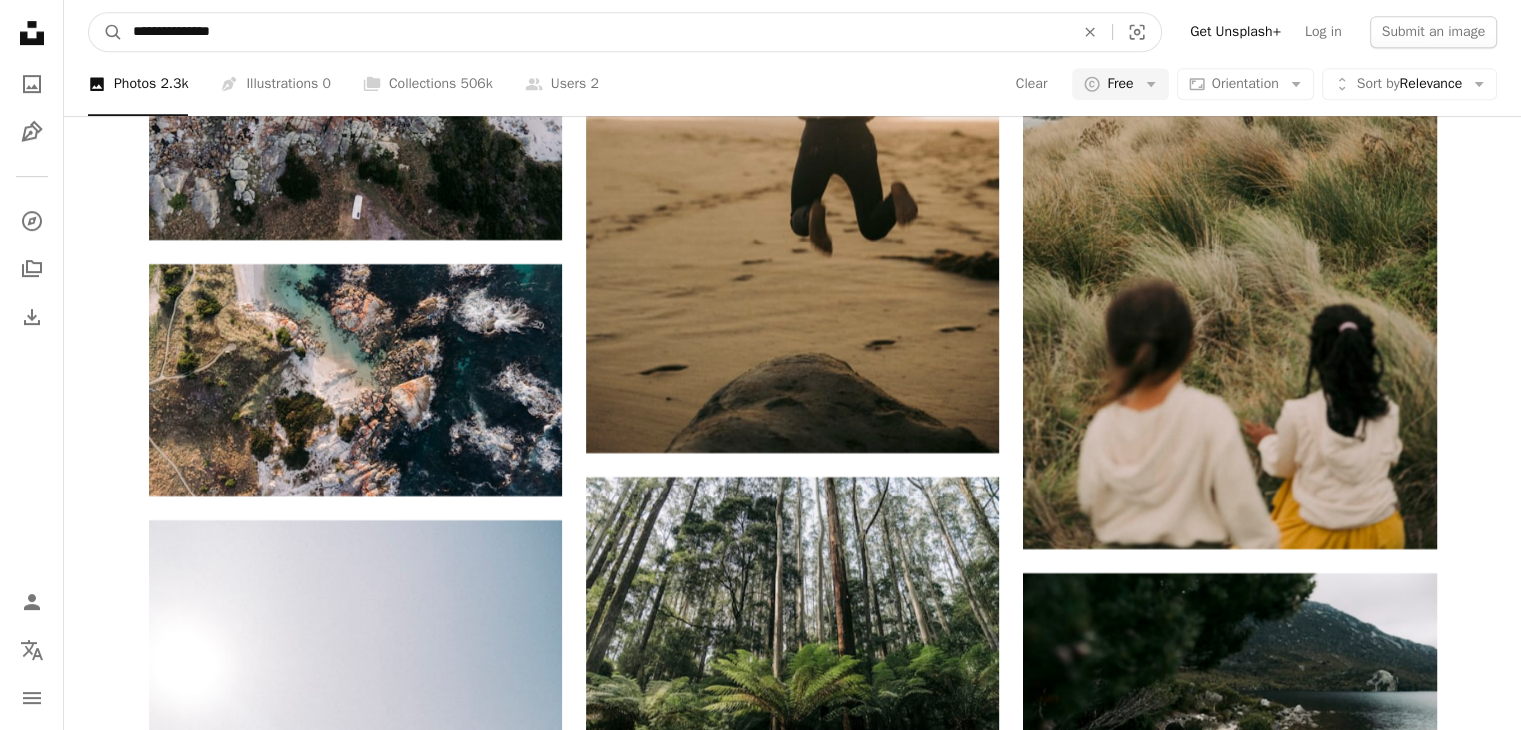 click on "A magnifying glass" at bounding box center (106, 32) 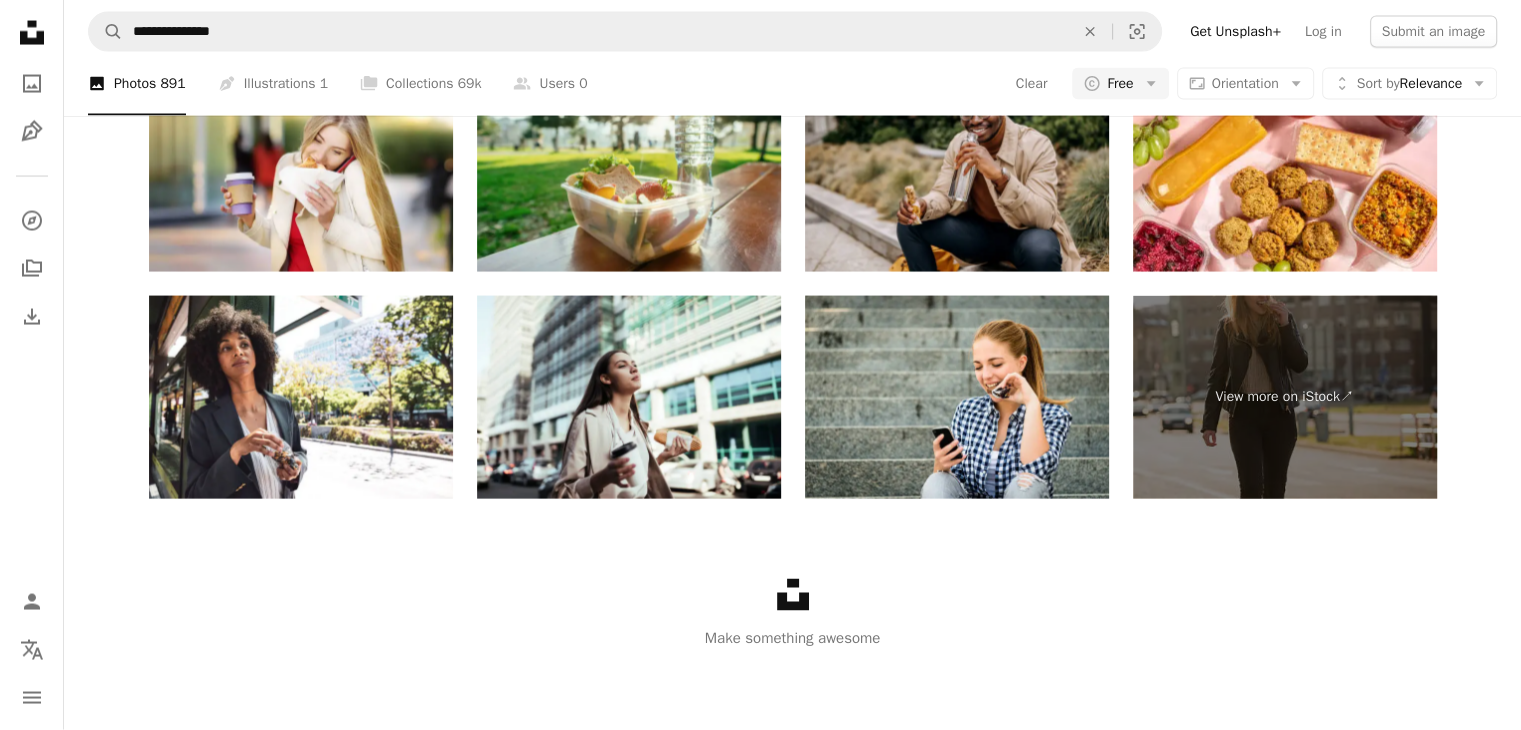 scroll, scrollTop: 2300, scrollLeft: 0, axis: vertical 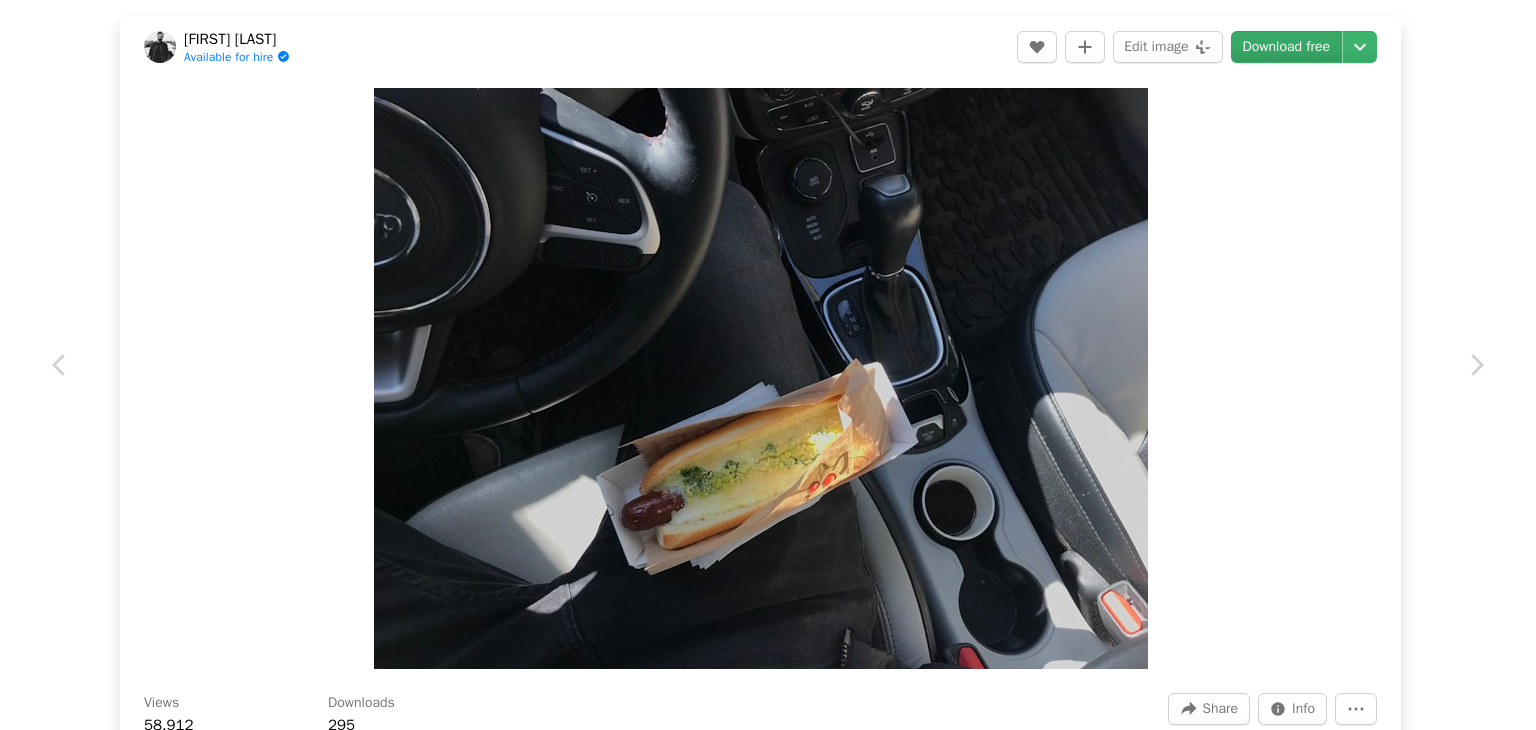 click on "Download free" at bounding box center [1287, 47] 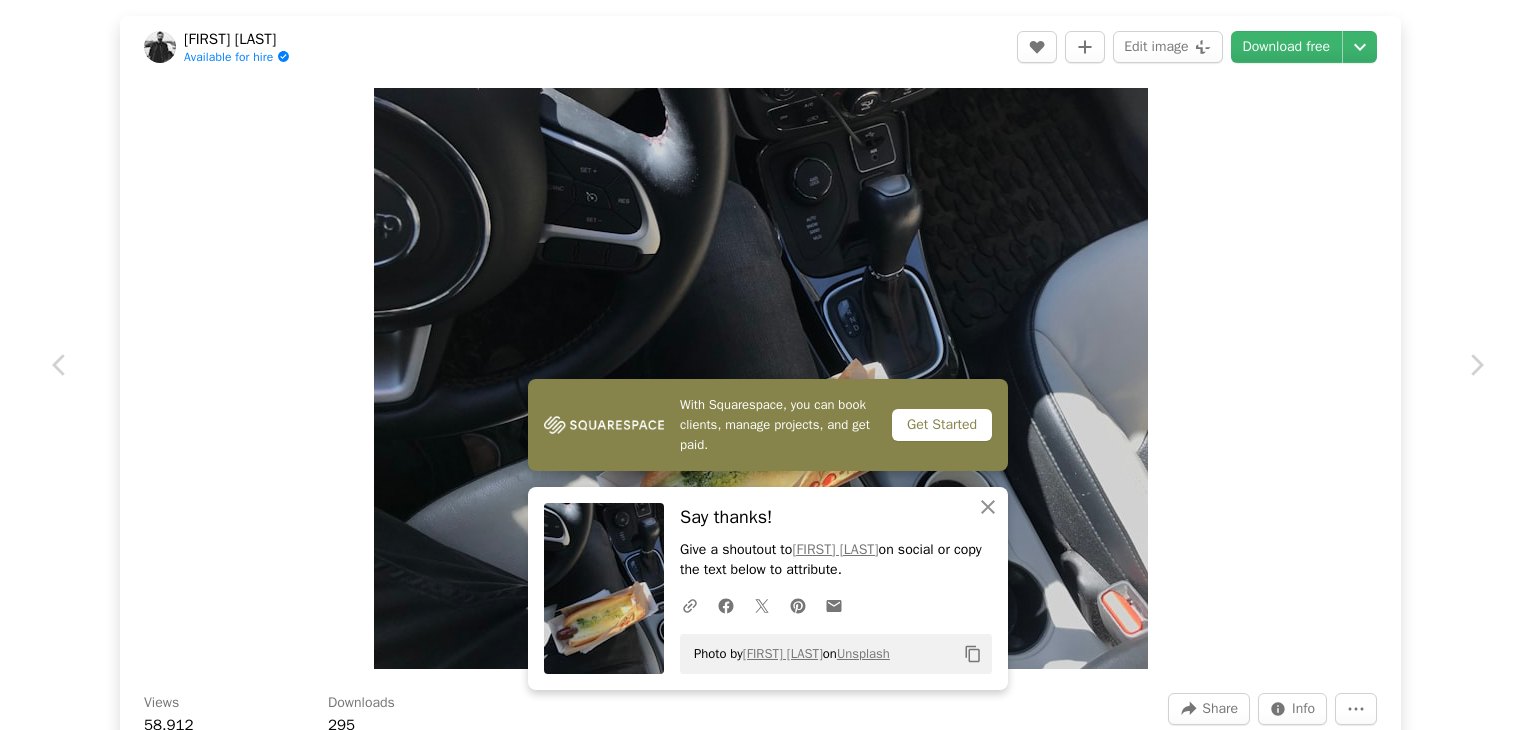 click on "An X shape Chevron left Chevron right With Squarespace, you can book clients, manage projects, and get paid. Get Started An X shape Close Say thanks! Give a shoutout to  [FIRST] [LAST]  on social or copy the text below to attribute. A URL sharing icon (chains) Facebook icon X (formerly Twitter) icon Pinterest icon An envelope Photo by  [FIRST] [LAST]  on  Unsplash
Copy content [FIRST] [LAST] Available for hire A checkmark inside of a circle A heart A plus sign Edit image   Plus sign for Unsplash+ Download free Chevron down Zoom in Views 58,912 Downloads 295 A forward-right arrow Share Info icon Info More Actions A map marker Pushkinska Street, 72, [CITY], [COUNTRY] Calendar outlined Published on  May 24, 2020 Camera Apple, iPhone 7 Plus Safety Free to use under the  Unsplash License food camera ukraine machine electronics hot dog steering wheel kharkiv Free images Browse premium related images on iStock  |  Save 20% with code UNSPLASH20 View more on iStock  ↗ Related images A heart A plus sign" at bounding box center (768, 365) 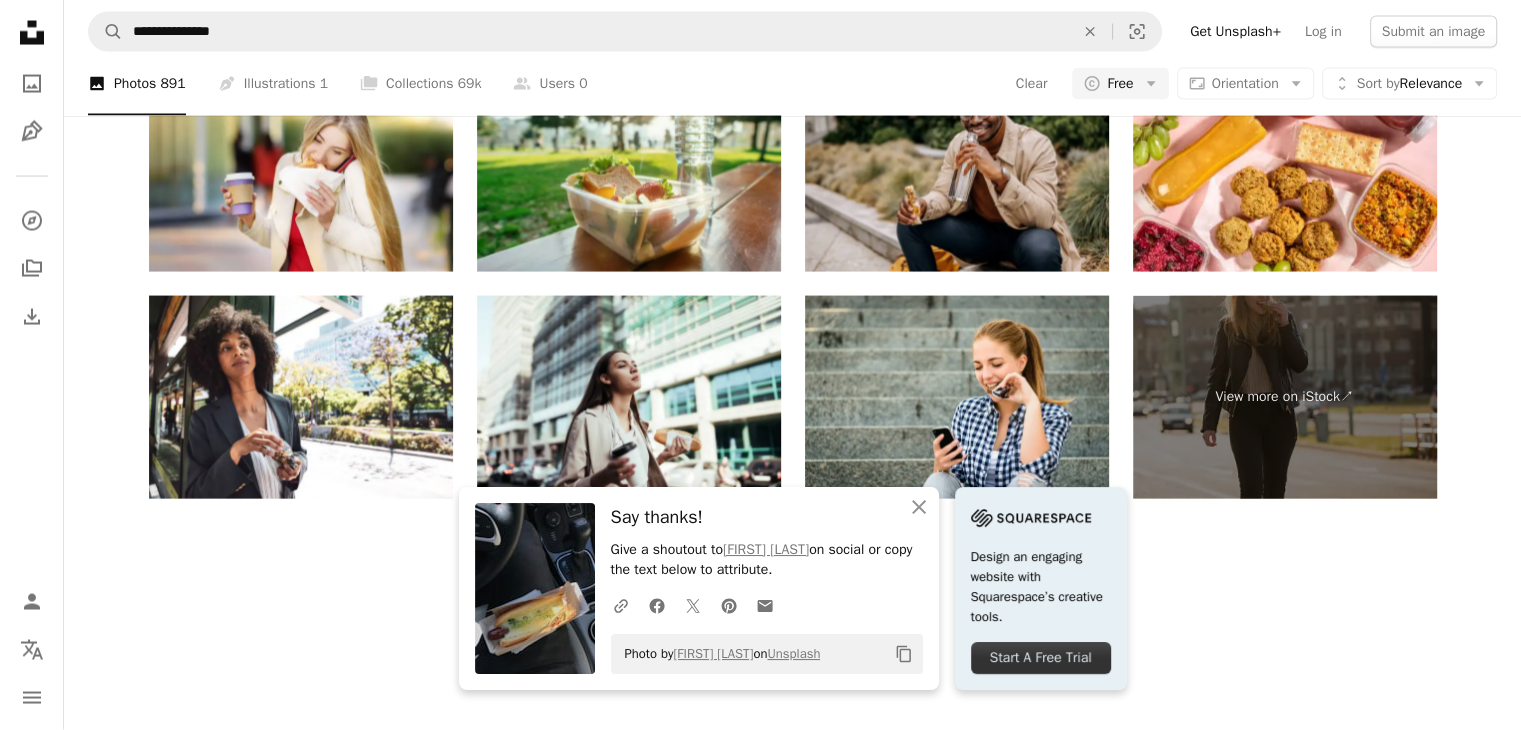 scroll, scrollTop: 3100, scrollLeft: 0, axis: vertical 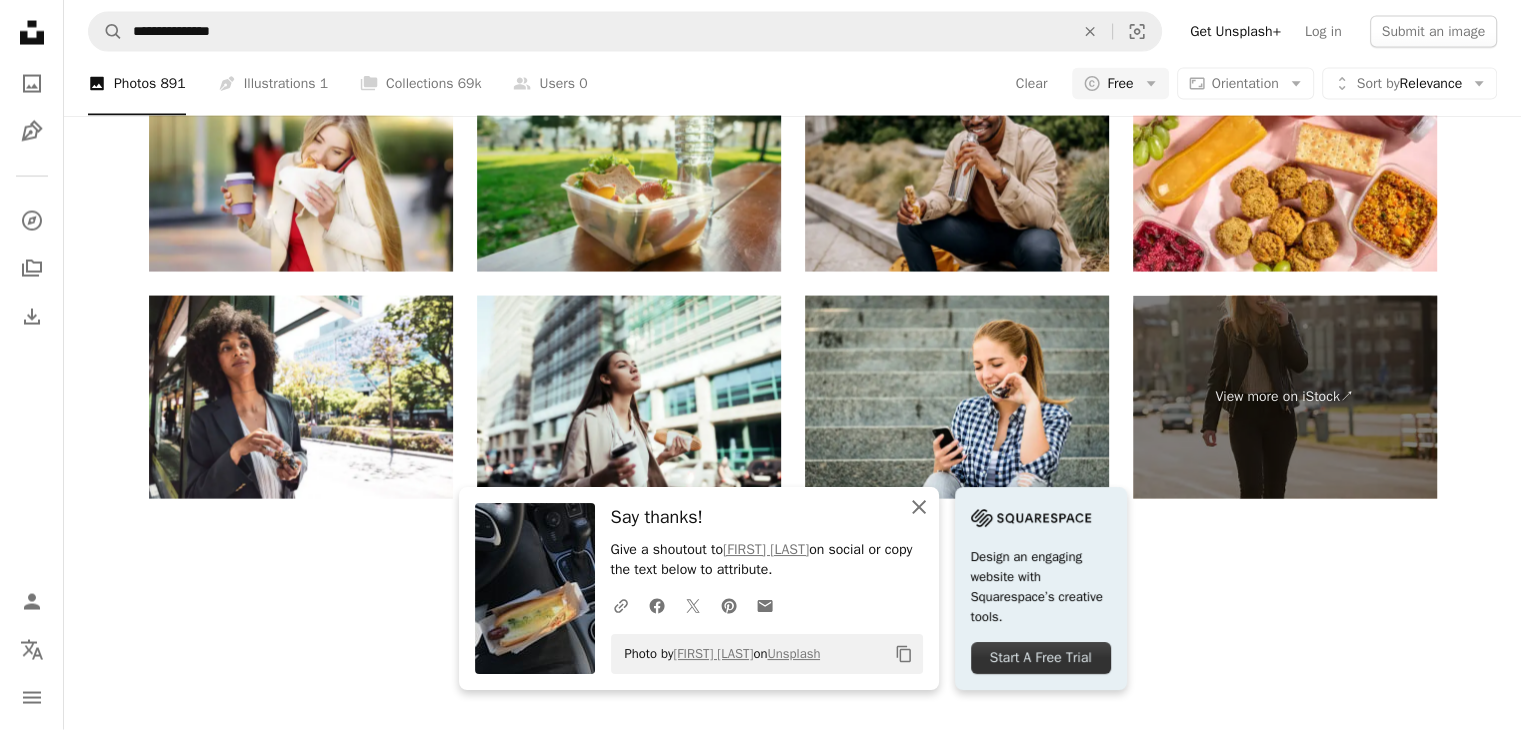 click 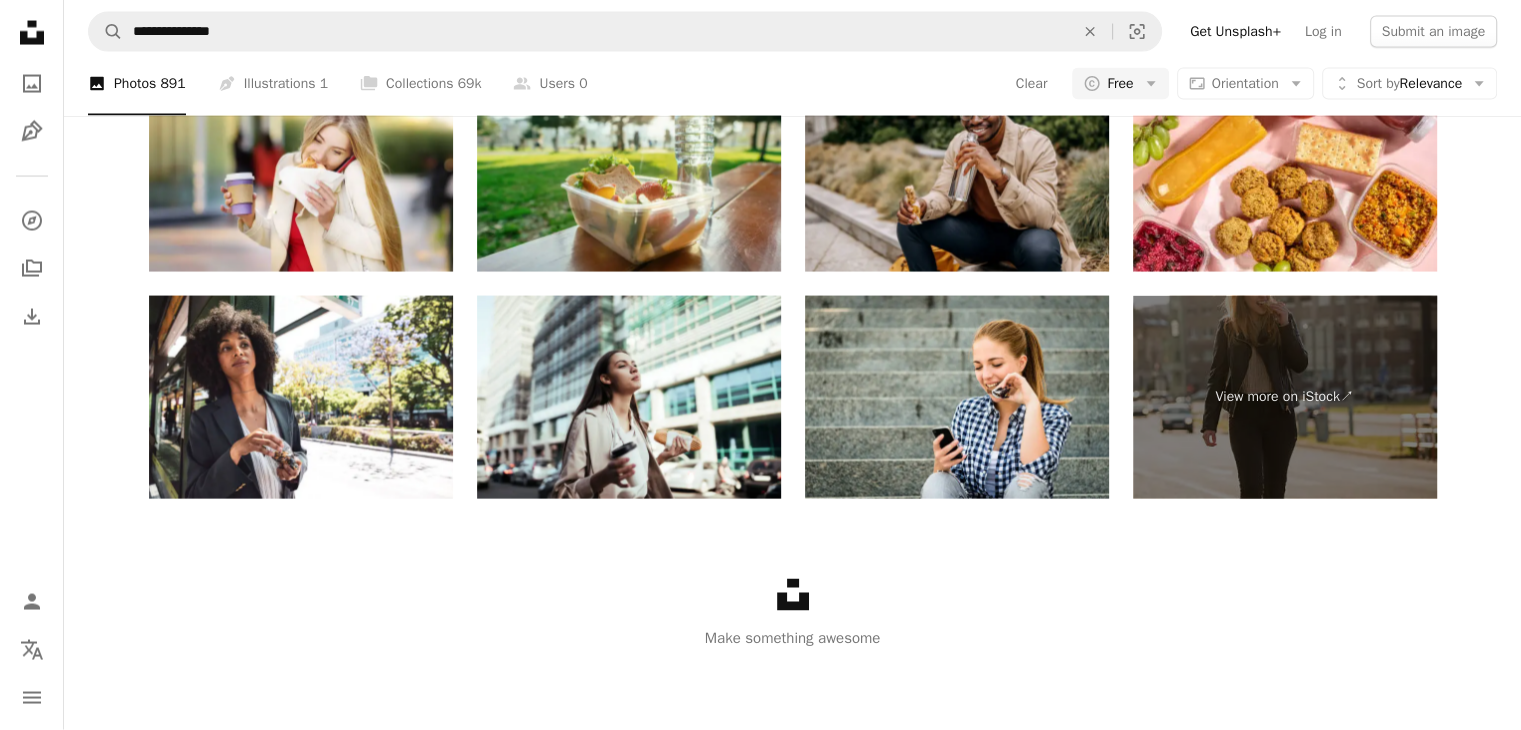 scroll, scrollTop: 3500, scrollLeft: 0, axis: vertical 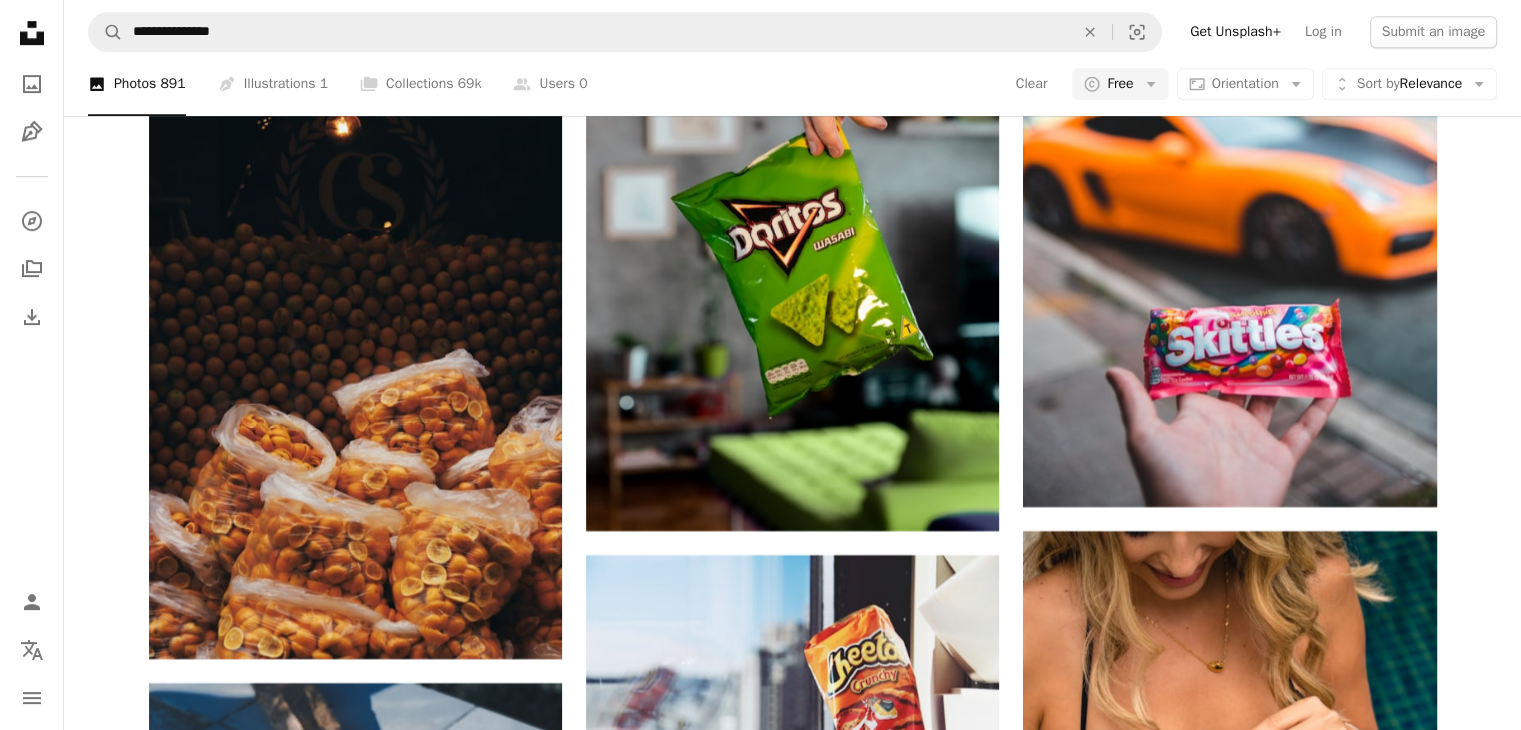 click at bounding box center (1229, 2878) 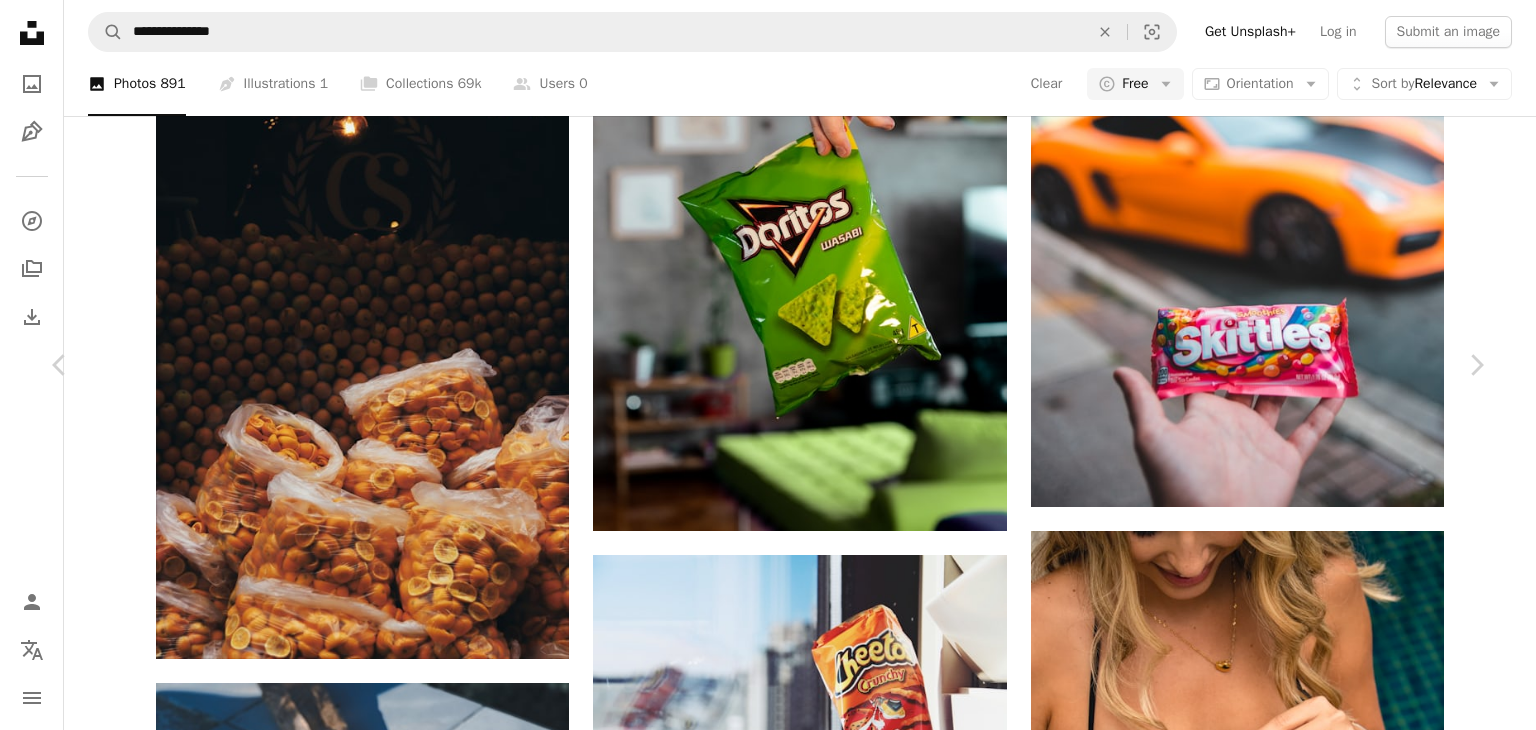 click on "A tender moment featuring @that.tamaskan enjoying a Moodog protein puff from Palz&Co. — a perfect blend of trust, timing, and tasty rewards. Captured in the soft light of [STATE]'s outdoors. Read more A map marker [STATE], [COUNTRY]" at bounding box center [768, 6825] 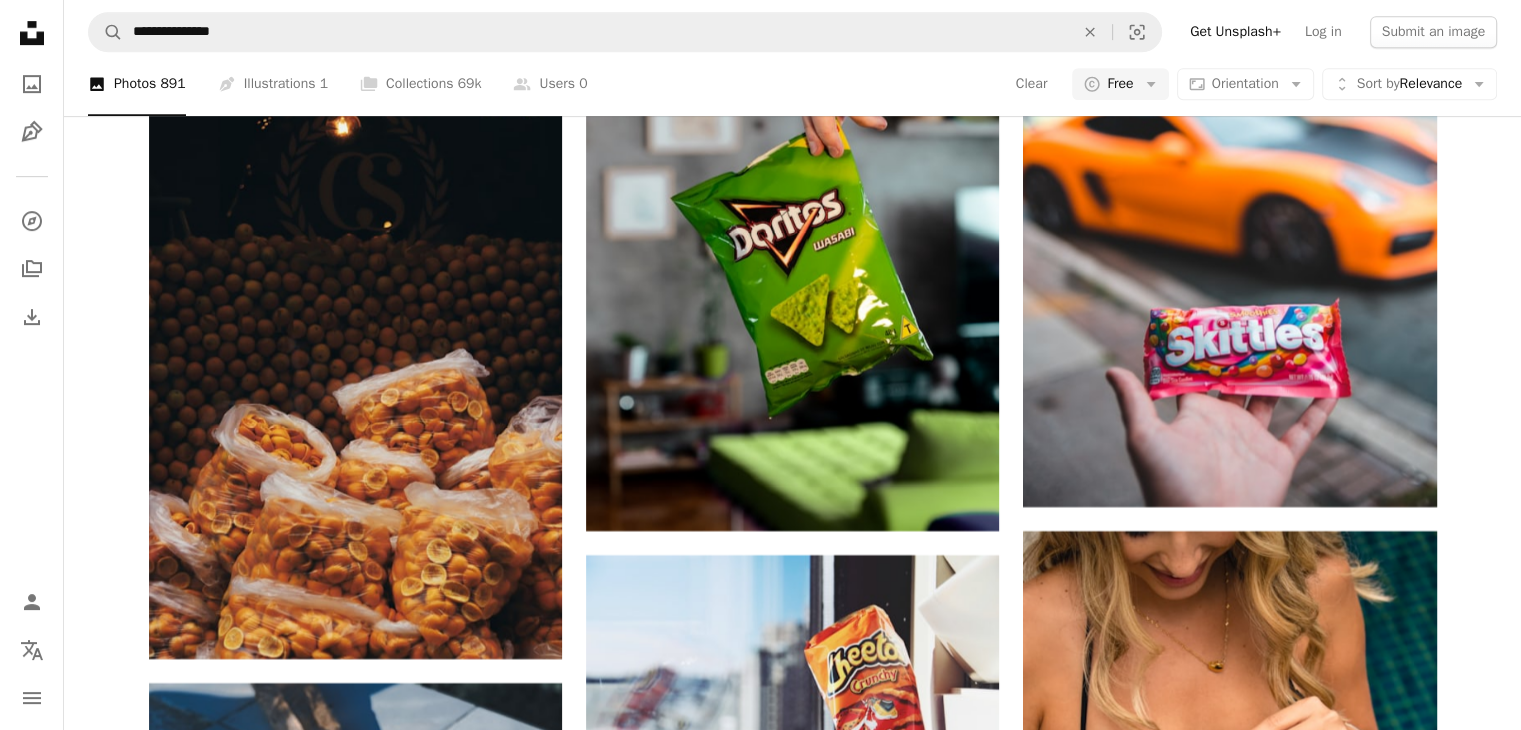 scroll, scrollTop: 18100, scrollLeft: 0, axis: vertical 